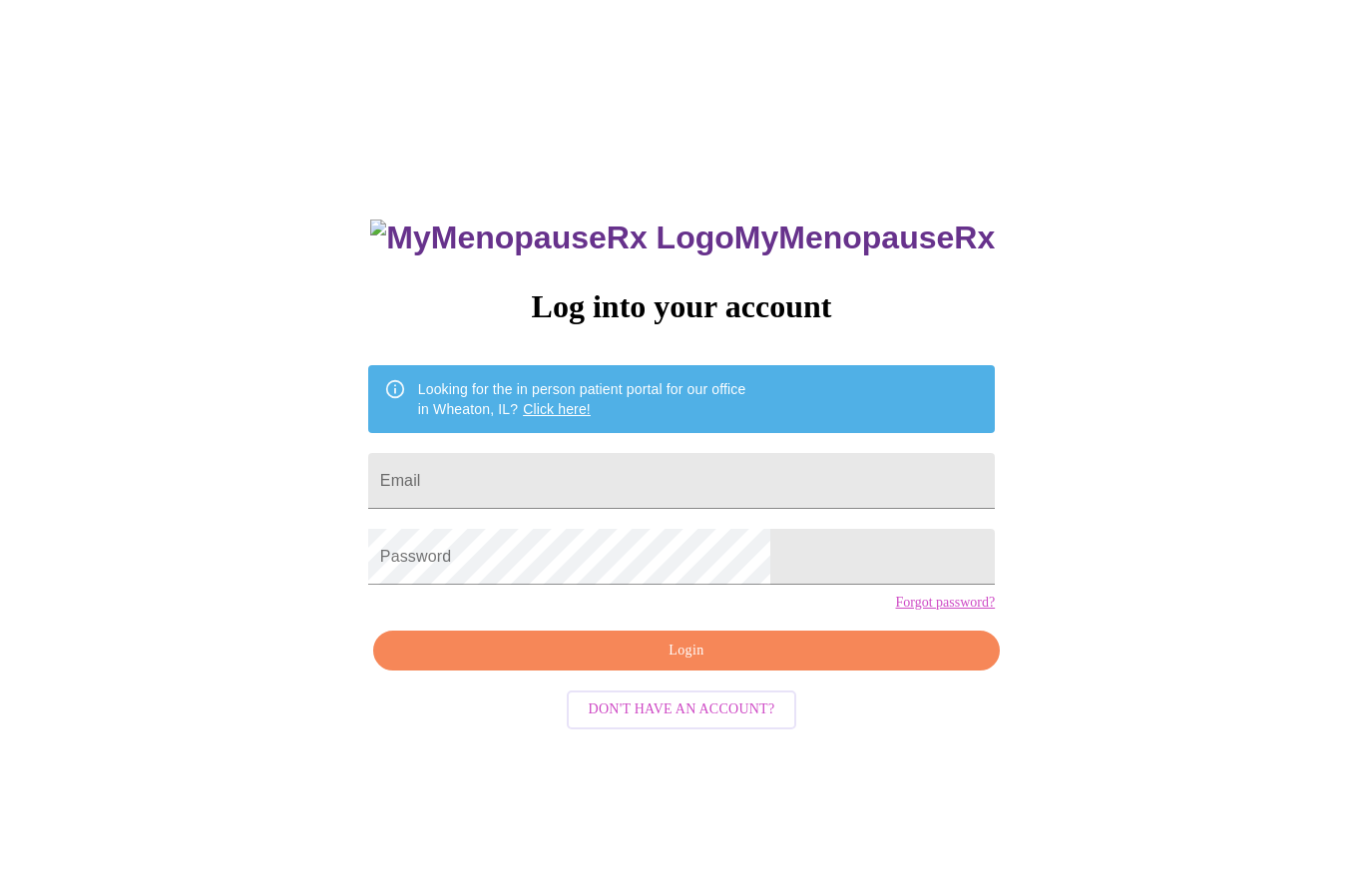 scroll, scrollTop: 0, scrollLeft: 0, axis: both 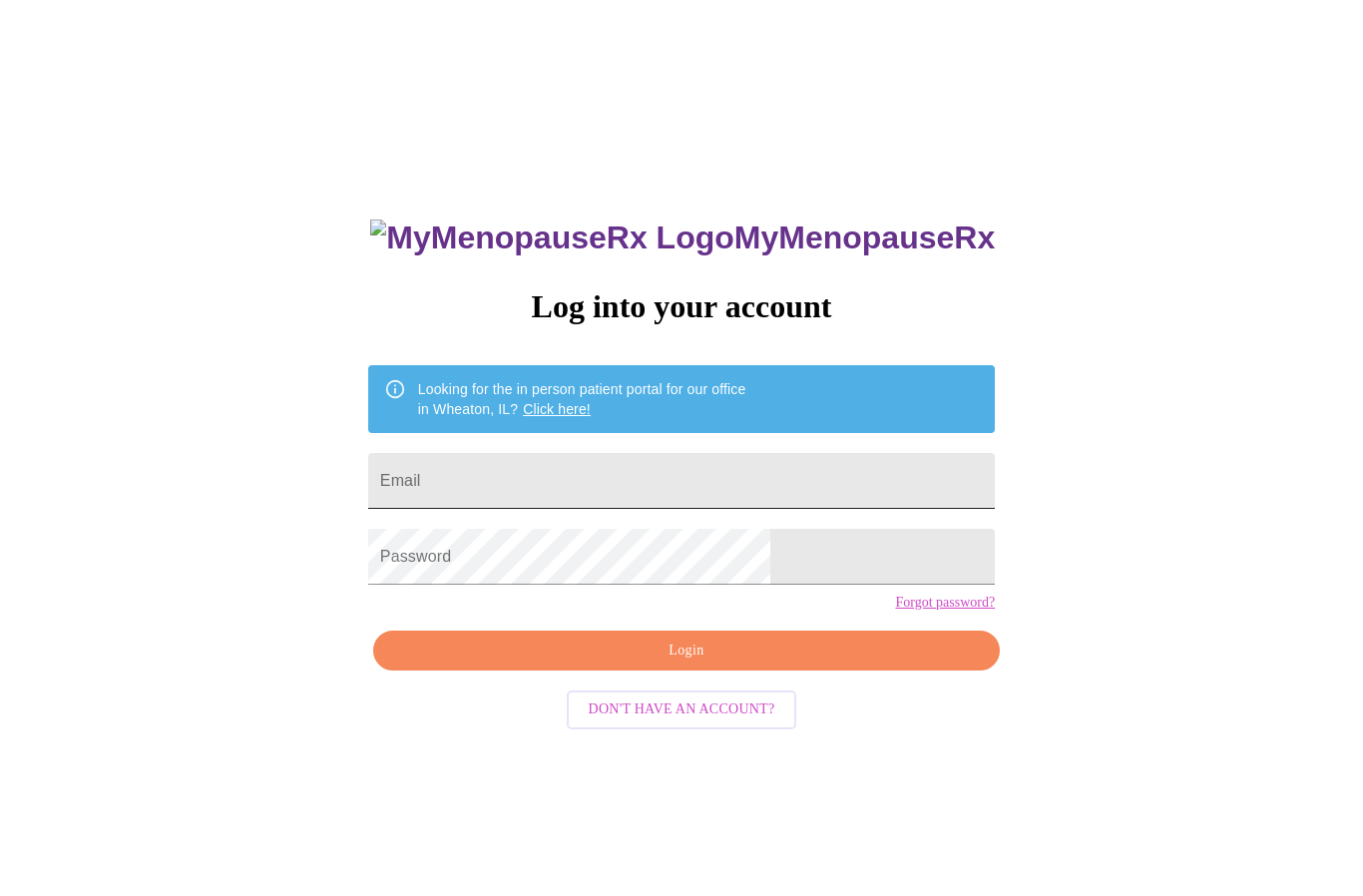 click on "Email" at bounding box center (682, 481) 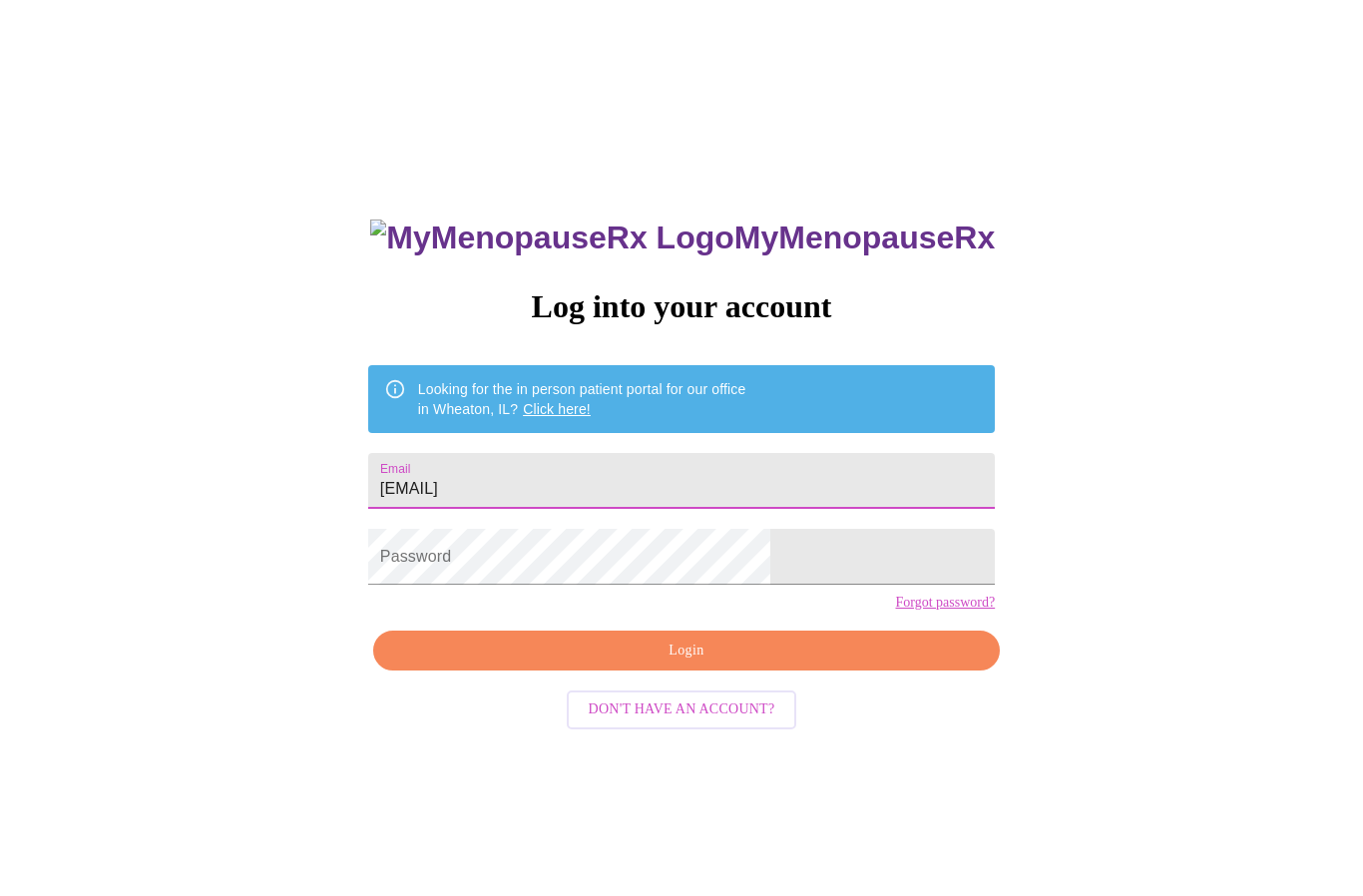 type on "[EMAIL]" 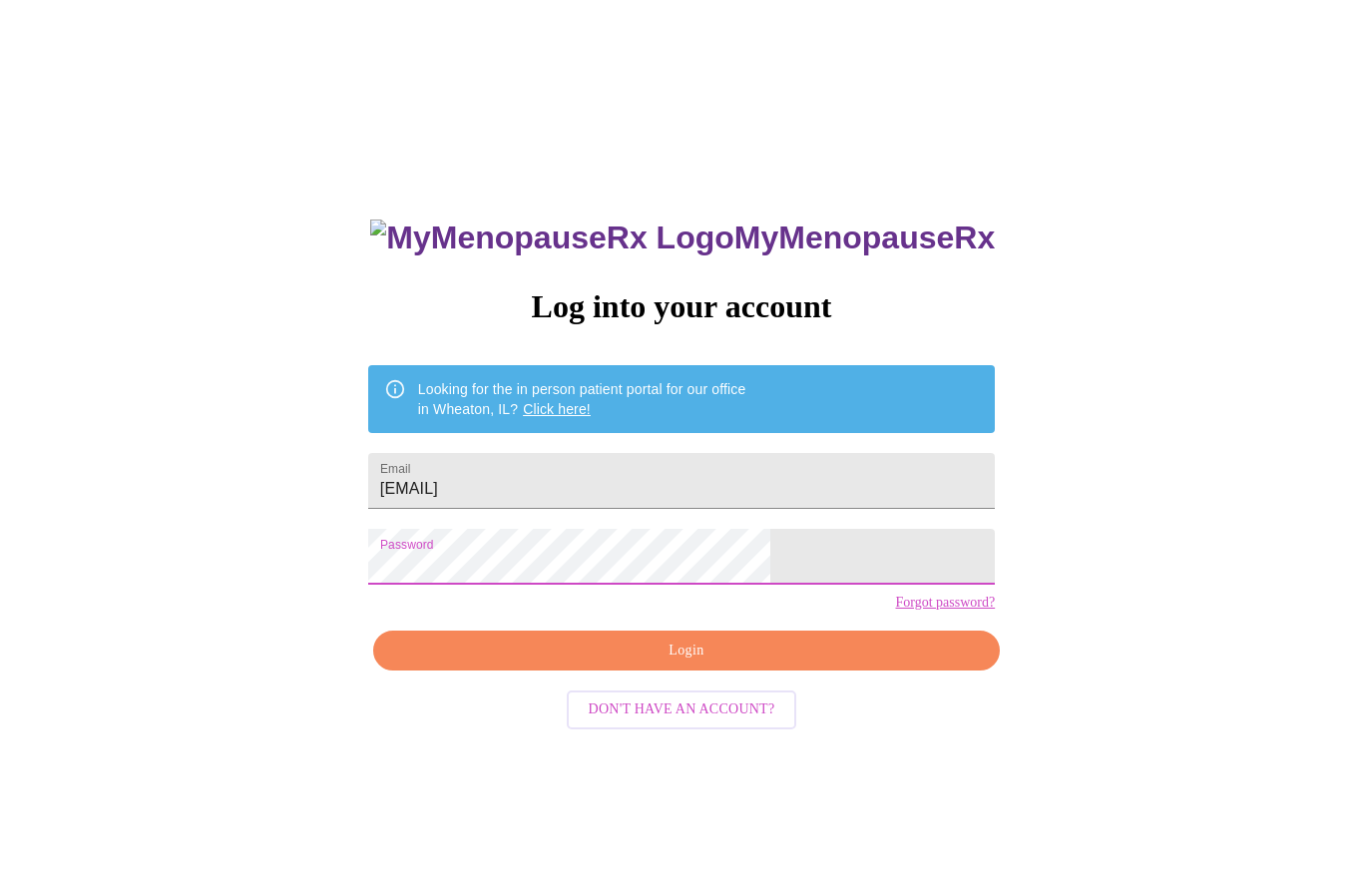 click on "Login" at bounding box center (686, 651) 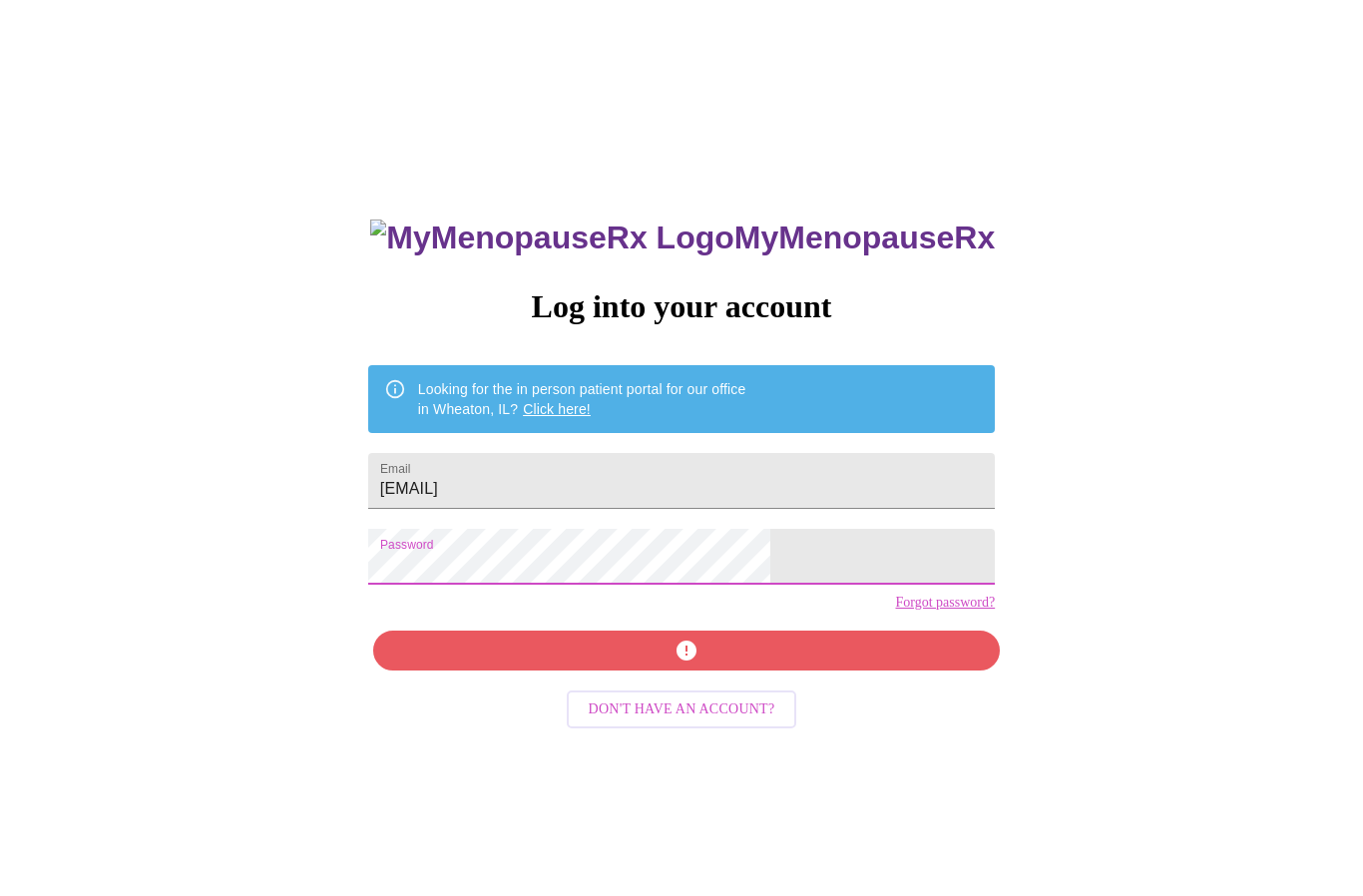 click on "MyMenopauseRx Log into your account Looking for the in person patient portal for our office in Wheaton, [STATE]? Click here! Email [USERNAME]@[EXAMPLE.COM] Password Forgot password? Don't have an account?" at bounding box center [682, 636] 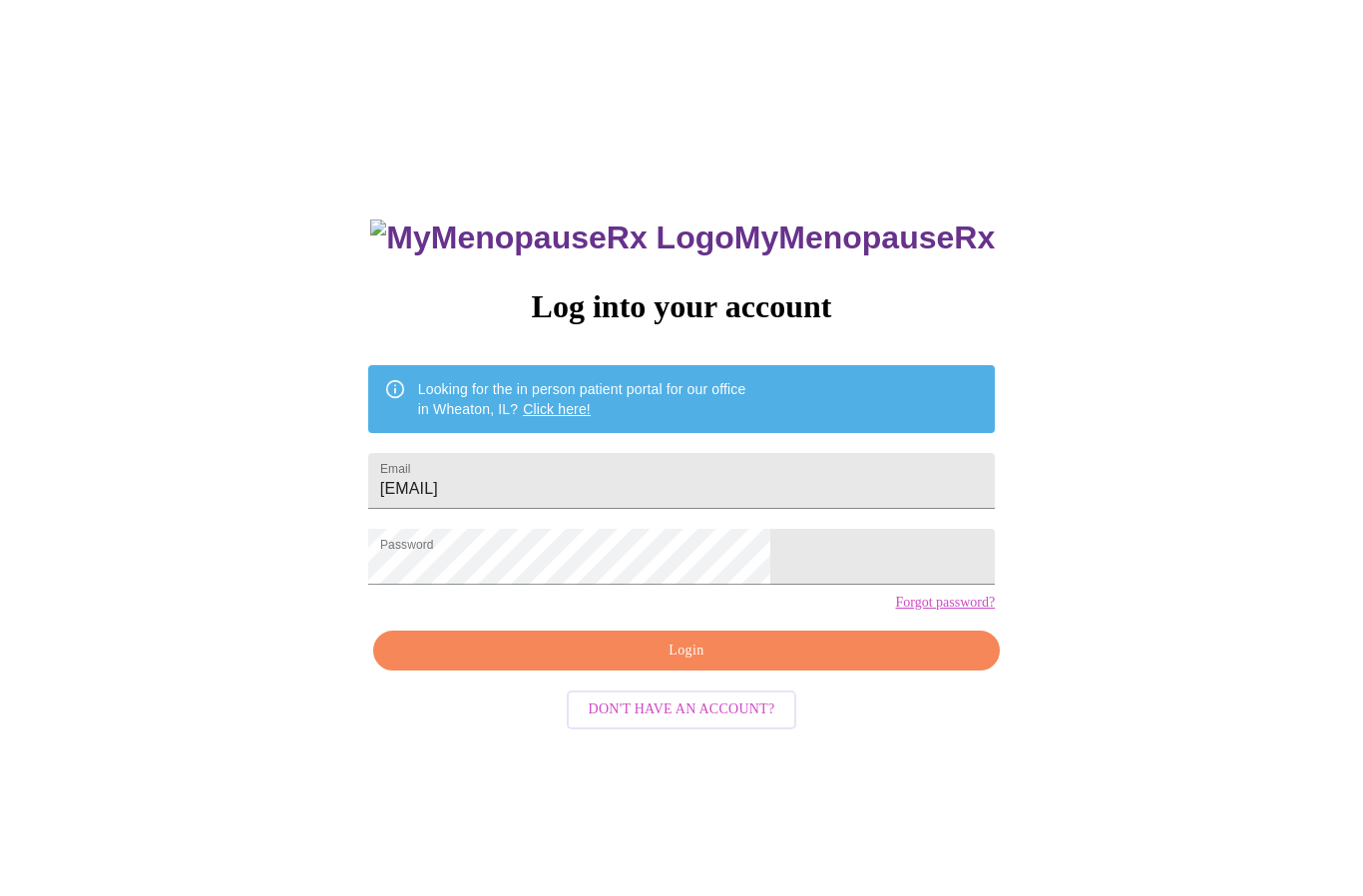 click on "Login" at bounding box center [686, 651] 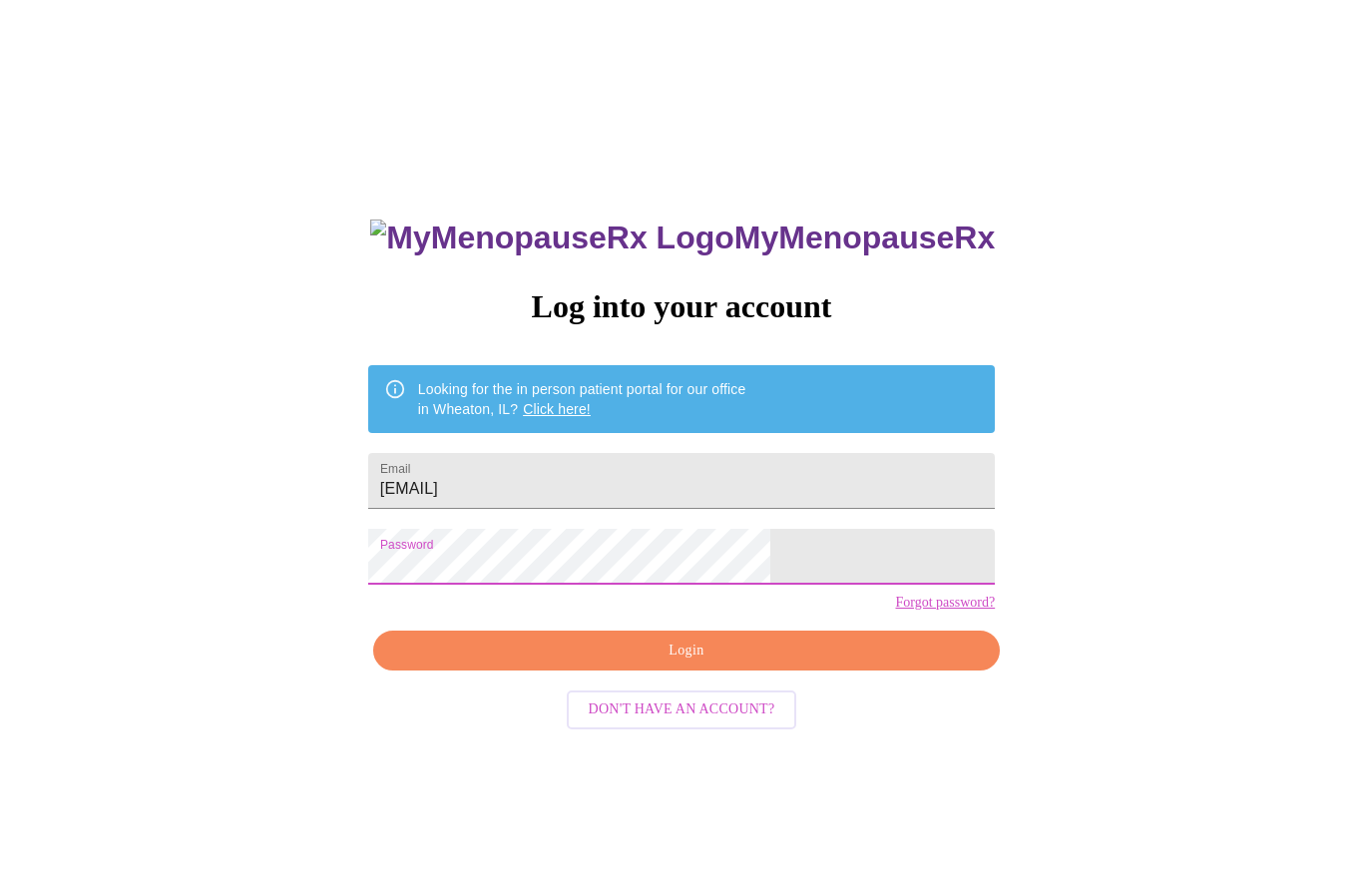 click on "Login" at bounding box center [686, 651] 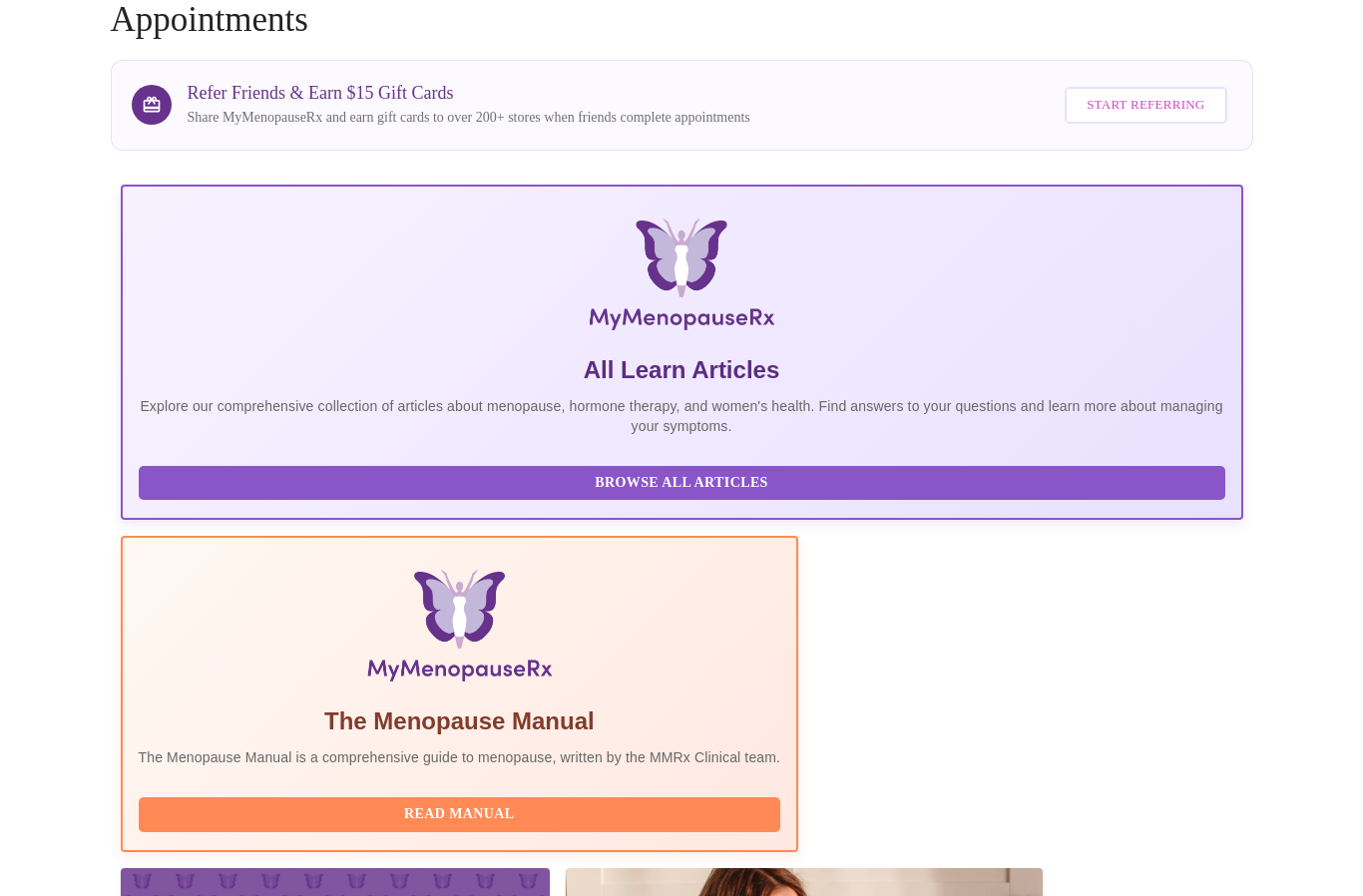 scroll, scrollTop: 0, scrollLeft: 0, axis: both 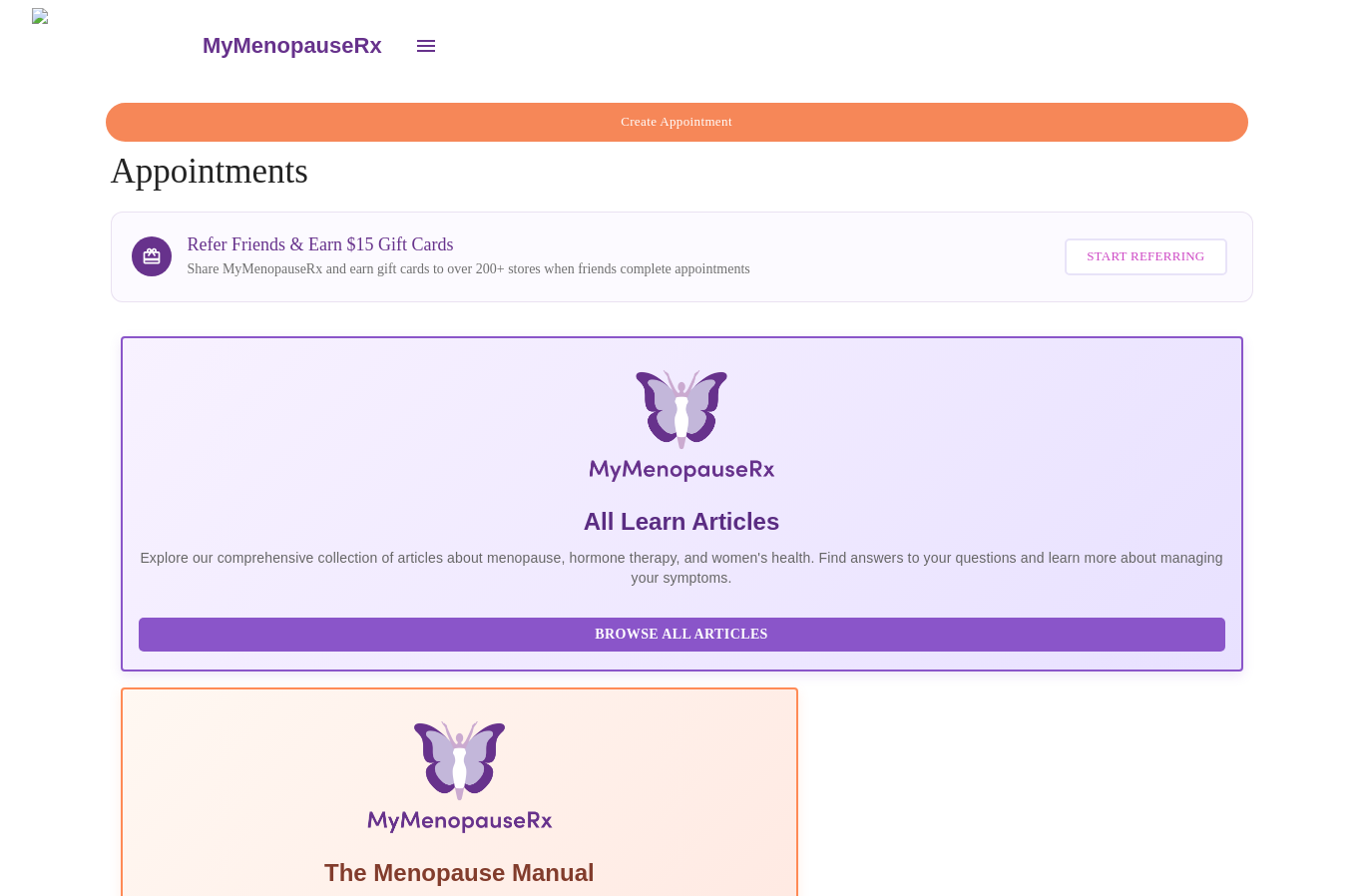 click at bounding box center [426, 46] 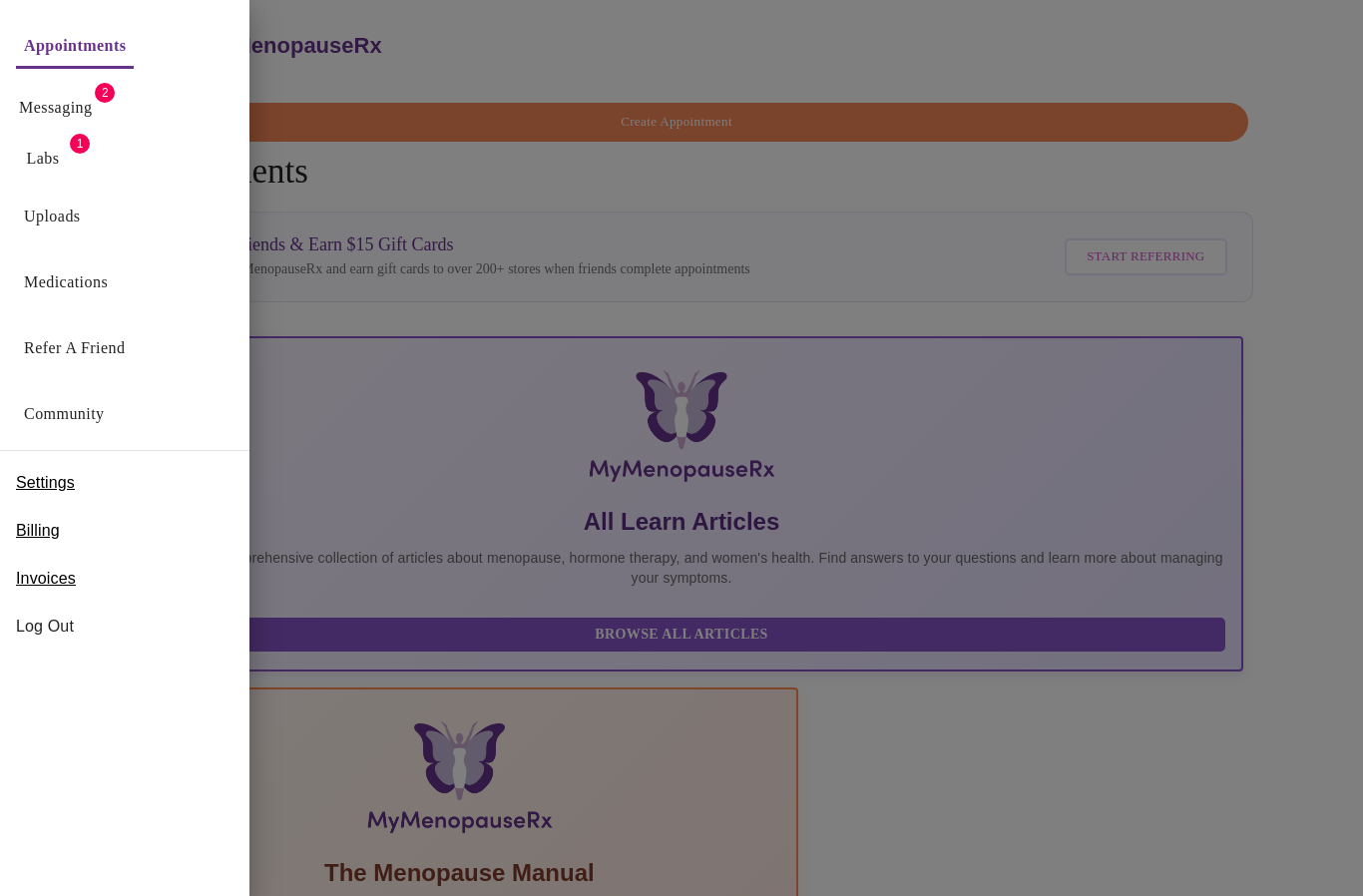 click on "Labs" at bounding box center [43, 159] 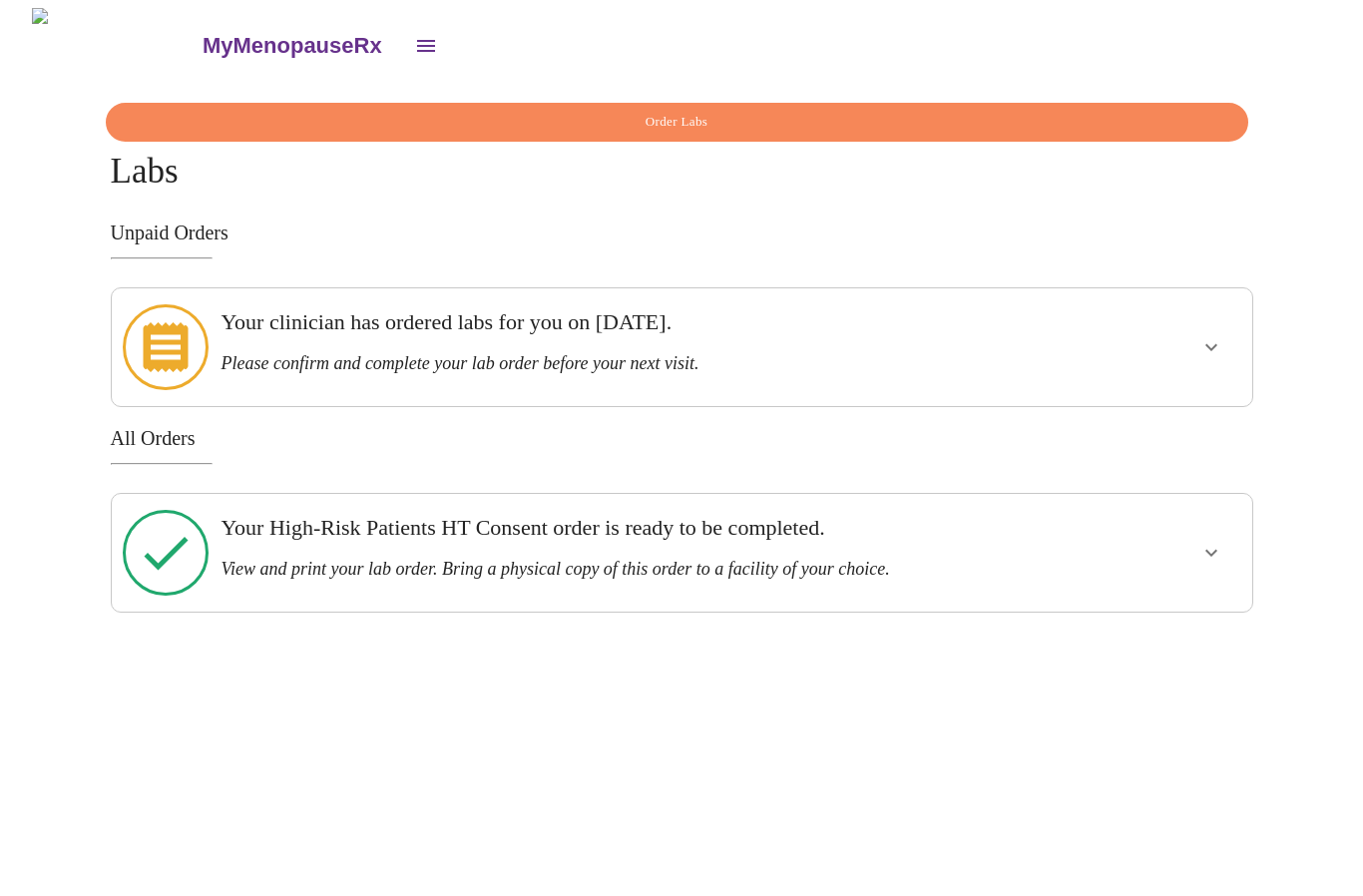 click 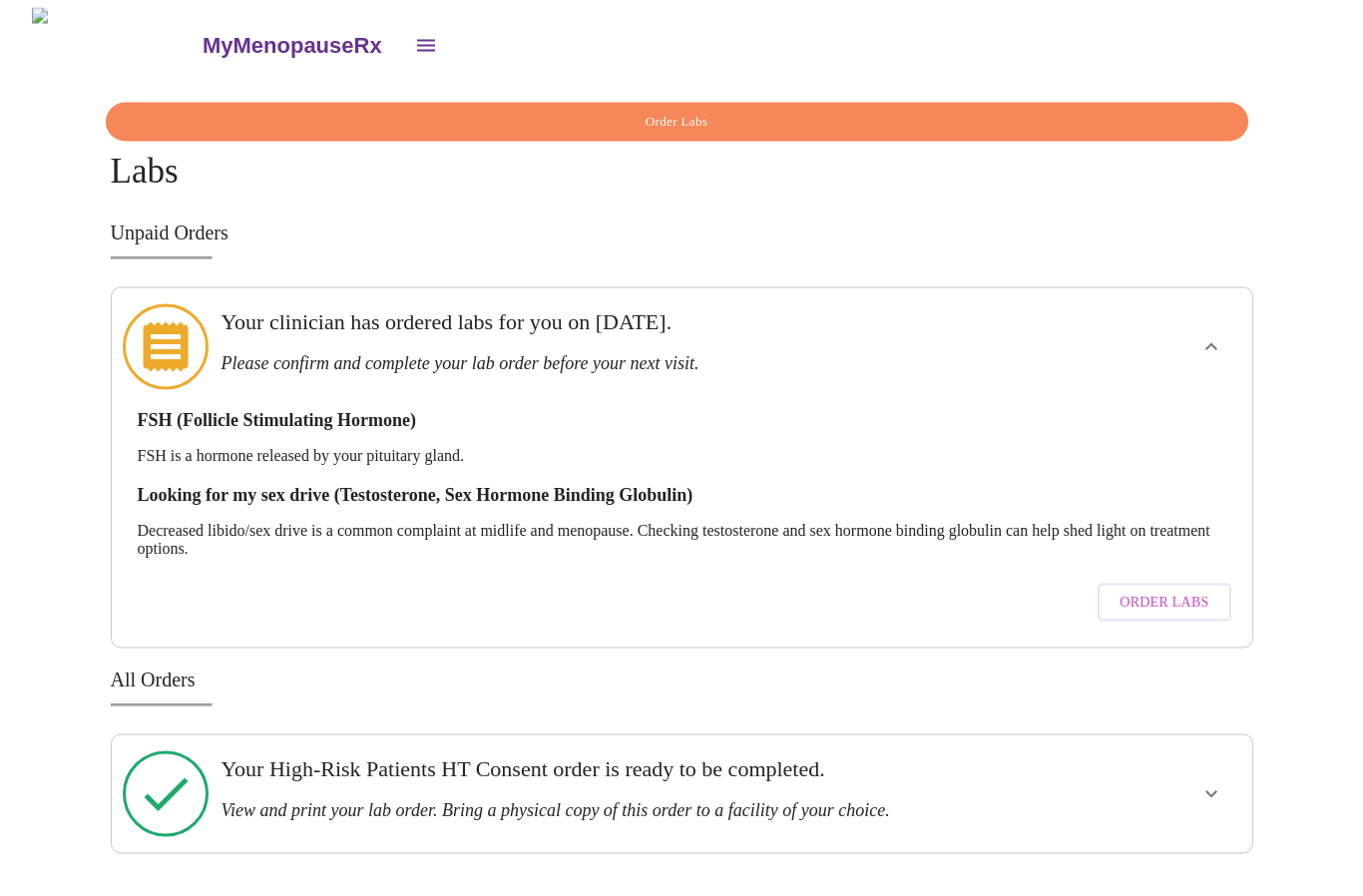 scroll, scrollTop: 0, scrollLeft: 0, axis: both 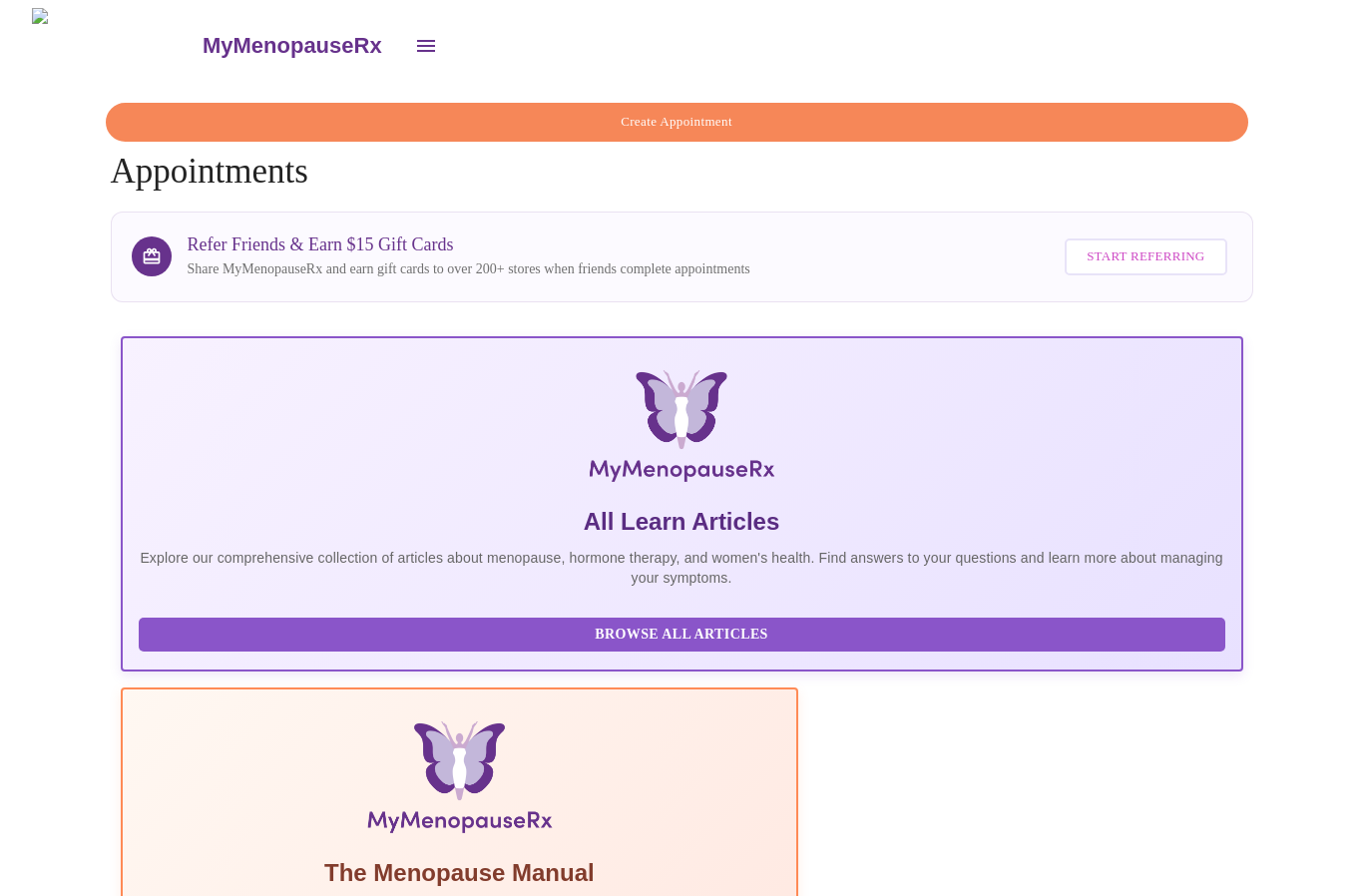 click 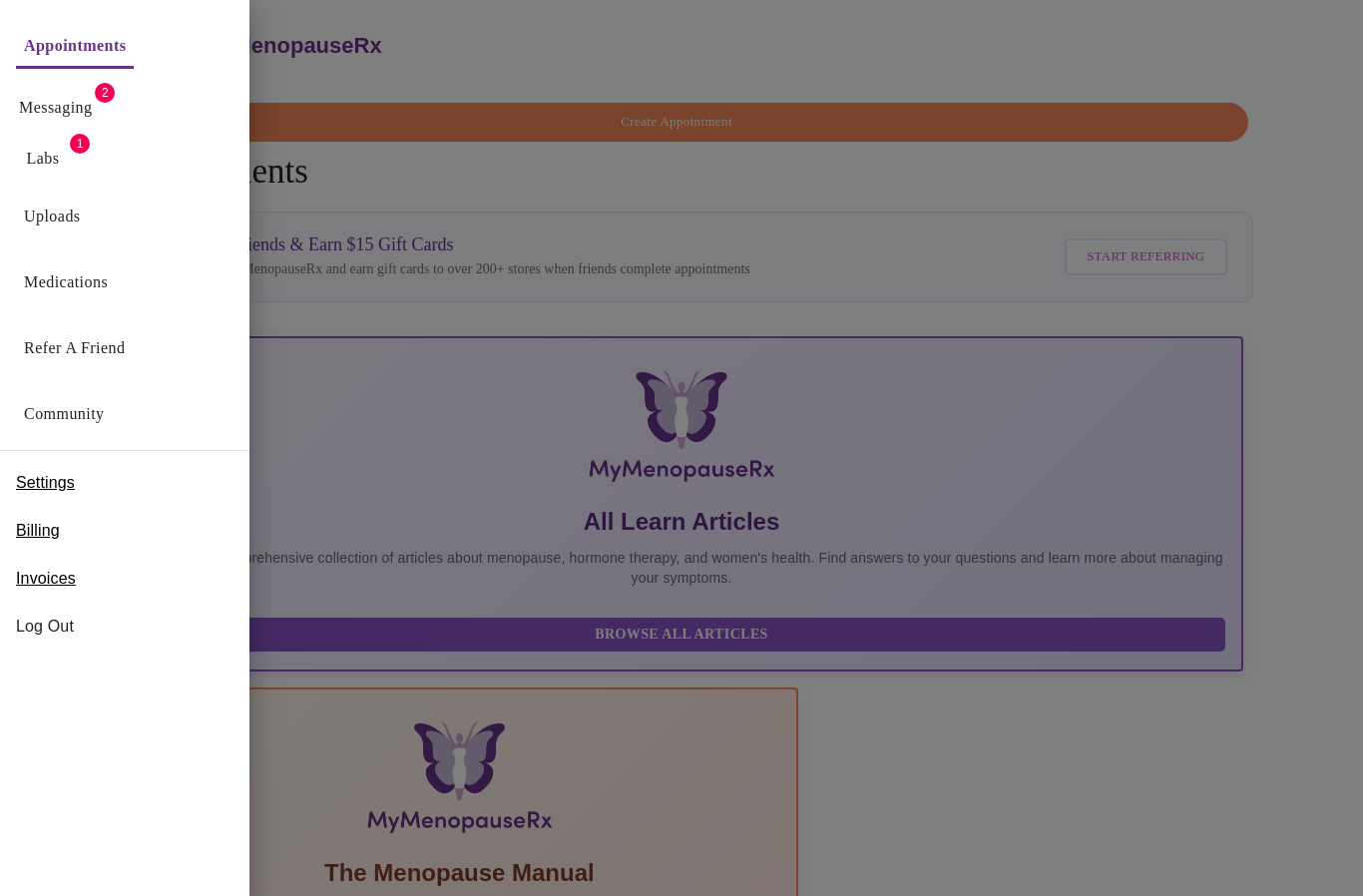 click on "Messaging 2" at bounding box center (125, 102) 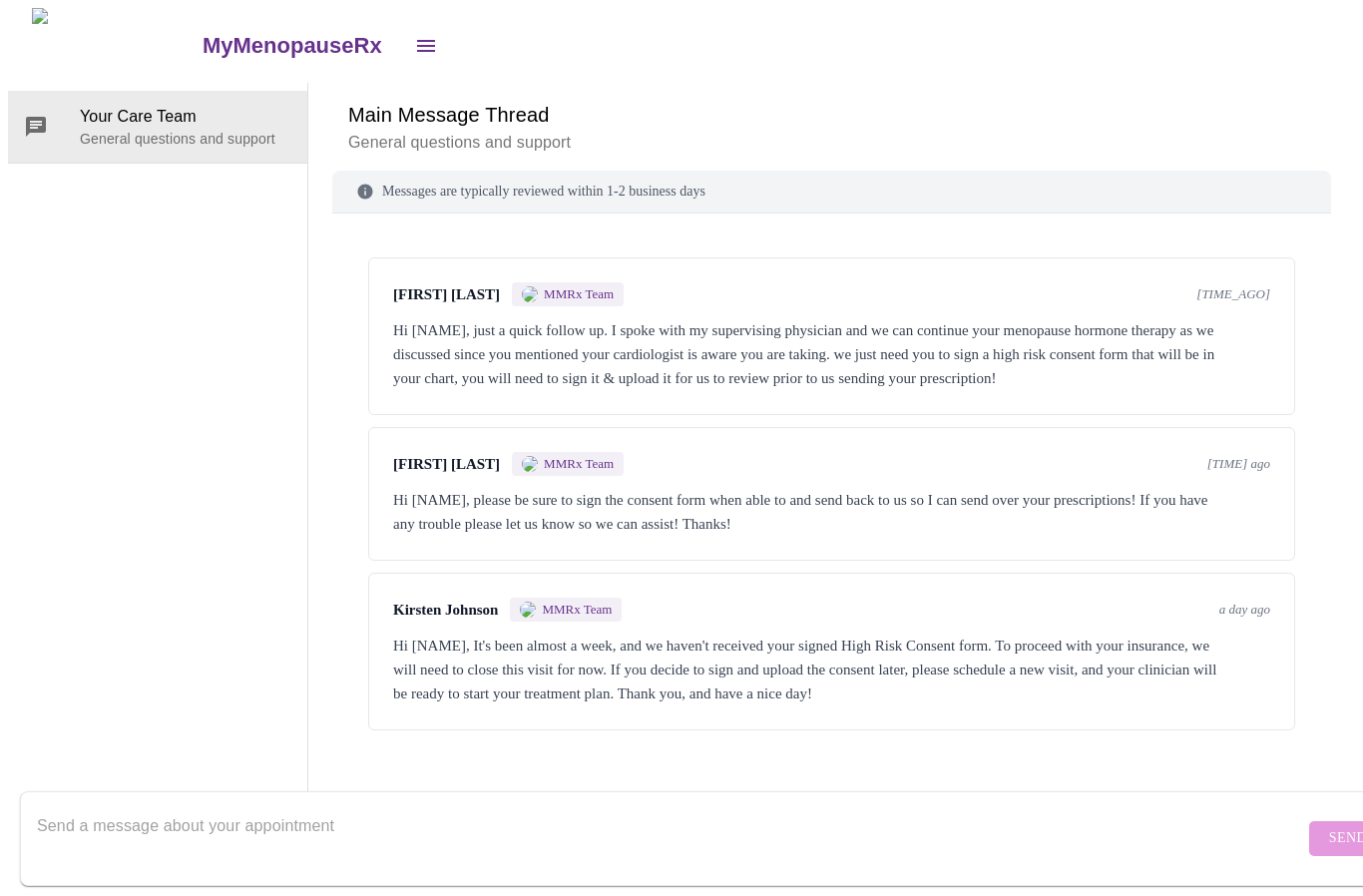 scroll, scrollTop: 0, scrollLeft: 0, axis: both 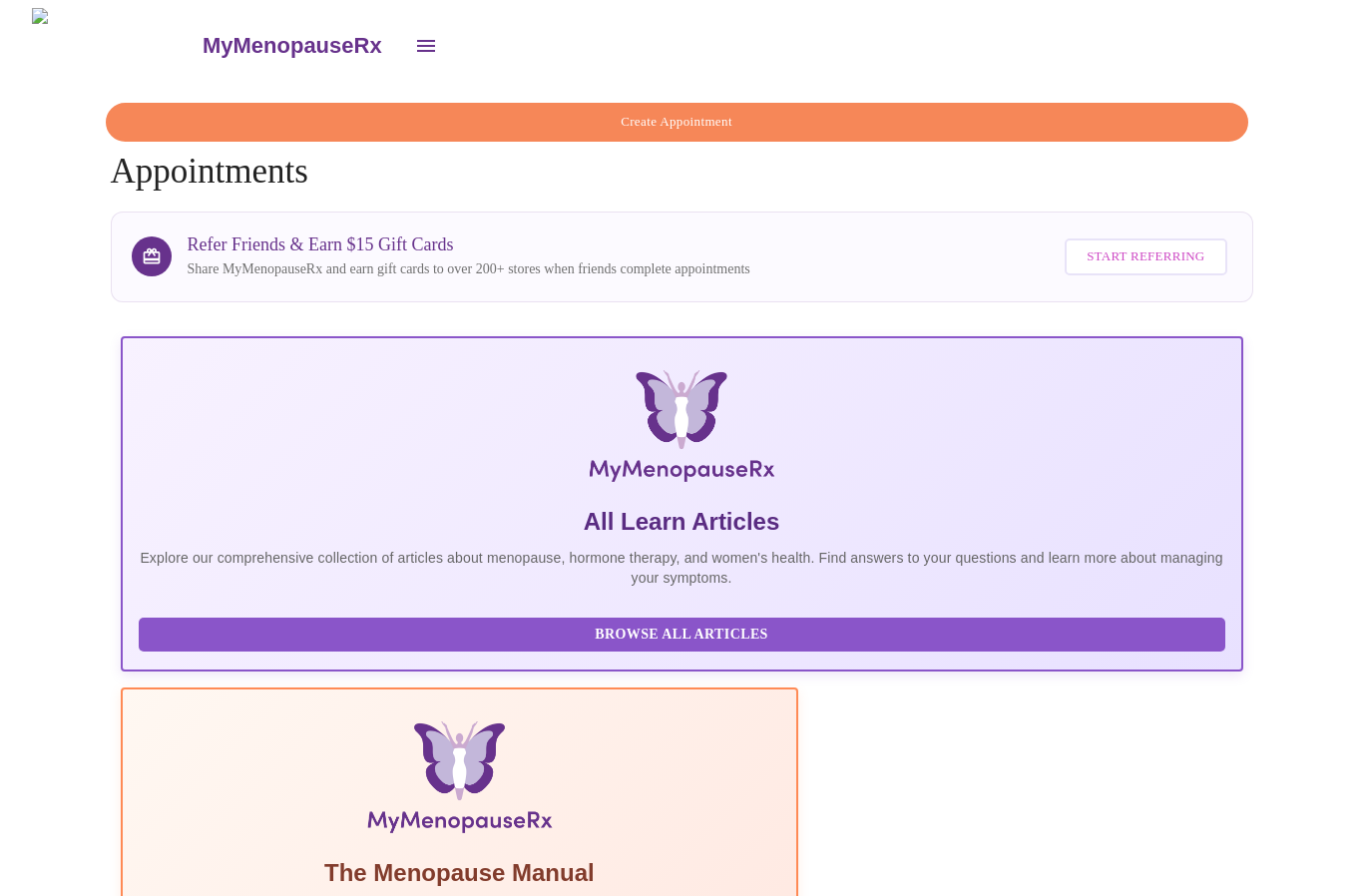 click 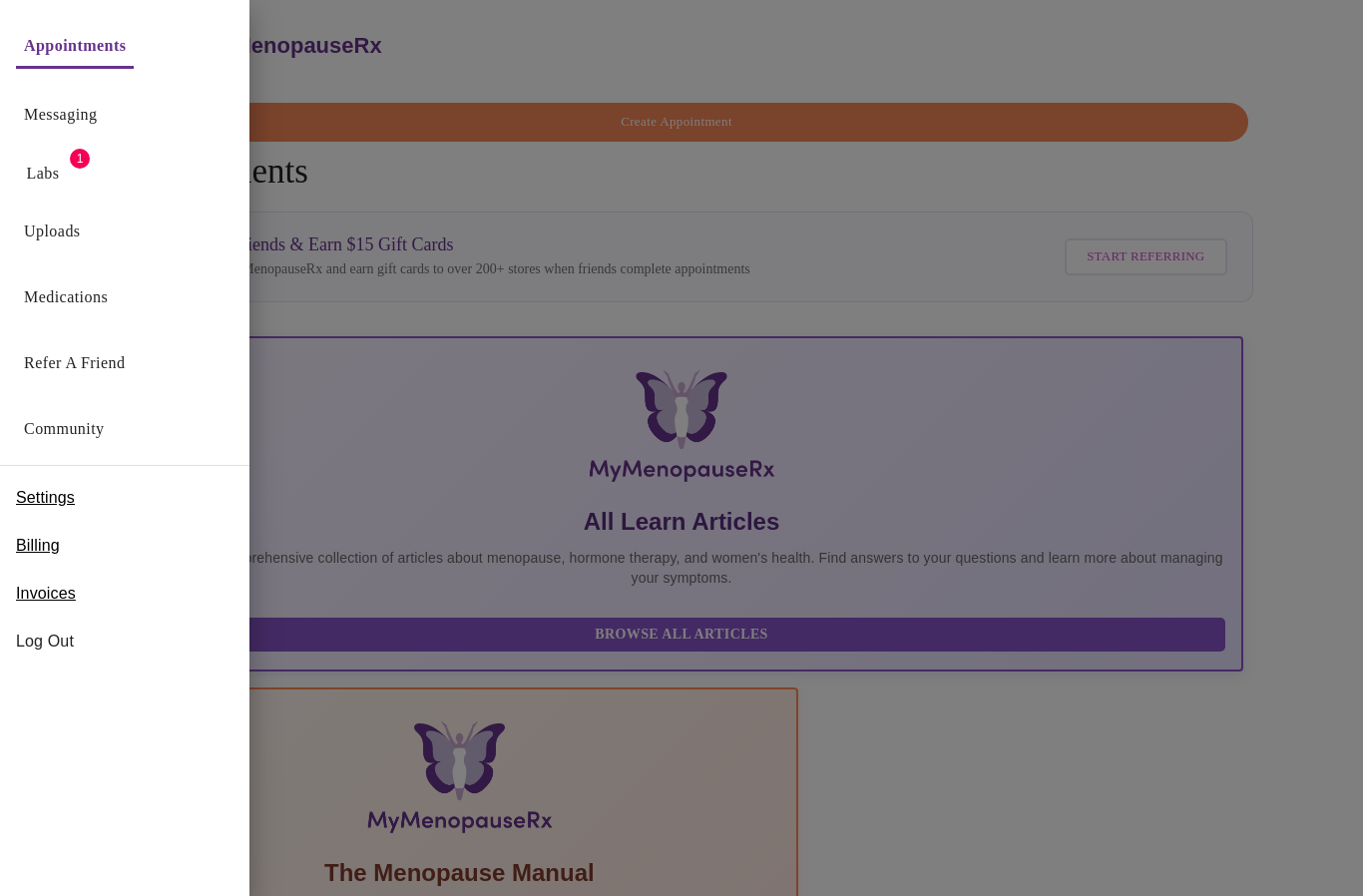 click on "Messaging" at bounding box center (60, 115) 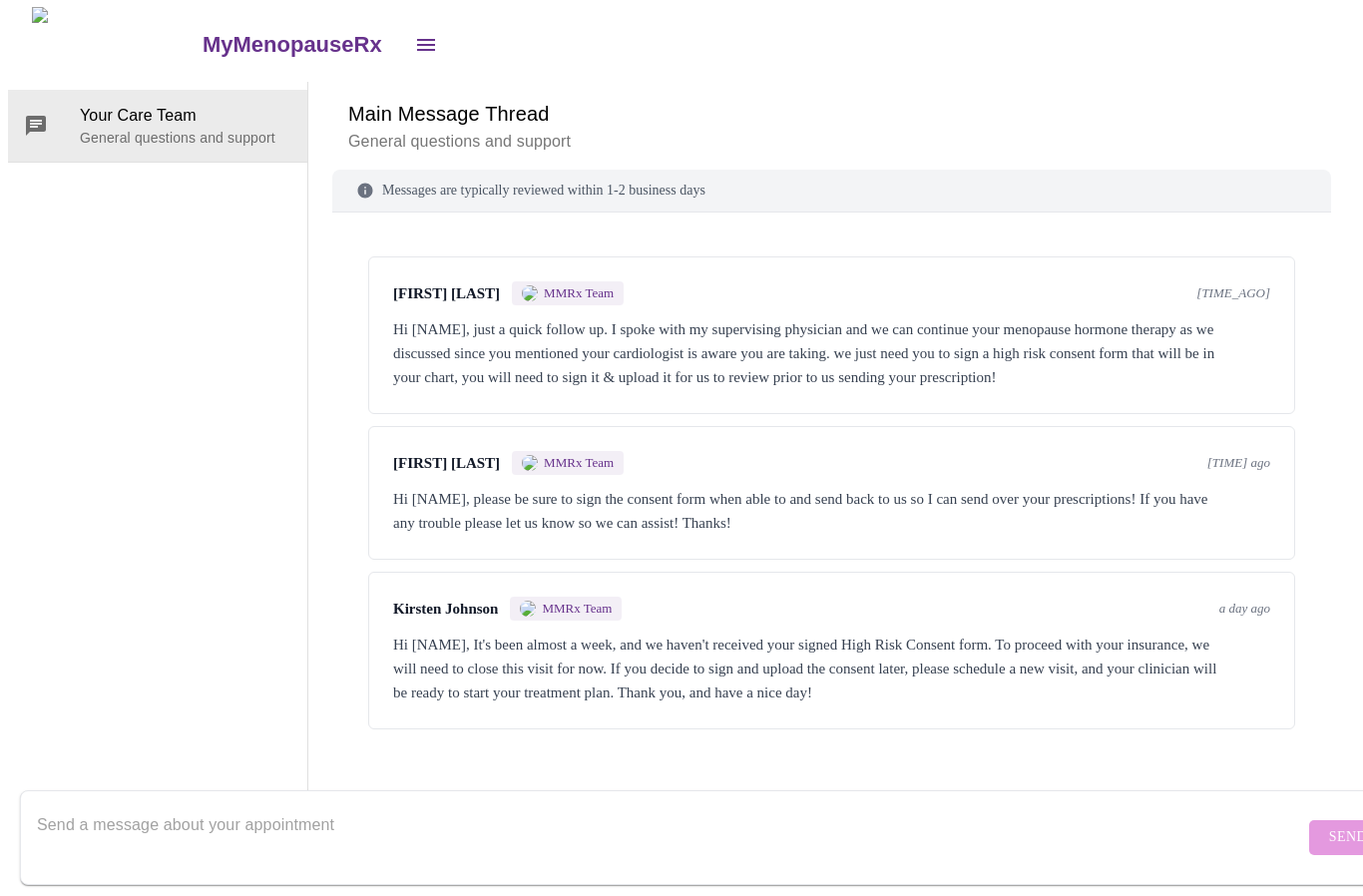 scroll, scrollTop: 74, scrollLeft: 0, axis: vertical 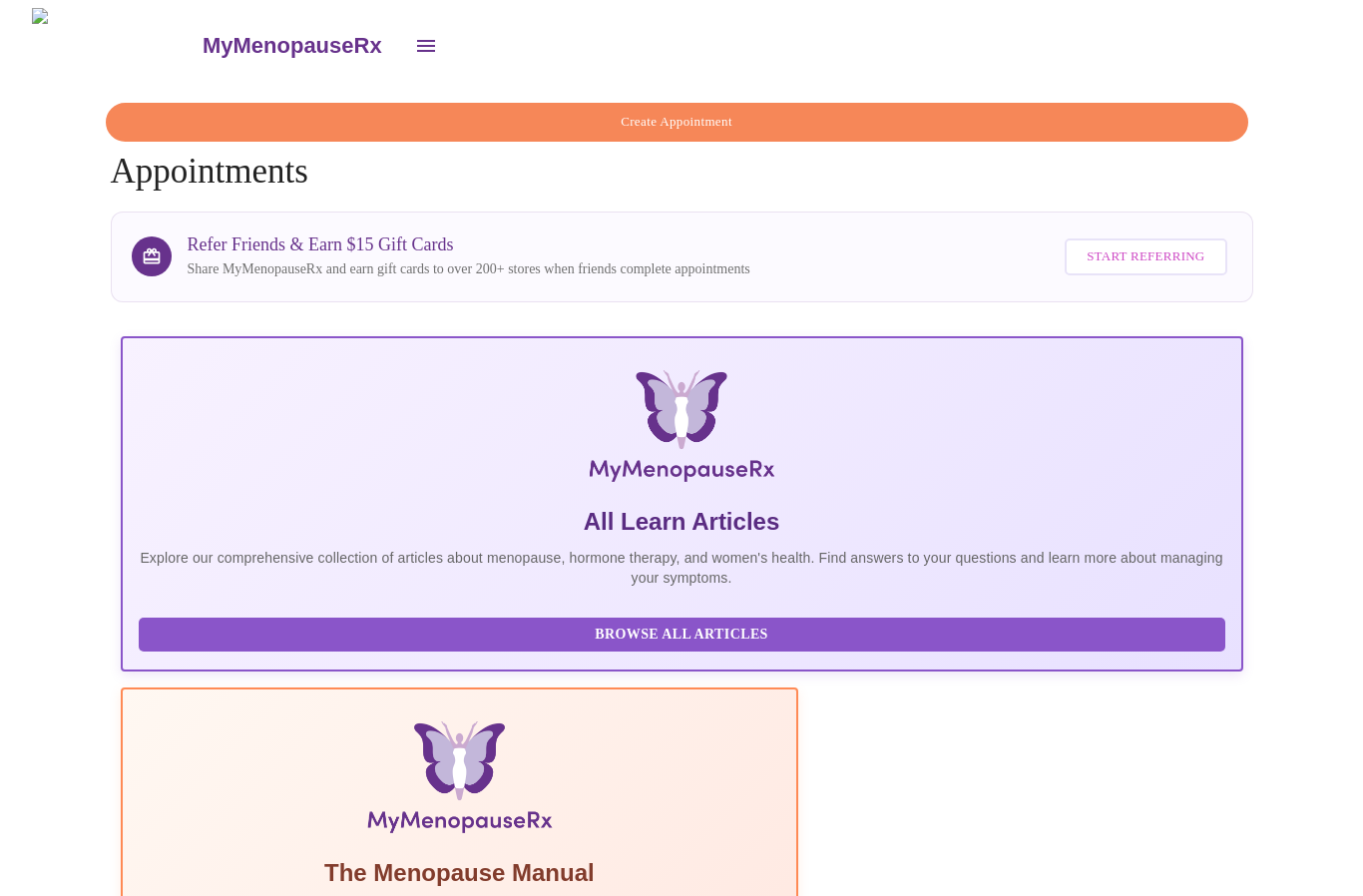 click 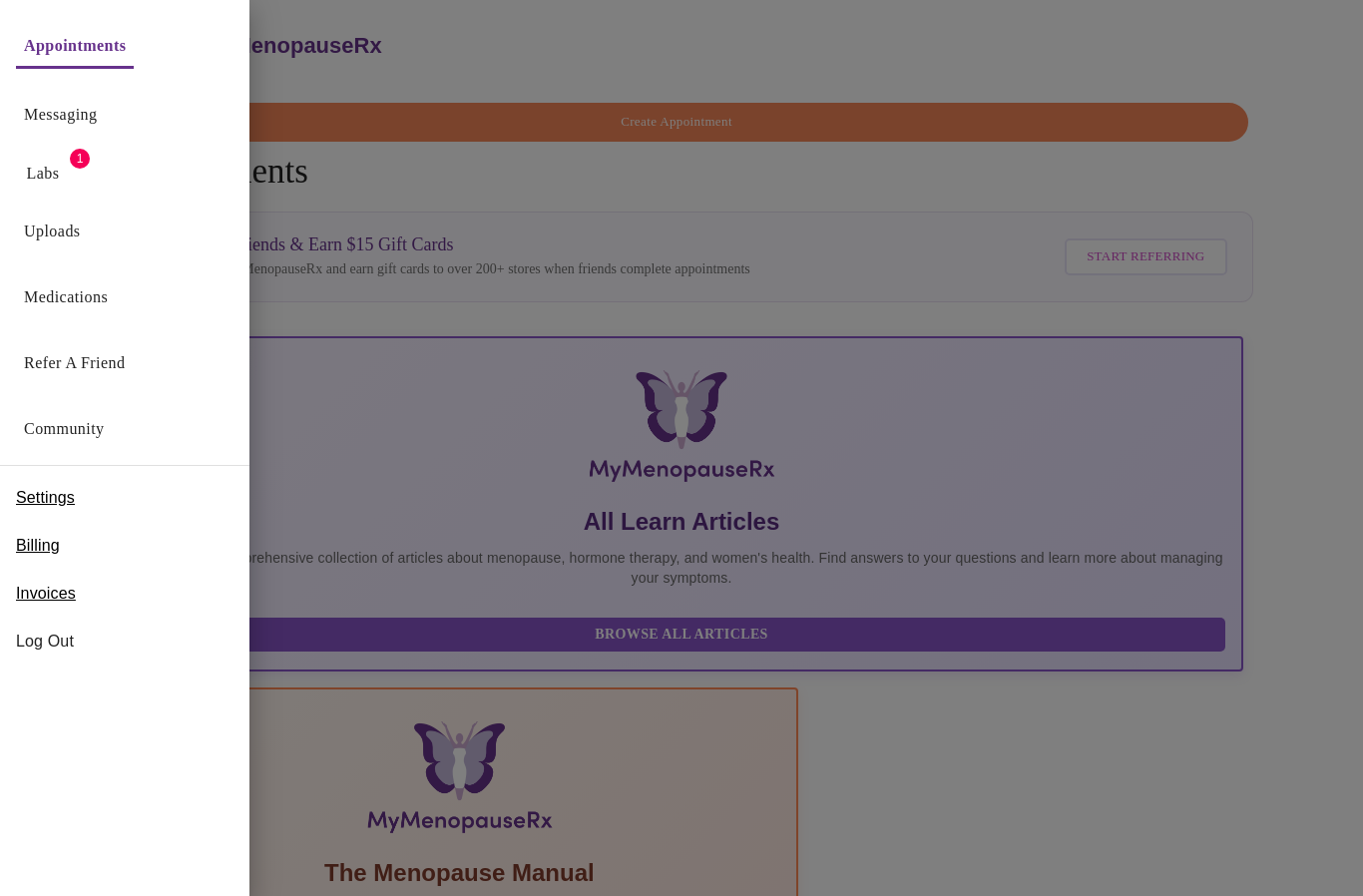 click on "Labs" at bounding box center (43, 174) 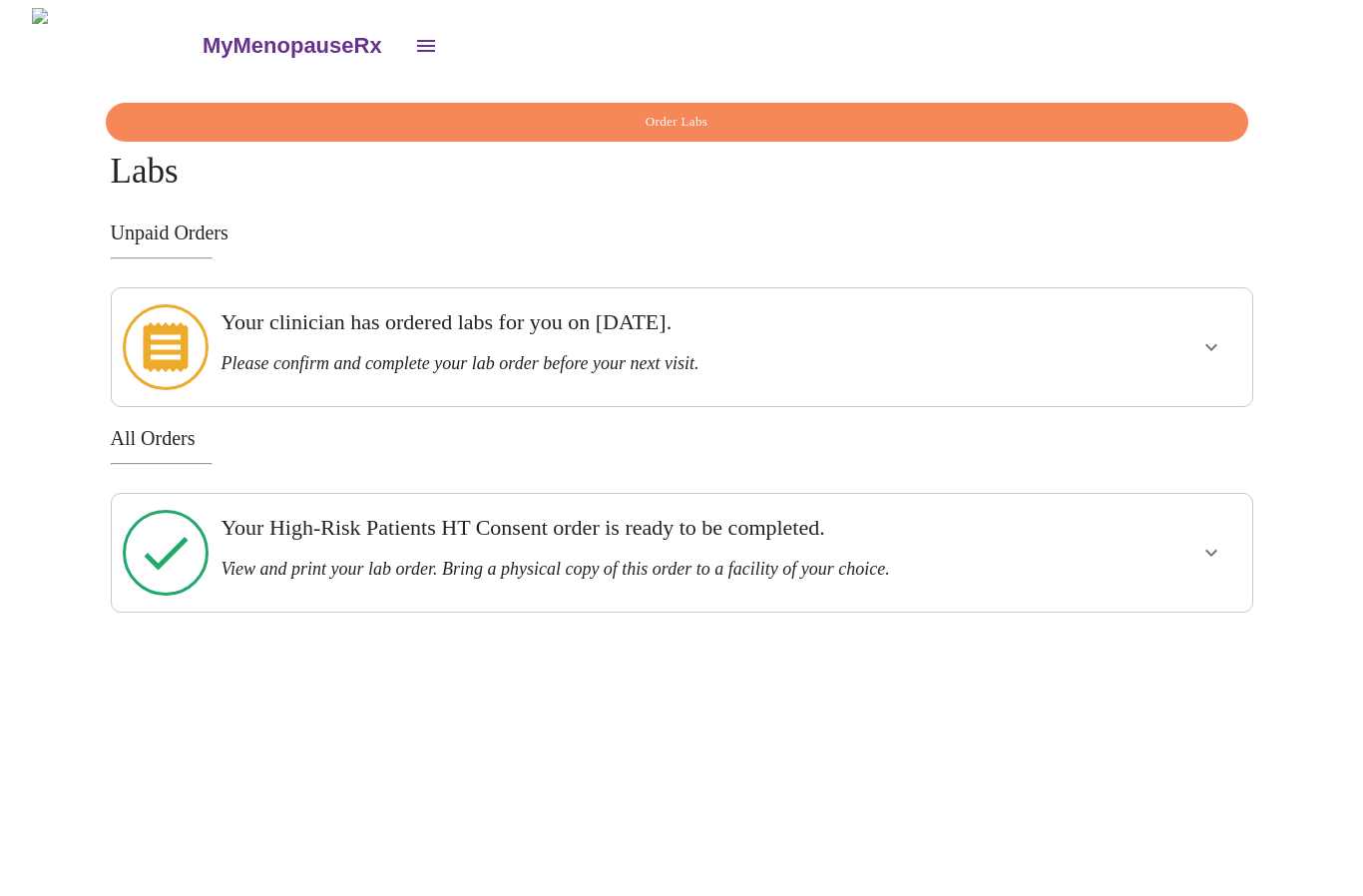 click at bounding box center [1211, 553] 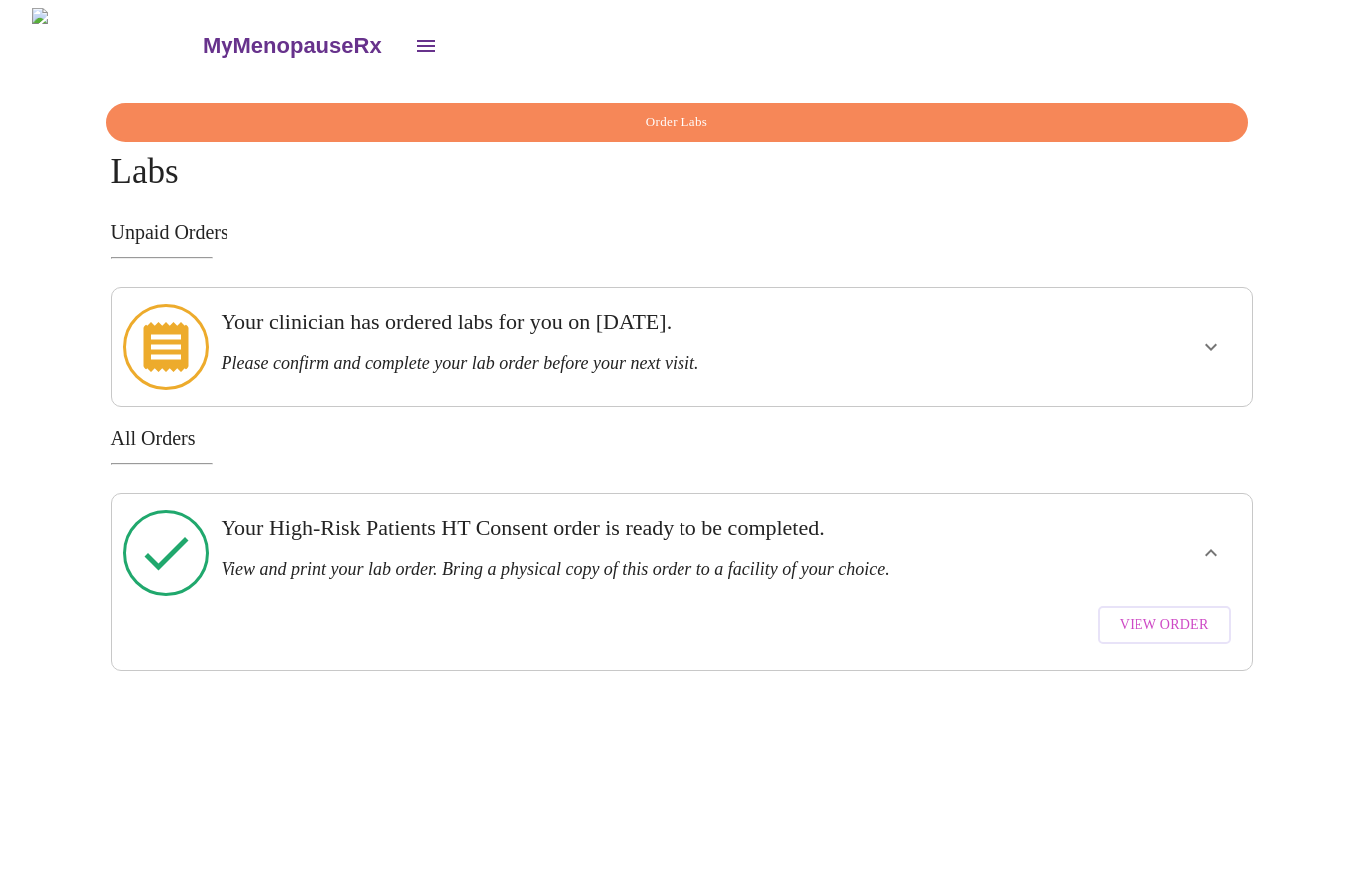 click on "View Order" at bounding box center [1164, 625] 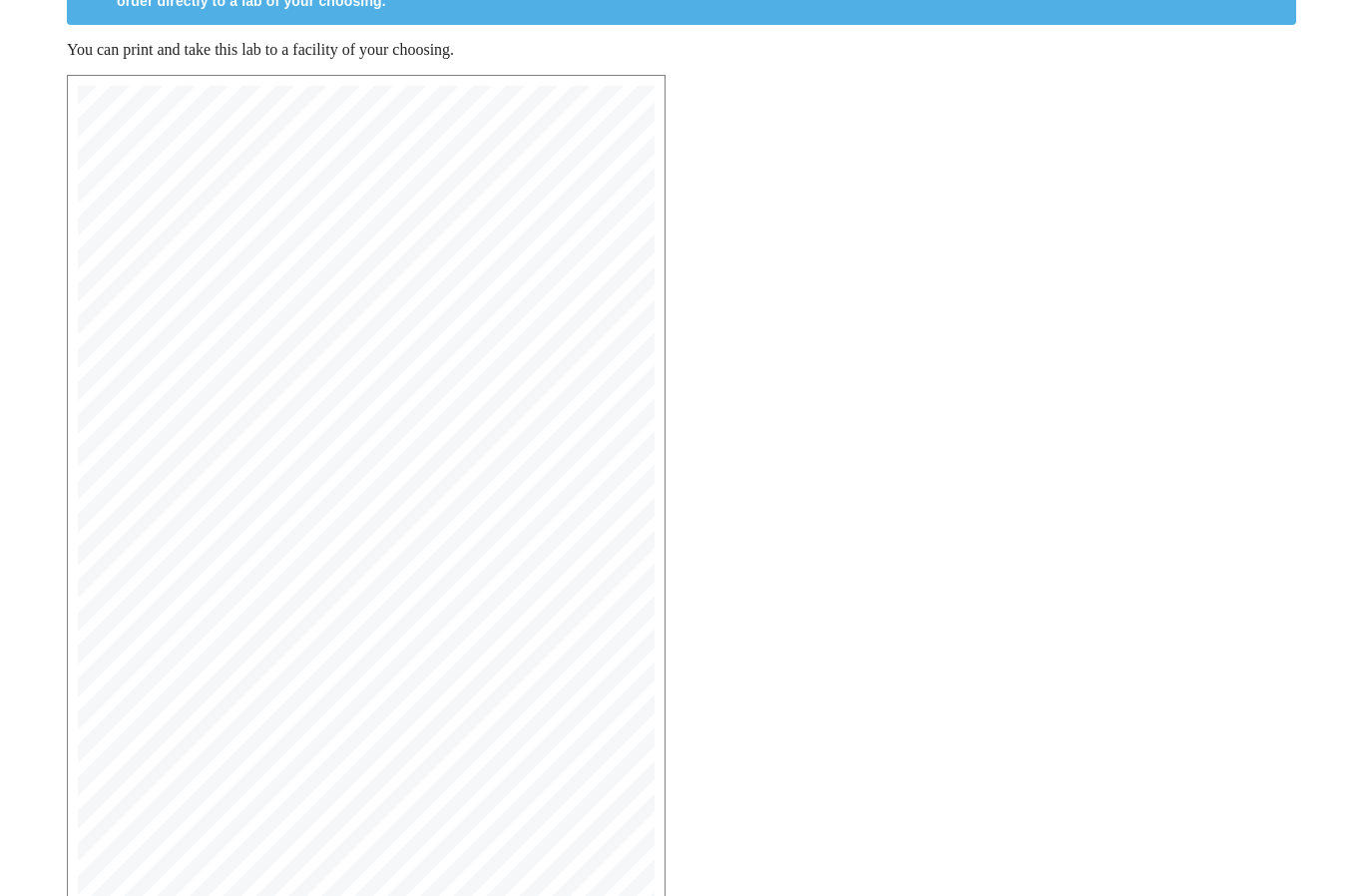 scroll, scrollTop: 321, scrollLeft: 0, axis: vertical 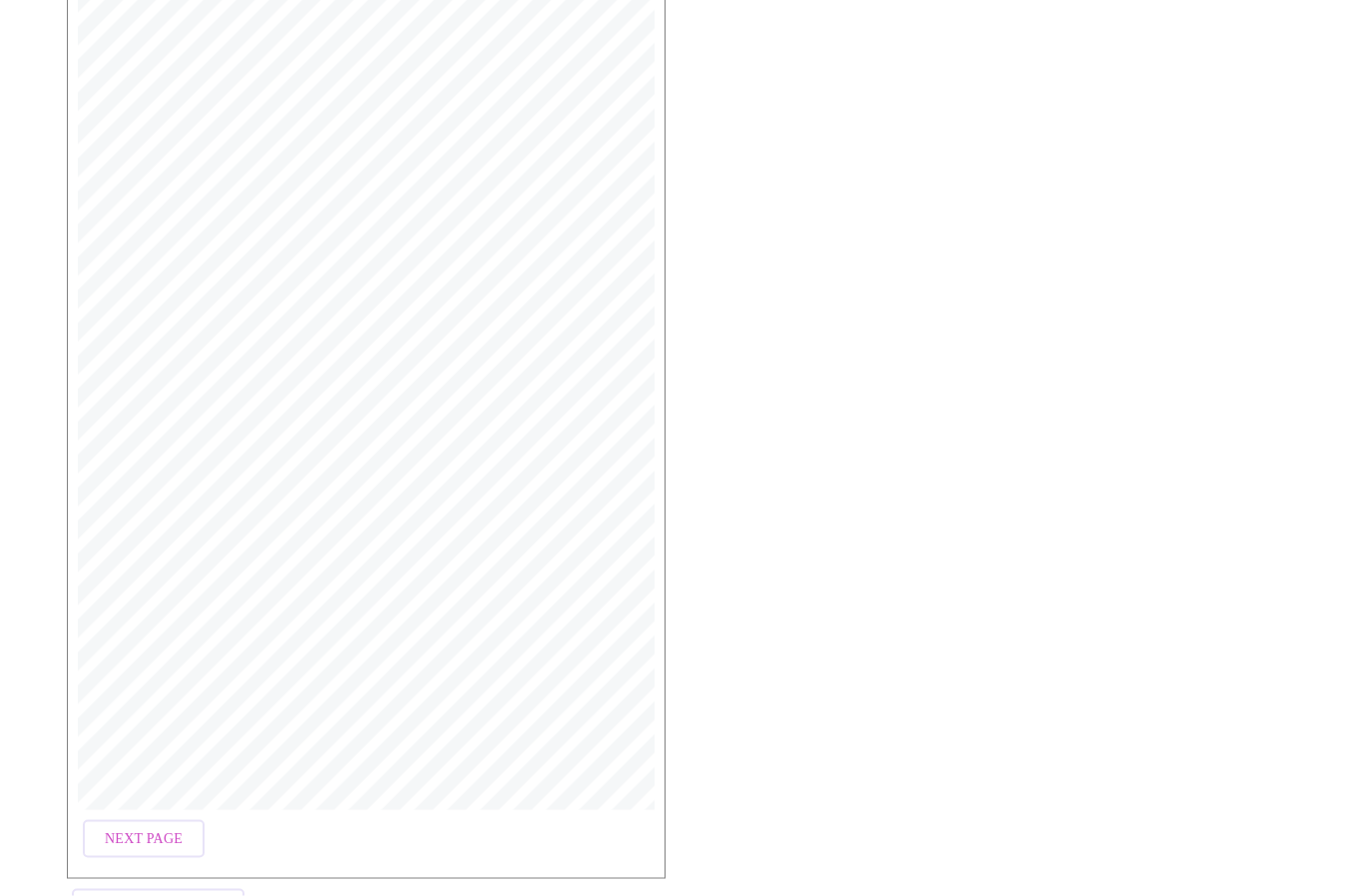 click on "Open Larger PDF" at bounding box center (158, 908) 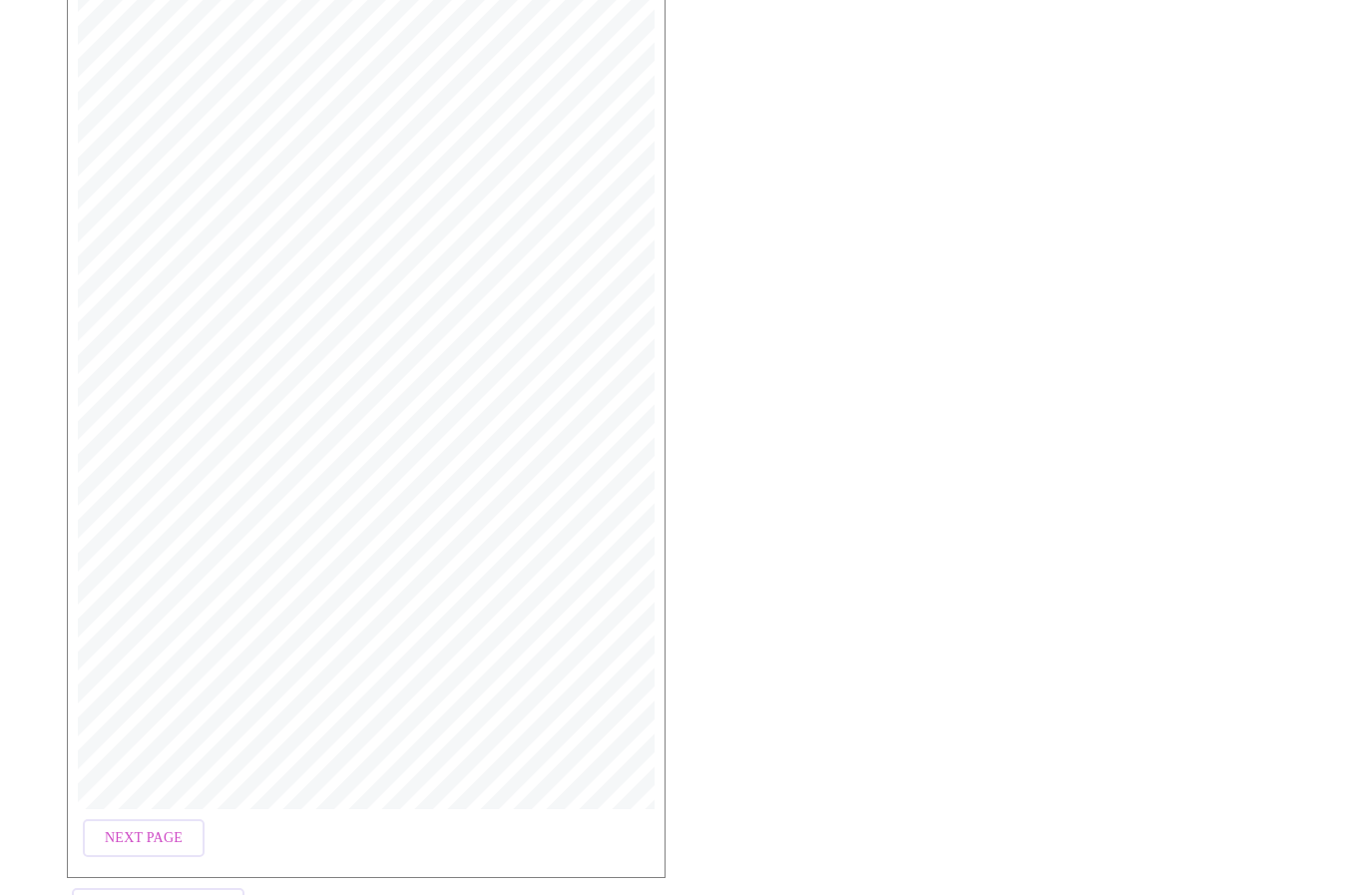scroll, scrollTop: 394, scrollLeft: 0, axis: vertical 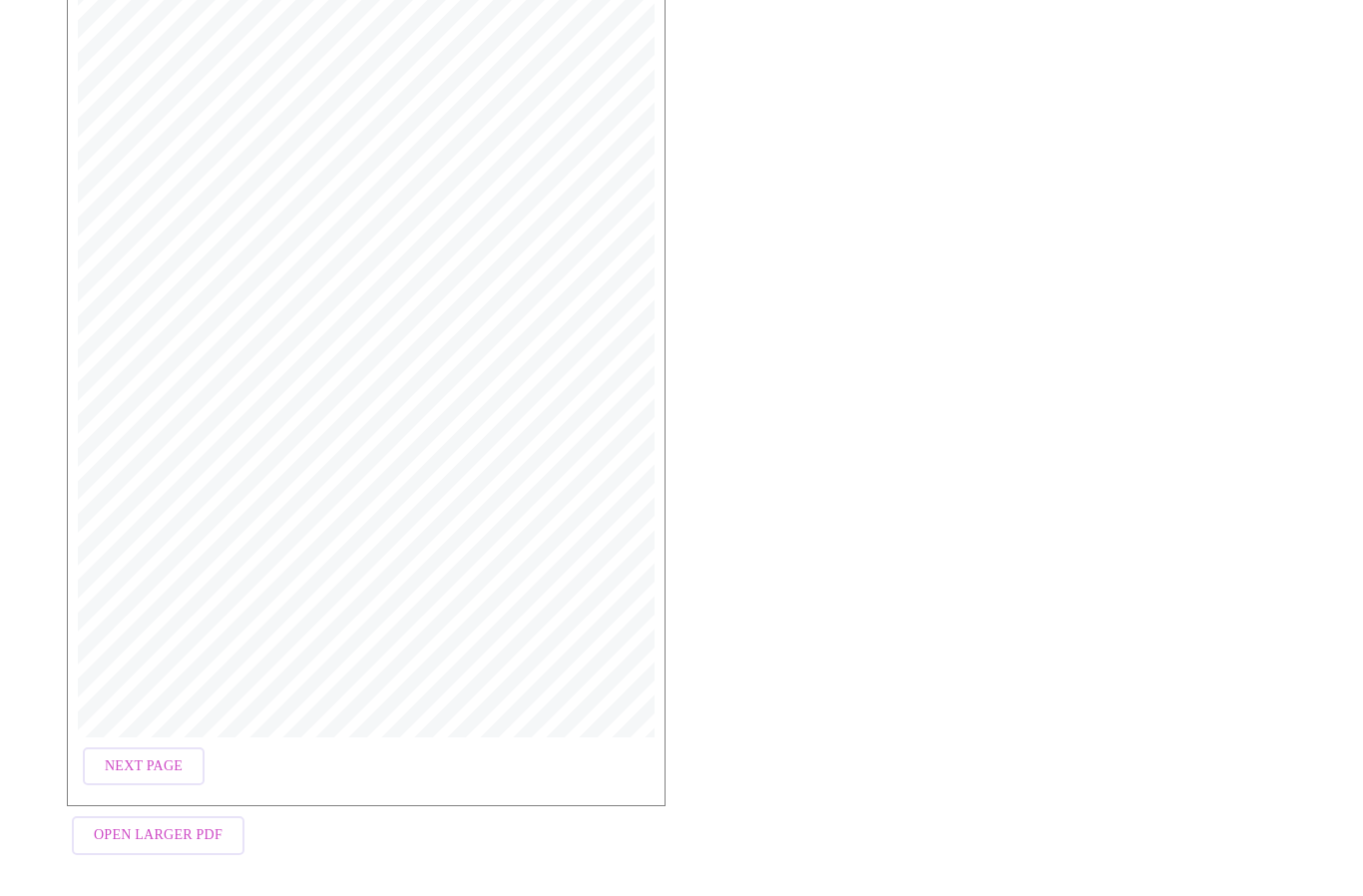 click on "Next Page" at bounding box center (144, 766) 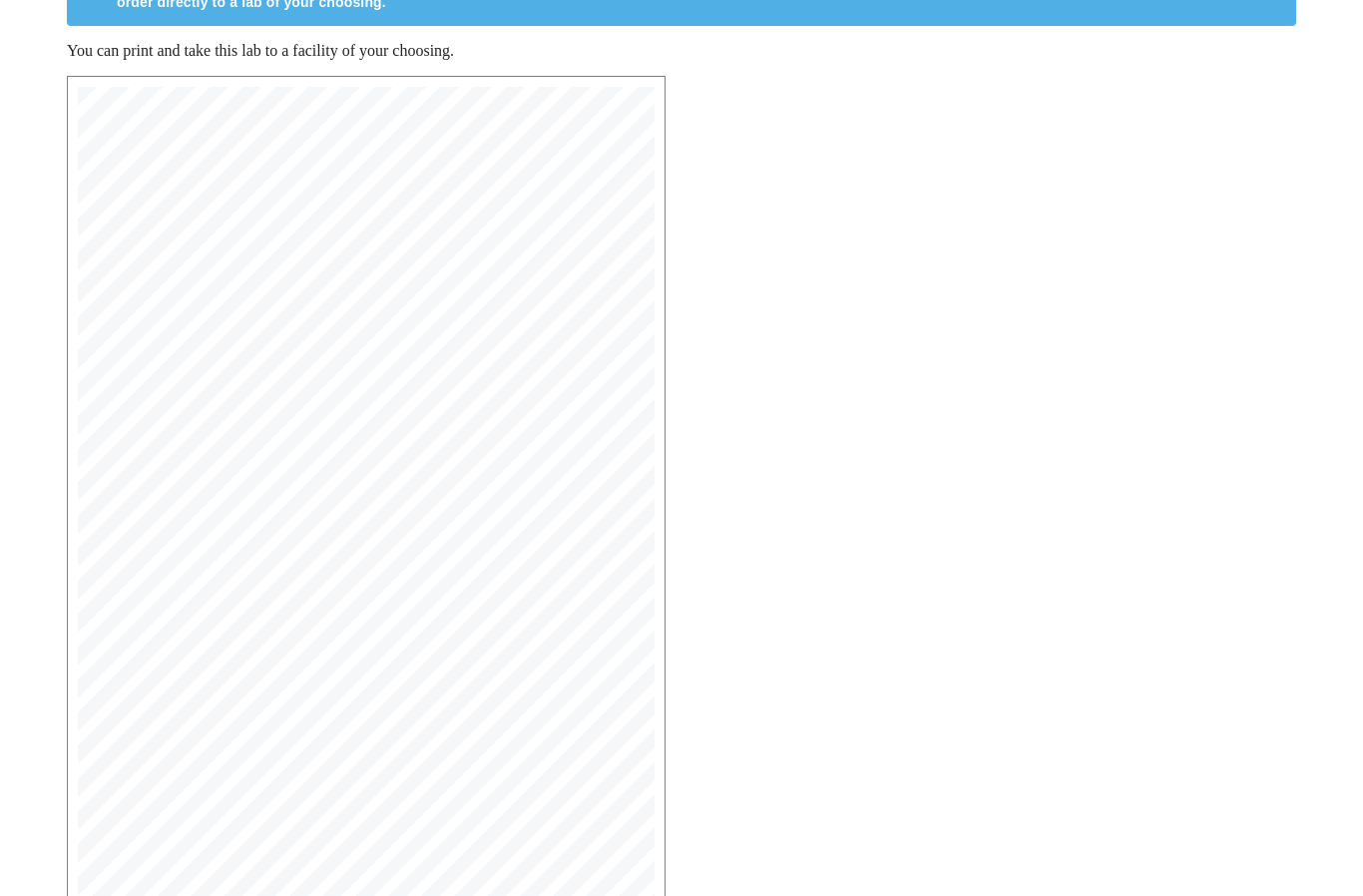 scroll, scrollTop: 321, scrollLeft: 0, axis: vertical 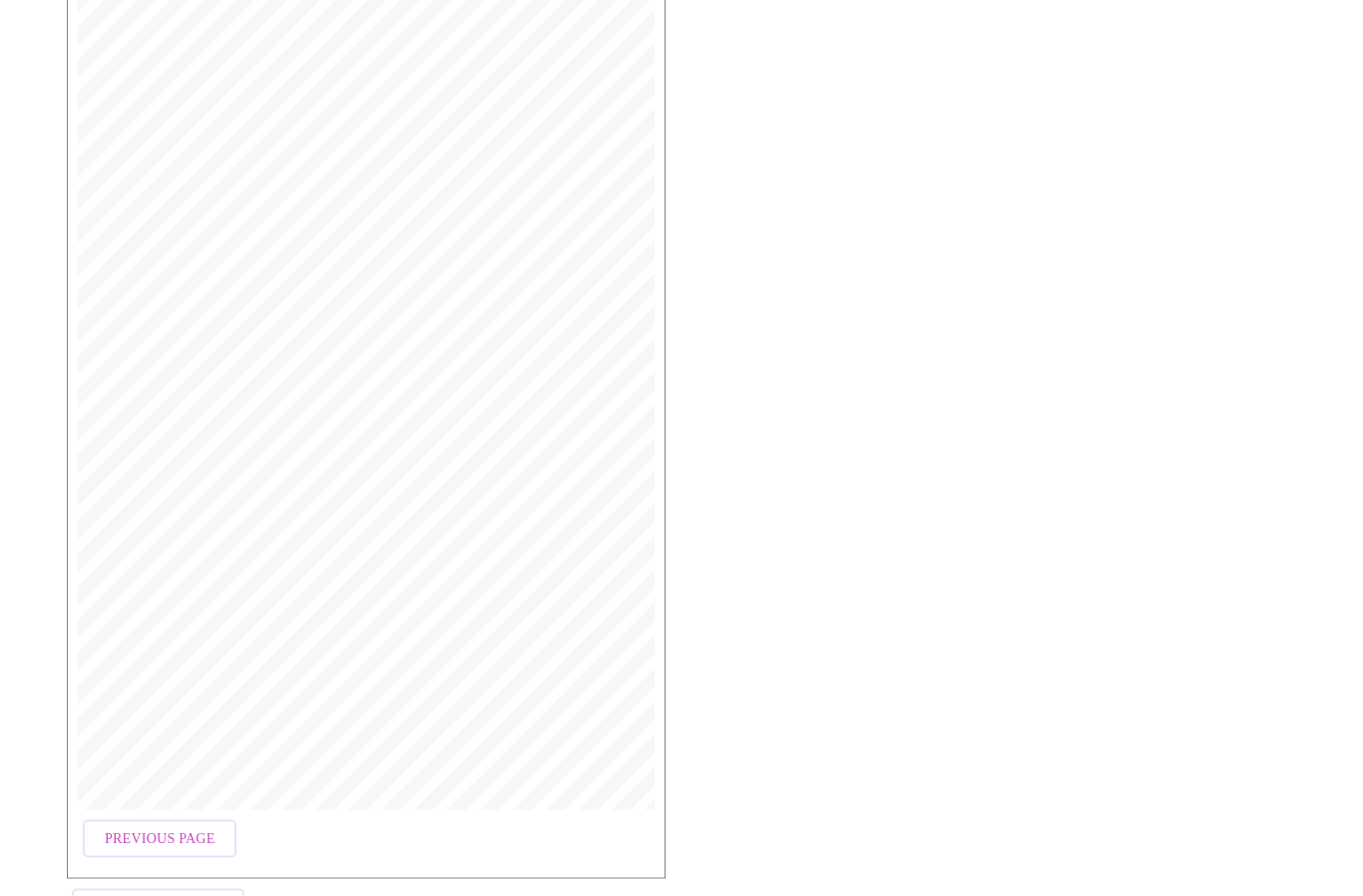 click on "Open Larger PDF" at bounding box center (158, 908) 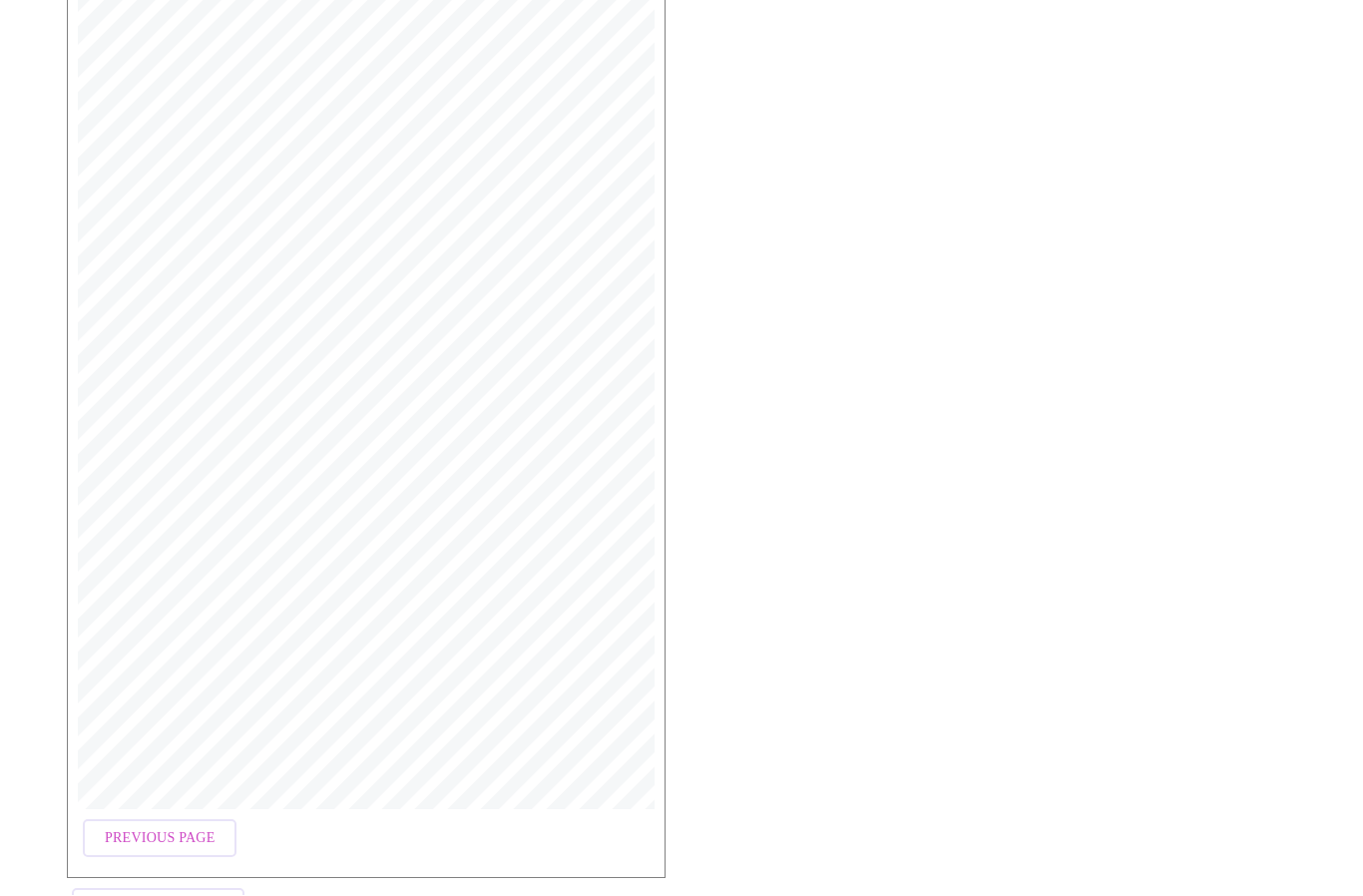scroll, scrollTop: 394, scrollLeft: 0, axis: vertical 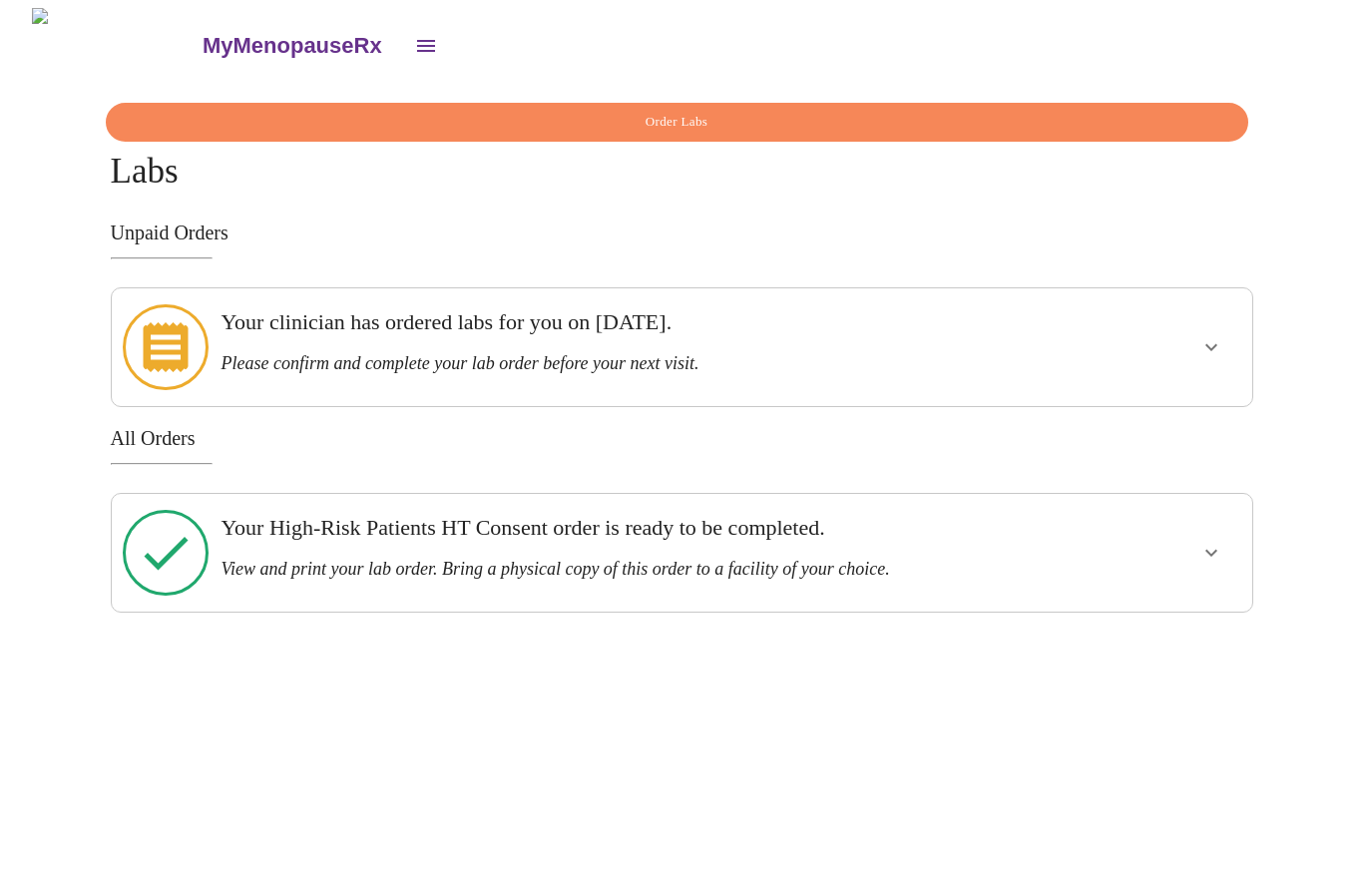 click 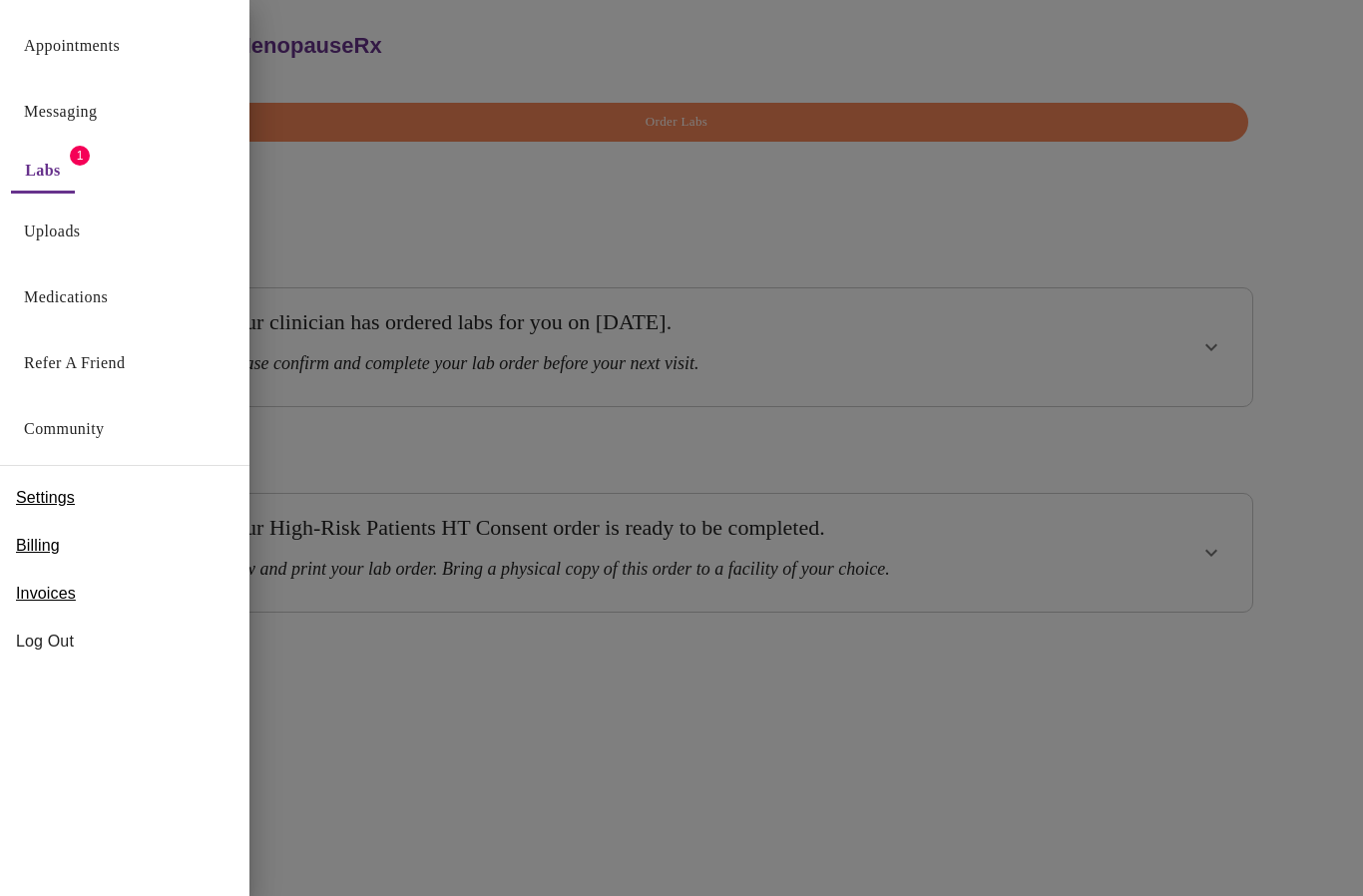 click on "Uploads" at bounding box center [52, 231] 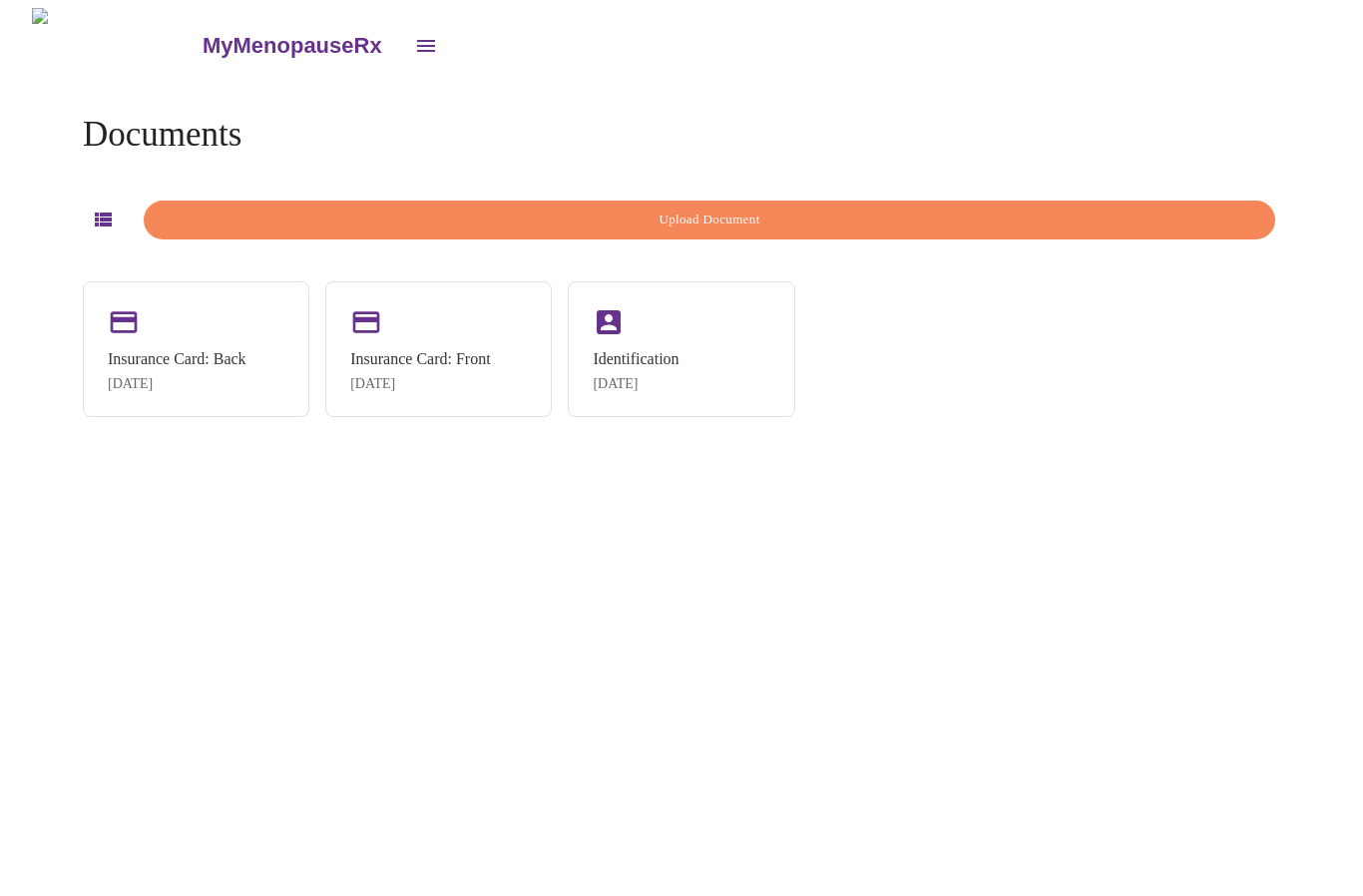 click 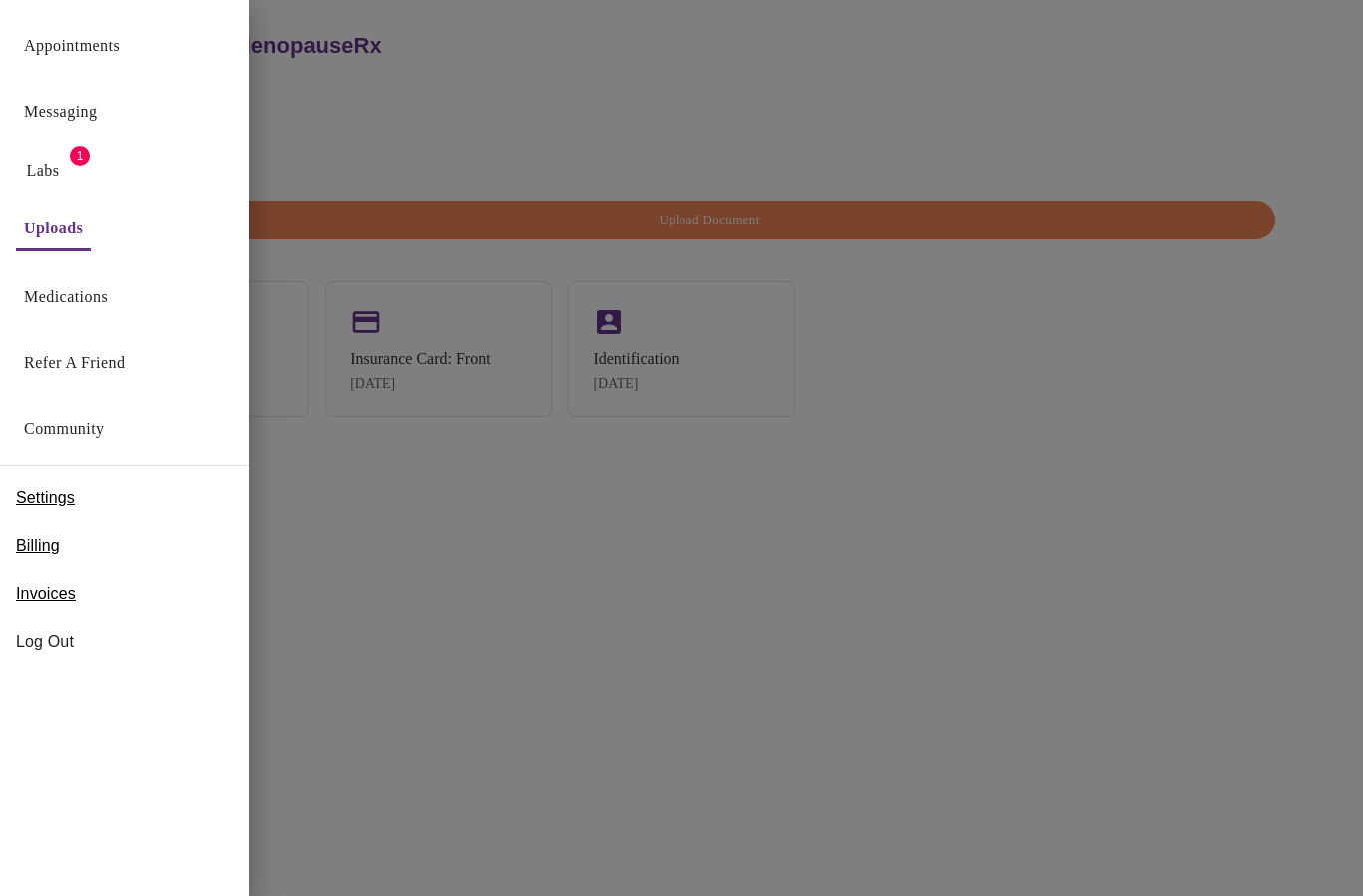 click on "Messaging" at bounding box center [60, 112] 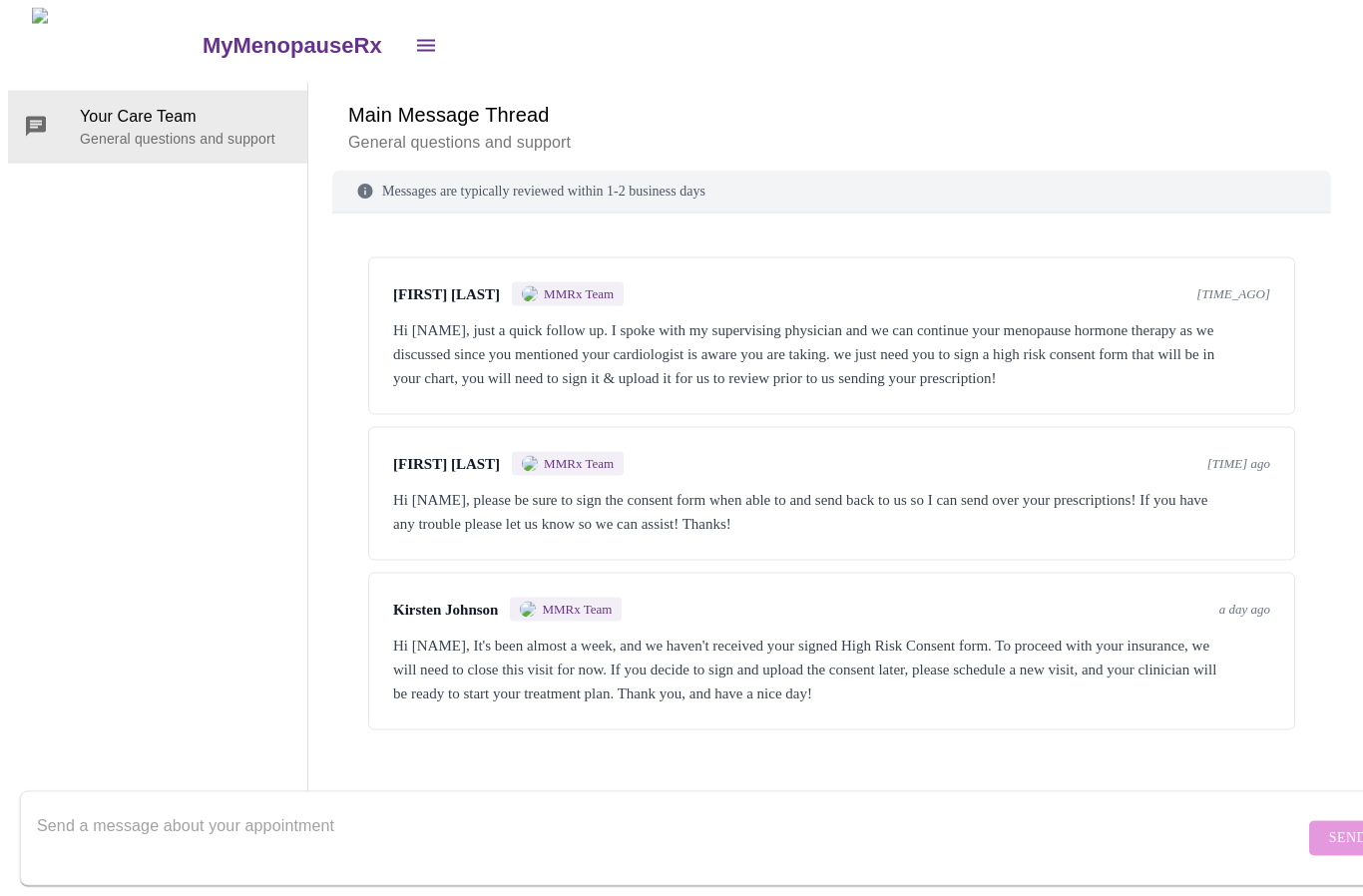 scroll, scrollTop: 74, scrollLeft: 0, axis: vertical 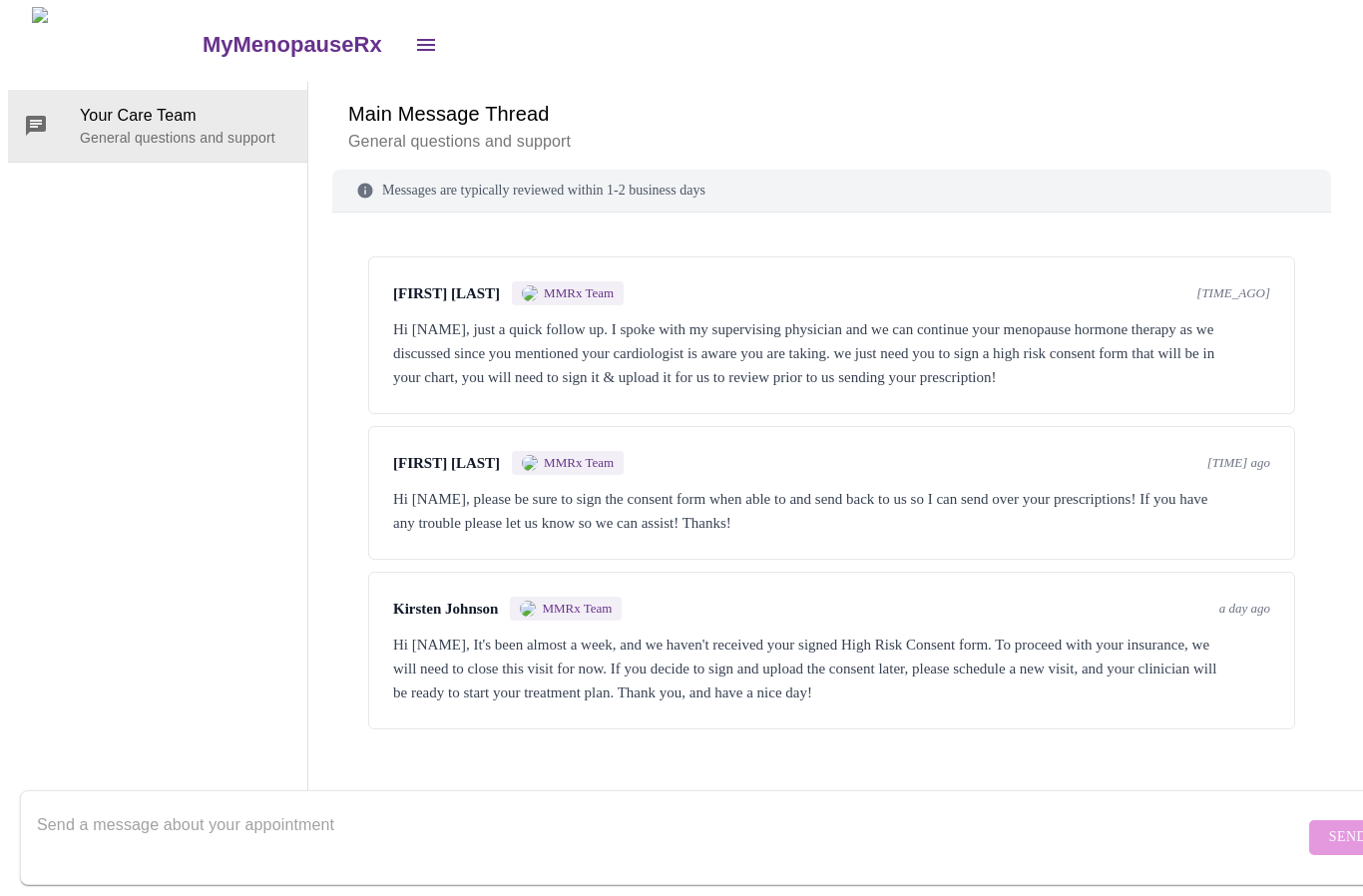 click at bounding box center [671, 838] 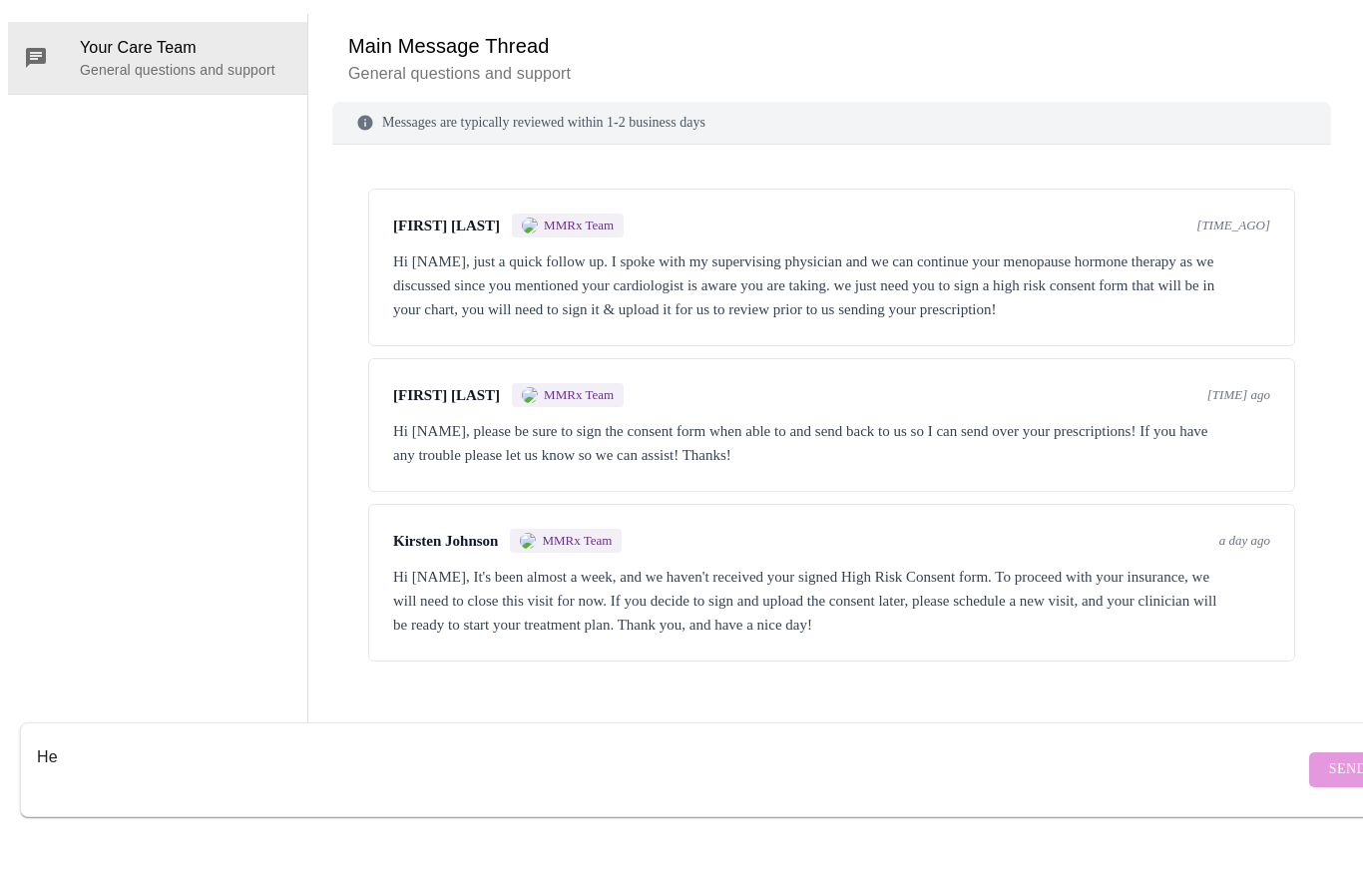 scroll, scrollTop: 75, scrollLeft: 0, axis: vertical 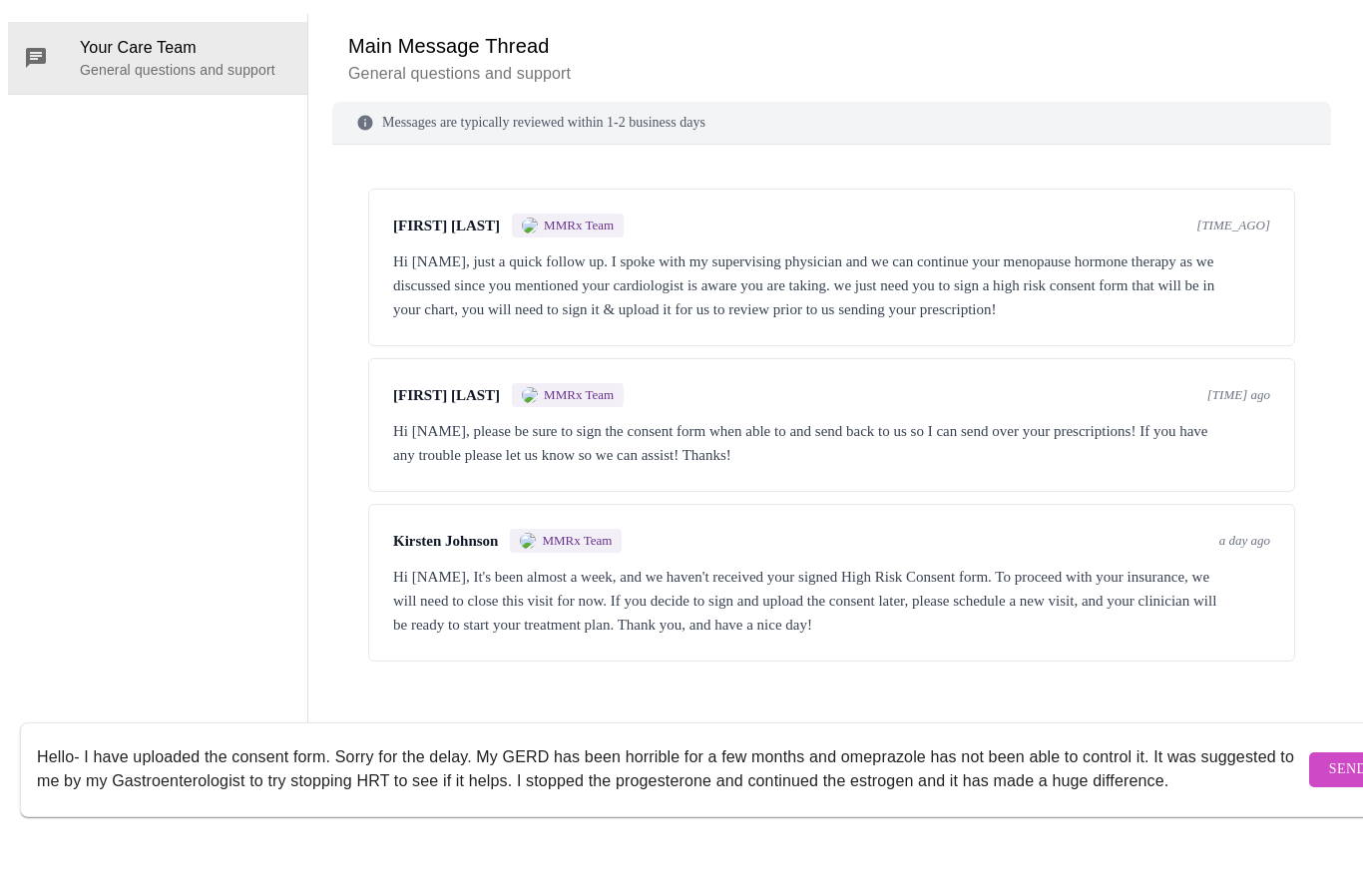 click on "Hello- I have uploaded the consent form. Sorry for the delay. My GERD has been horrible for a few months and omeprazole has not been able to control it. It was suggested to me by my Gastroenterologist to try stopping HRT to see if it helps. I stopped the progesterone and continued the estrogen and it has made a huge difference." at bounding box center (671, 838) 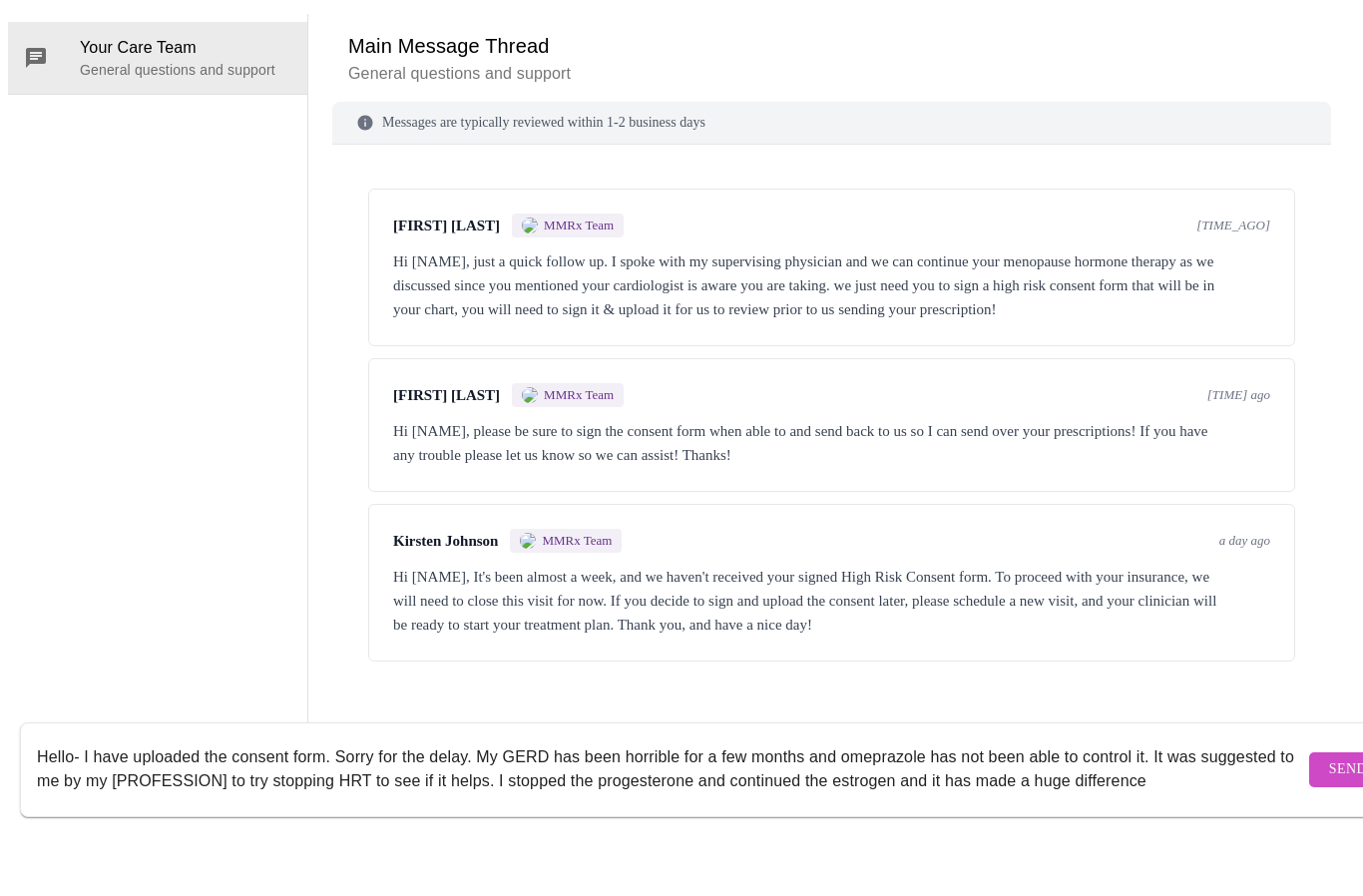 click on "Hello- I have uploaded the consent form. Sorry for the delay. My GERD has been horrible for a few months and omeprazole has not been able to control it. It was suggested to me by my [PROFESSION] to try stopping HRT to see if it helps. I stopped the progesterone and continued the estrogen and it has made a huge difference" at bounding box center [671, 838] 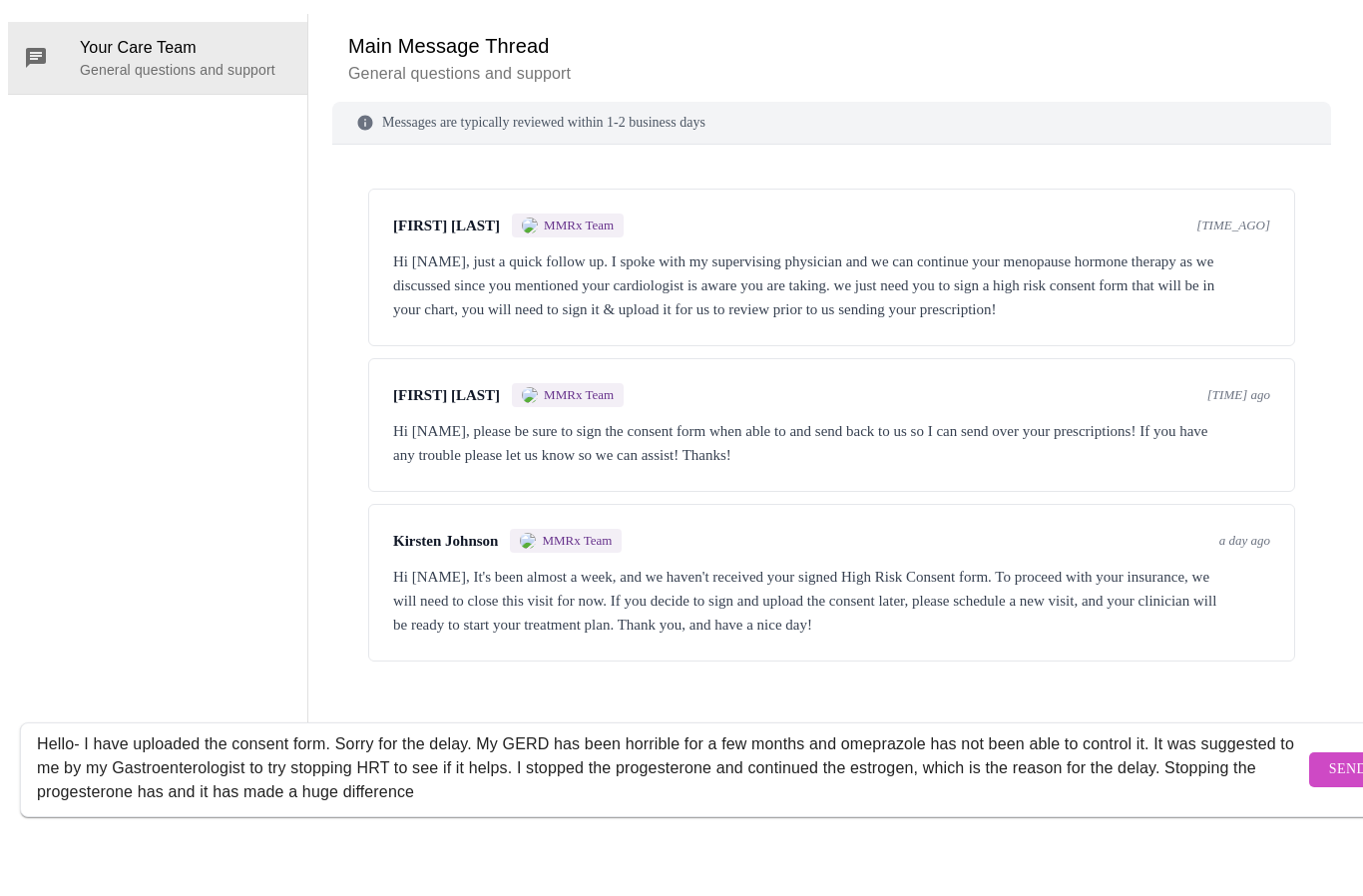 click on "Hello- I have uploaded the consent form. Sorry for the delay. My GERD has been horrible for a few months and omeprazole has not been able to control it. It was suggested to me by my Gastroenterologist to try stopping HRT to see if it helps. I stopped the progesterone and continued the estrogen, which is the reason for the delay. Stopping the progesterone has and it has made a huge difference" at bounding box center [671, 838] 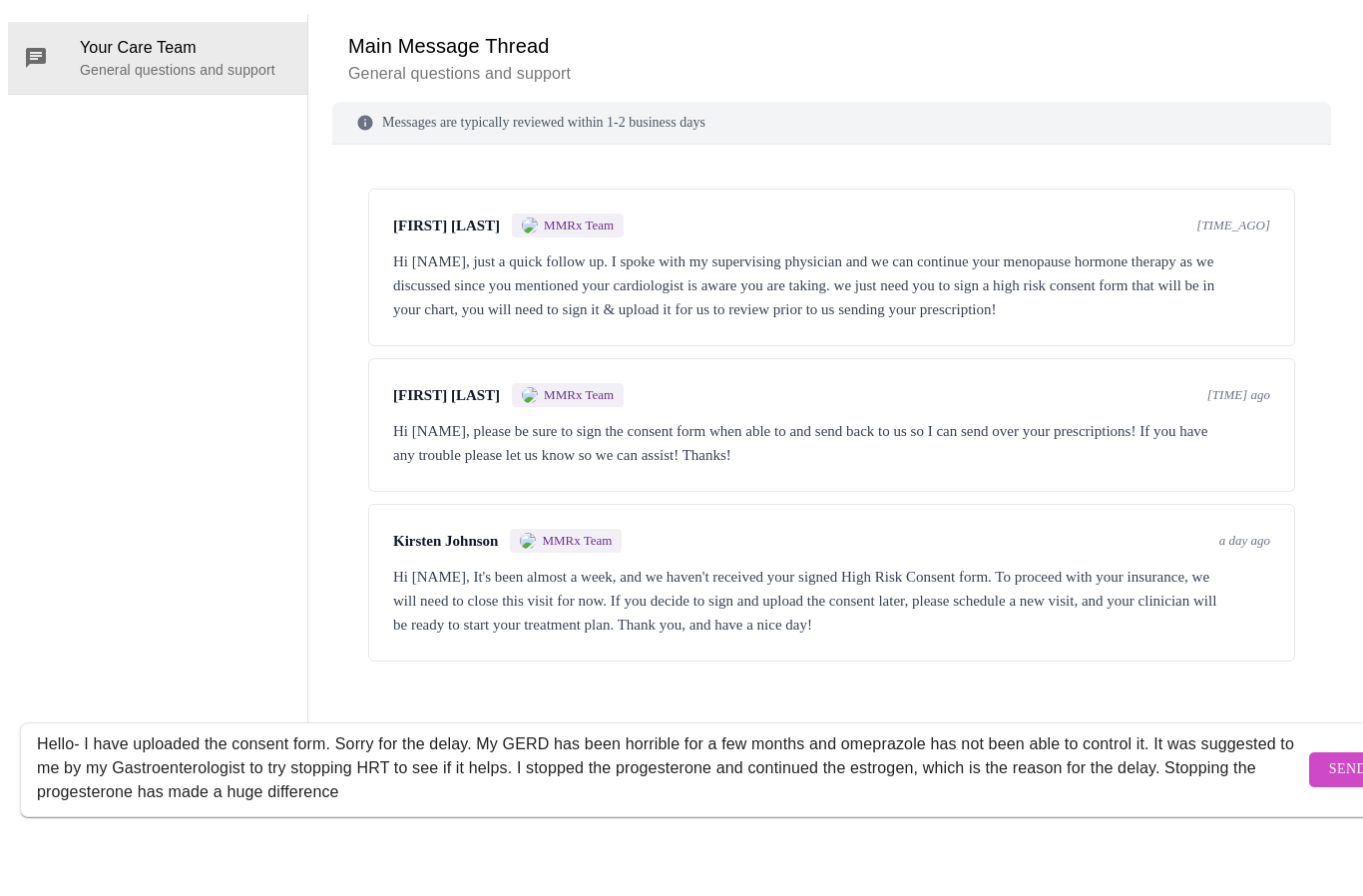 click on "Hello- I have uploaded the consent form. Sorry for the delay. My GERD has been horrible for a few months and omeprazole has not been able to control it. It was suggested to me by my Gastroenterologist to try stopping HRT to see if it helps. I stopped the progesterone and continued the estrogen, which is the reason for the delay. Stopping the progesterone has made a huge difference" at bounding box center [671, 838] 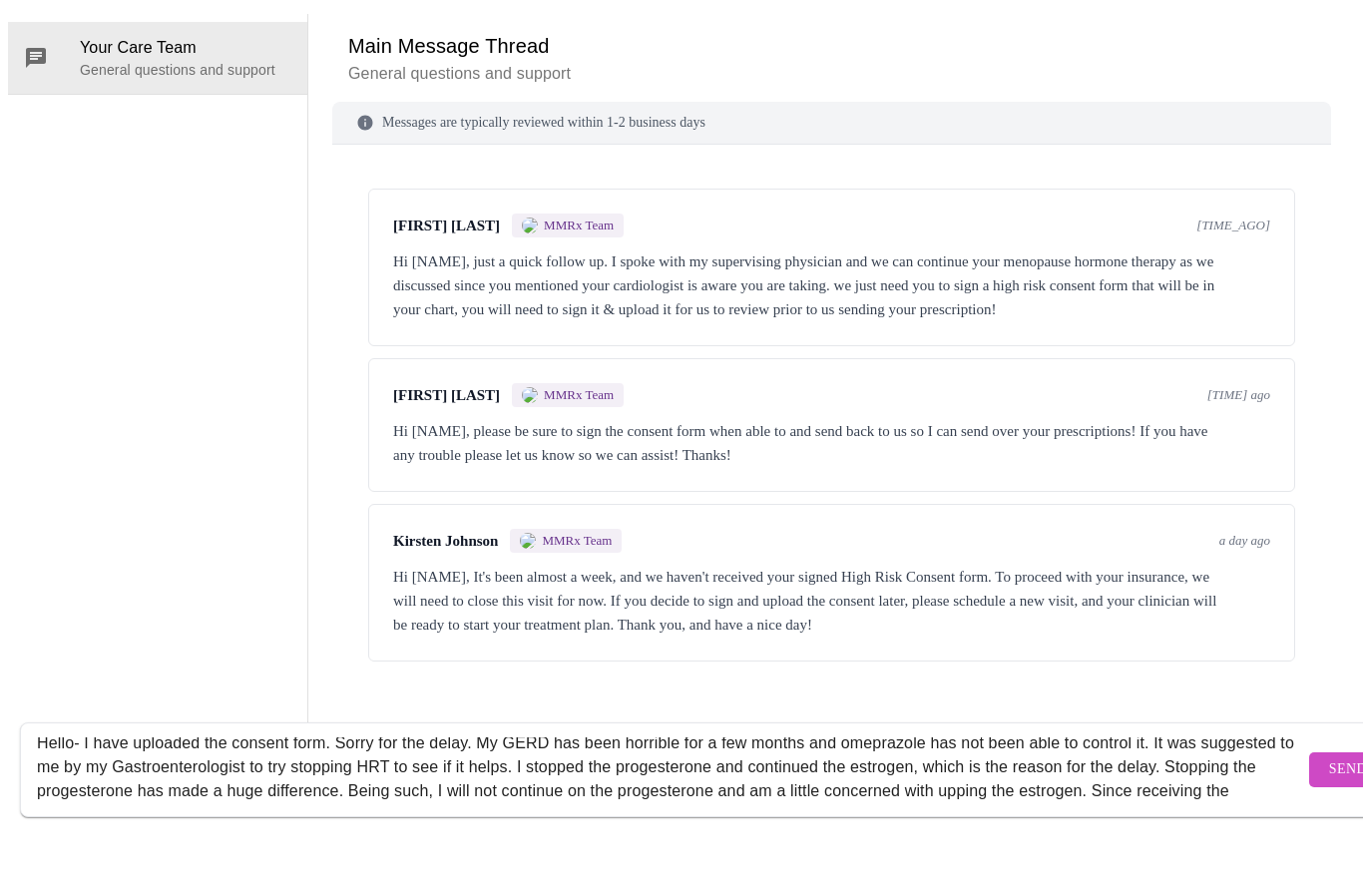 scroll, scrollTop: 10, scrollLeft: 0, axis: vertical 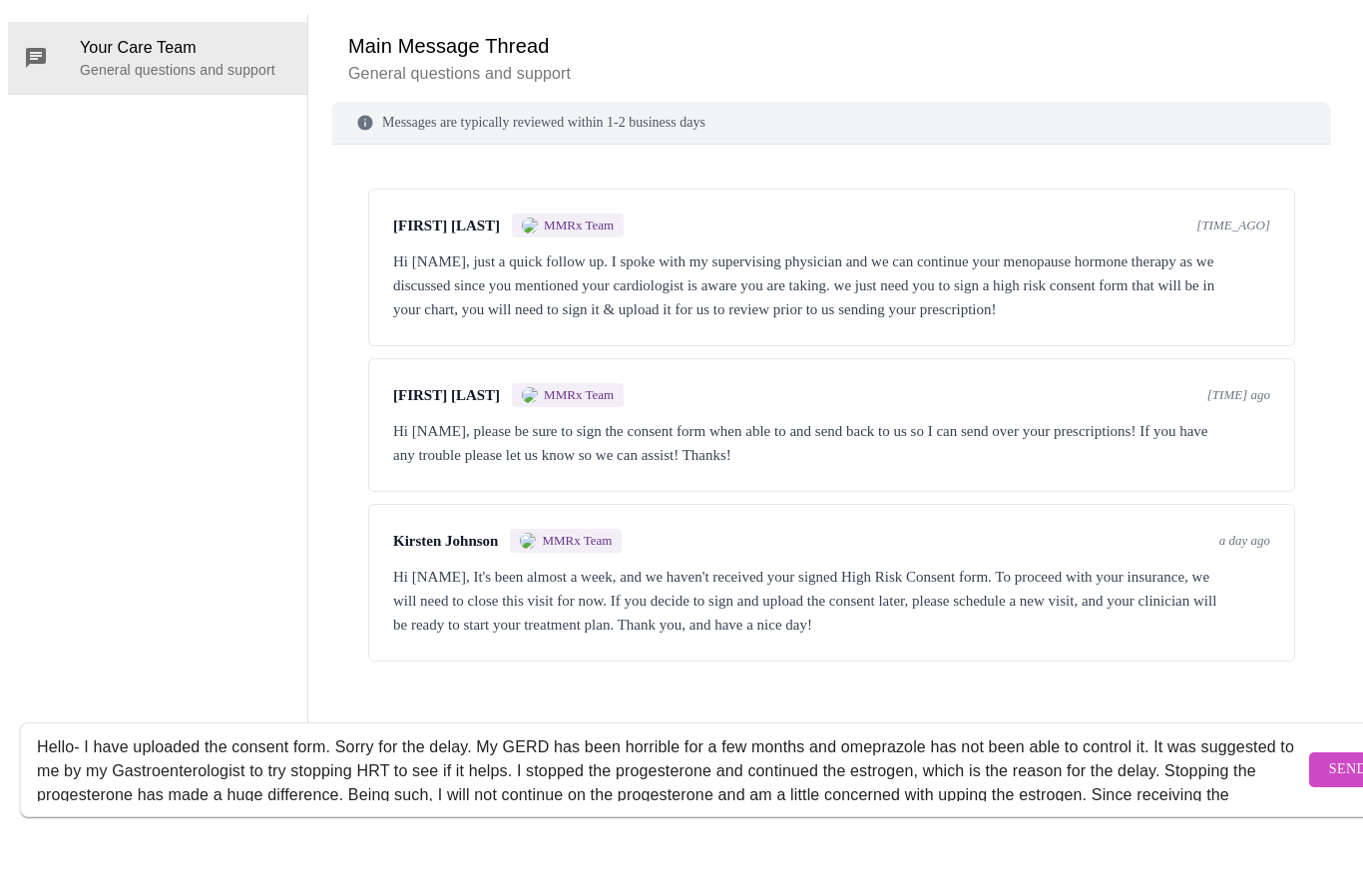 click on "Hello- I have uploaded the consent form. Sorry for the delay. My GERD has been horrible for a few months and omeprazole has not been able to control it. It was suggested to me by my Gastroenterologist to try stopping HRT to see if it helps. I stopped the progesterone and continued the estrogen, which is the reason for the delay. Stopping the progesterone has made a huge difference. Being such, I will not continue on the progesterone and am a little concerned with upping the estrogen. Since receiving the suggestion, I have done research and do see that estrogen also has a risk of increasing GERD symptoms (I would have NEVER thought there was a connection). Right now I’m thinking that I will give myself at least 2-3 more weeks before making anymore changes to my HRT so that the omeprazole can heal any damage done" at bounding box center (671, 838) 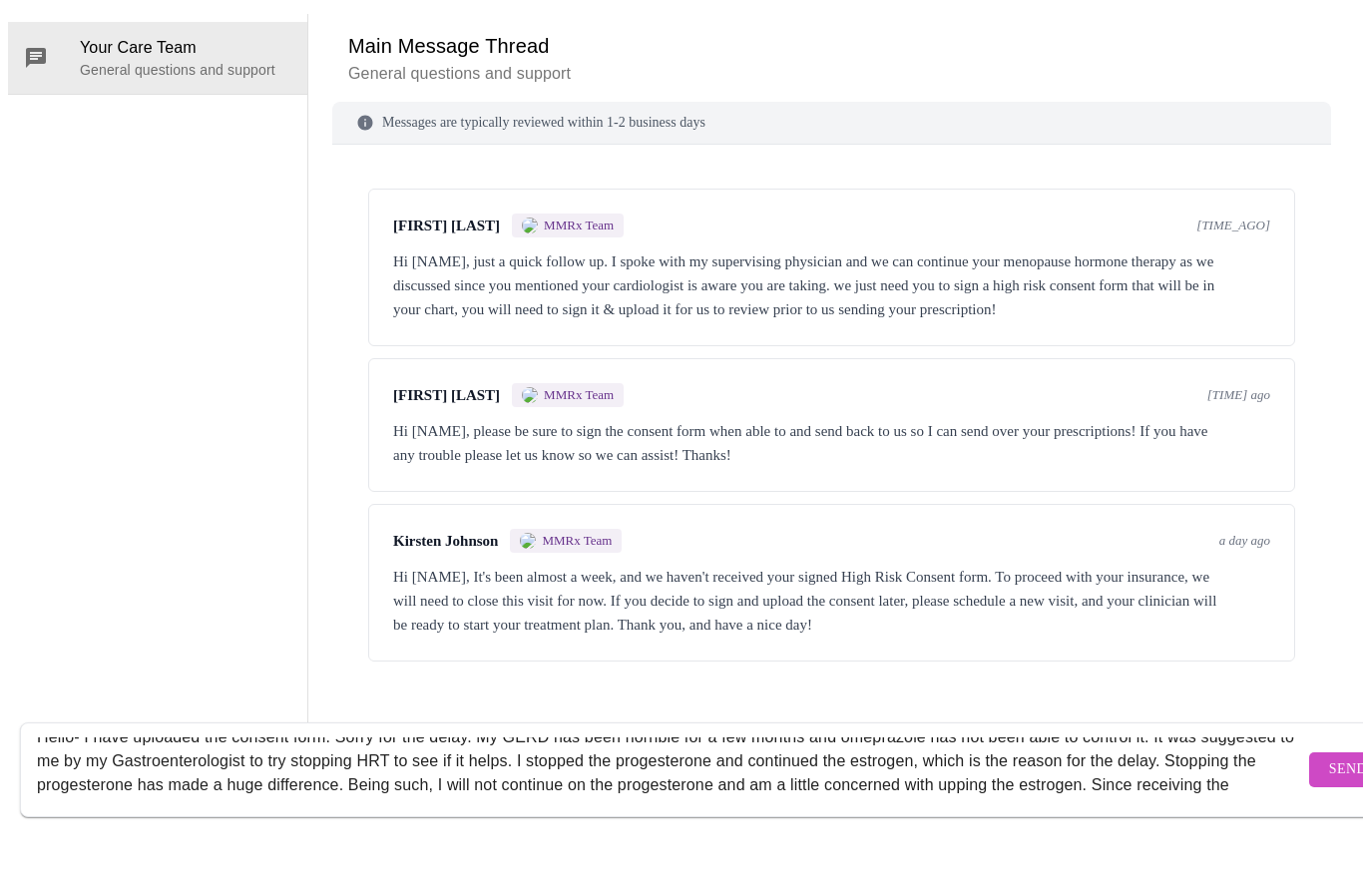 scroll, scrollTop: 21, scrollLeft: 0, axis: vertical 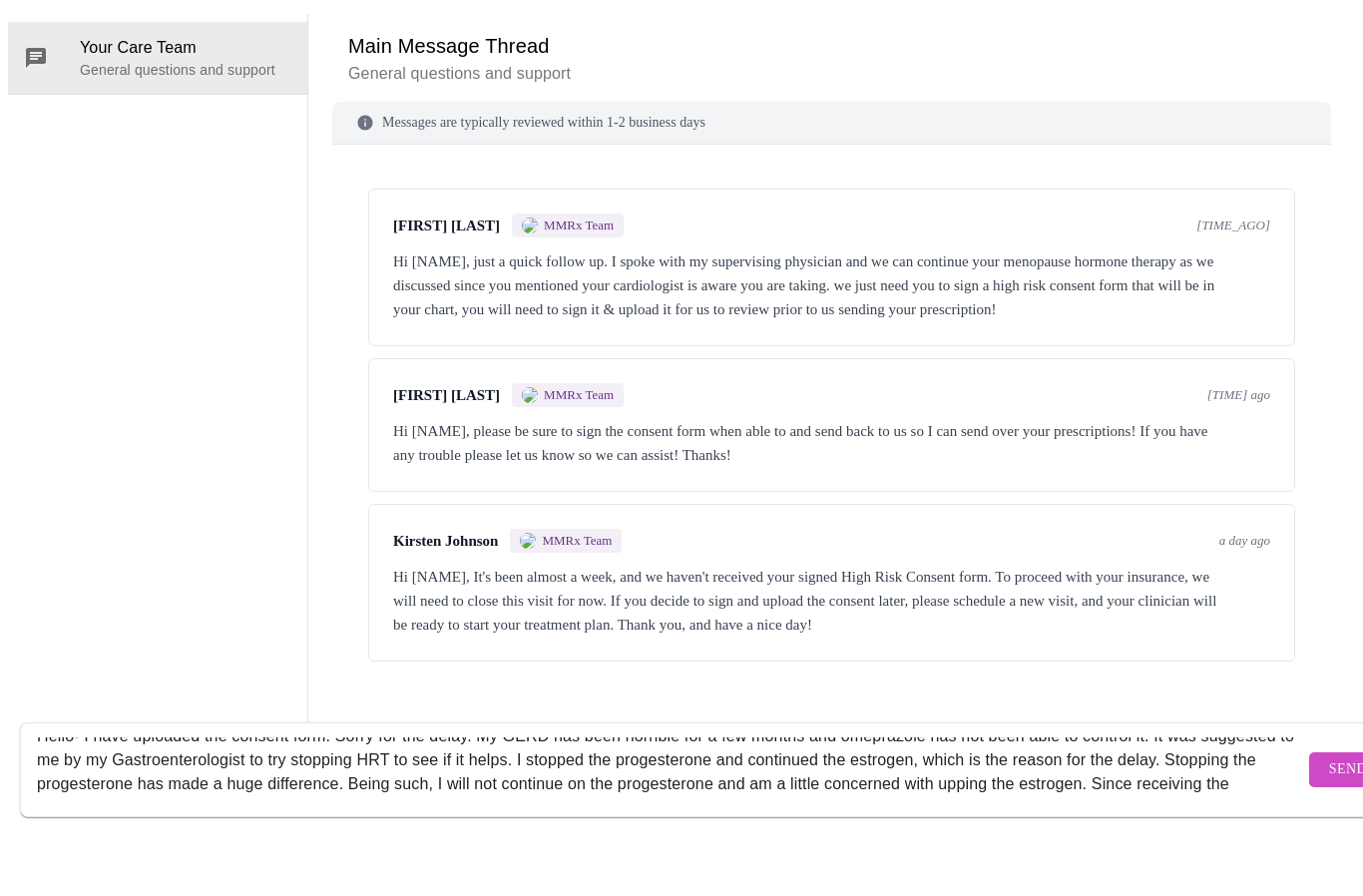 click on "Hello- I have uploaded the consent form. Sorry for the delay. My GERD has been horrible for a few months and omeprazole has not been able to control it. It was suggested to me by my Gastroenterologist to try stopping HRT to see if it helps. I stopped the progesterone and continued the estrogen, which is the reason for the delay. Stopping the progesterone has made a huge difference. Being such, I will not continue on the progesterone and am a little concerned with upping the estrogen. Since receiving the suggestion, I have done research and do see that estrogen also has a risk of increasing GERD symptoms (I would have NEVER thought there was a connection). Right now I’m thinking that I will give myself at least 2-3 more weeks before making anymore changes to my HRT so that the omeprazole can heal any damage done" at bounding box center (671, 838) 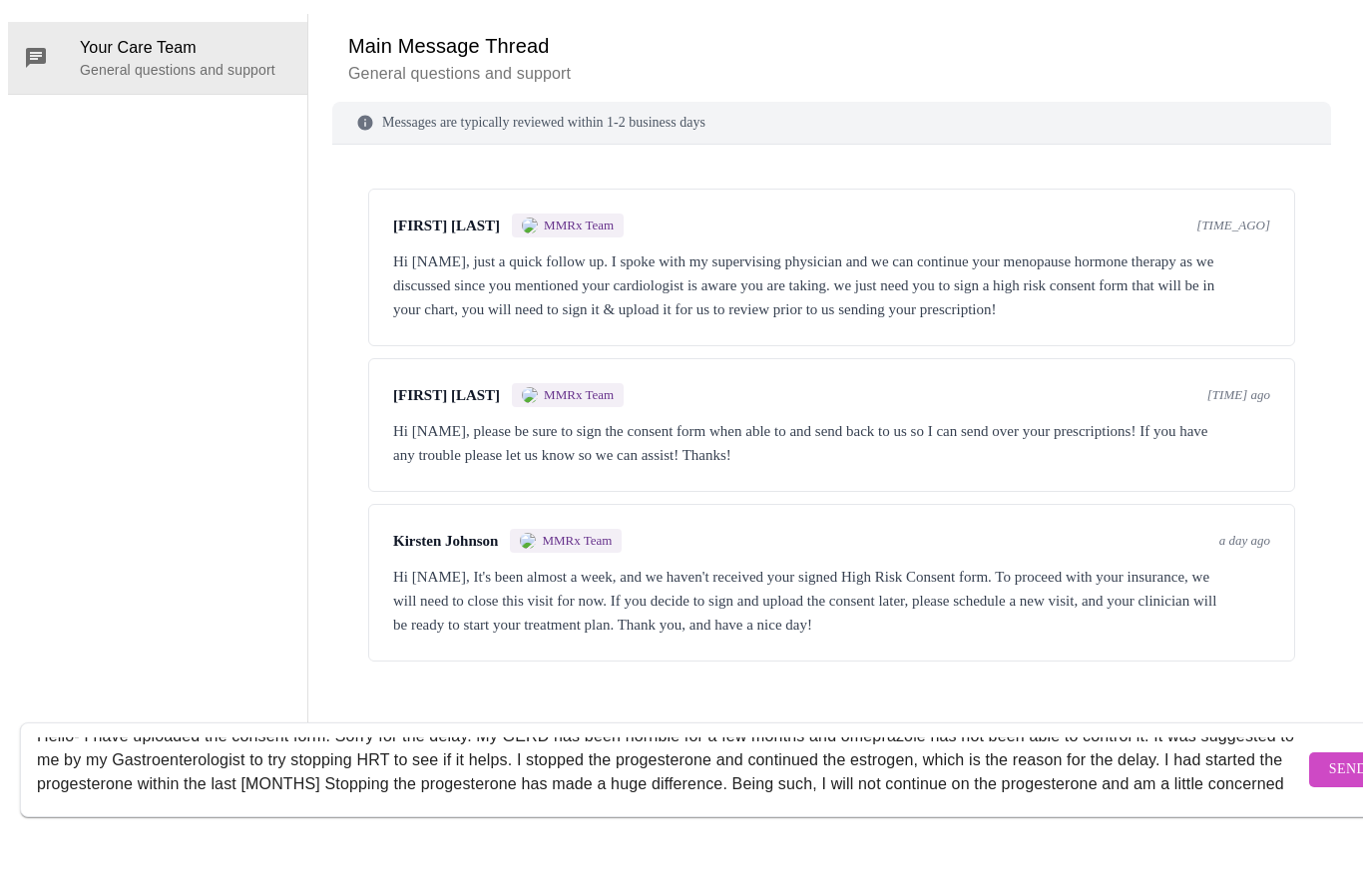 click on "Hello- I have uploaded the consent form. Sorry for the delay. My GERD has been horrible for a few months and omeprazole has not been able to control it. It was suggested to me by my Gastroenterologist to try stopping HRT to see if it helps. I stopped the progesterone and continued the estrogen, which is the reason for the delay. I had started the progesterone within the last [MONTHS] Stopping the progesterone has made a huge difference. Being such, I will not continue on the progesterone and am a little concerned with upping the estrogen. Since receiving the suggestion, I have done research and do see that estrogen also has a risk of increasing GERD symptoms (I would have NEVER thought there was a connection). Right now I’m thinking that I will give myself at least [WEEKS] more weeks before making anymore changes to my HRT so that the omeprazole can heal any damage done" at bounding box center (671, 838) 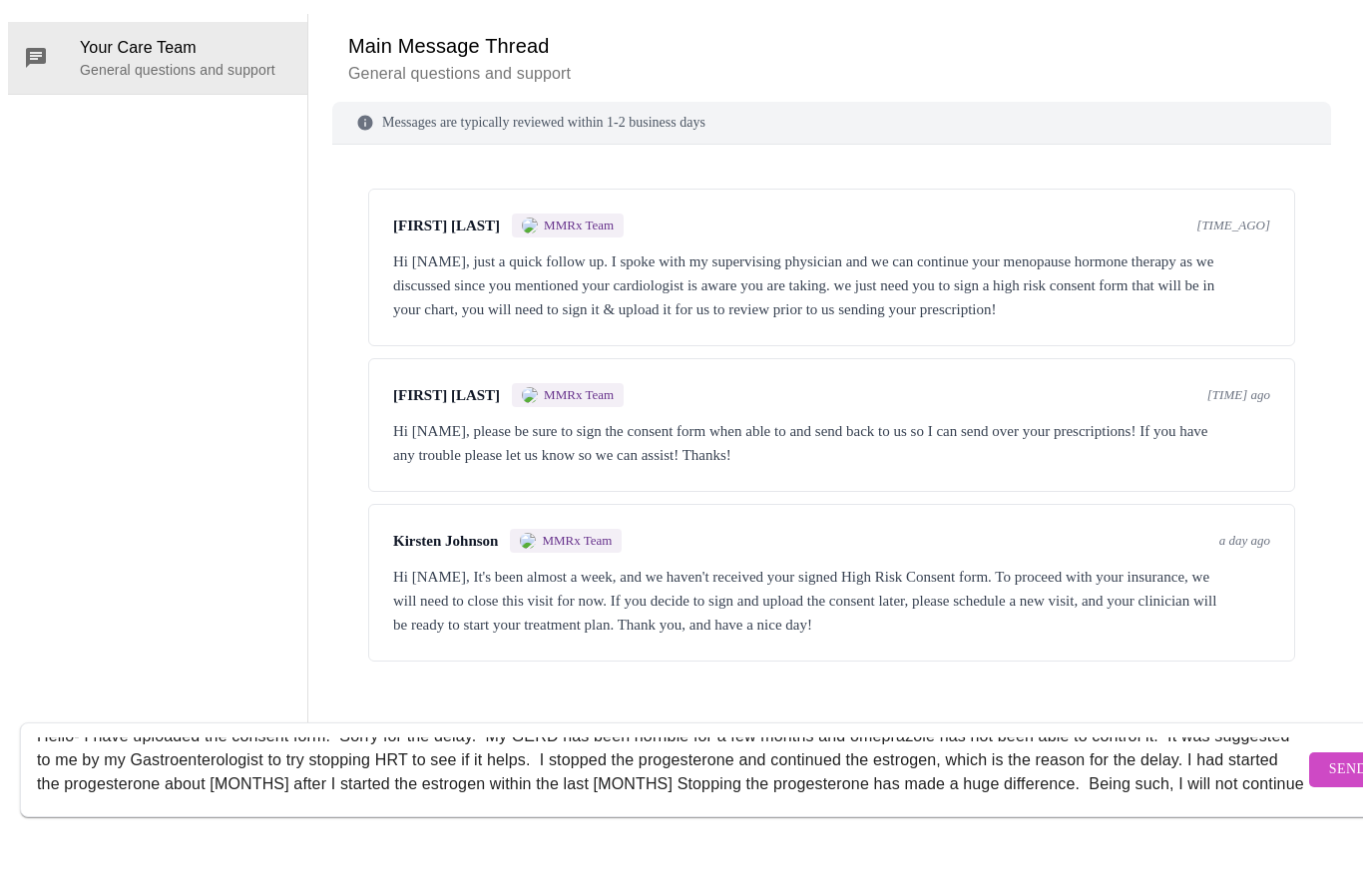 click on "Hello- I have uploaded the consent form.  Sorry for the delay.  My GERD has been horrible for a few months and omeprazole has not been able to control it.  It was suggested to me by my Gastroenterologist to try stopping HRT to see if it helps.  I stopped the progesterone and continued the estrogen, which is the reason for the delay. I had started the progesterone about [MONTHS] after I started the estrogen within the last [MONTHS] Stopping the progesterone has made a huge difference.  Being such, I will not continue on the progesterone and am a little concerned with upping the estrogen.  Since receiving the suggestion, I have done research and do see that estrogen also has a risk of increasing GERD symptoms (I would have NEVER thought there was a connection). Right now I’m thinking that I will give myself at least [WEEKS] more weeks before making anymore changes to my HRT so that the omeprazole can heal any damage done" at bounding box center (671, 838) 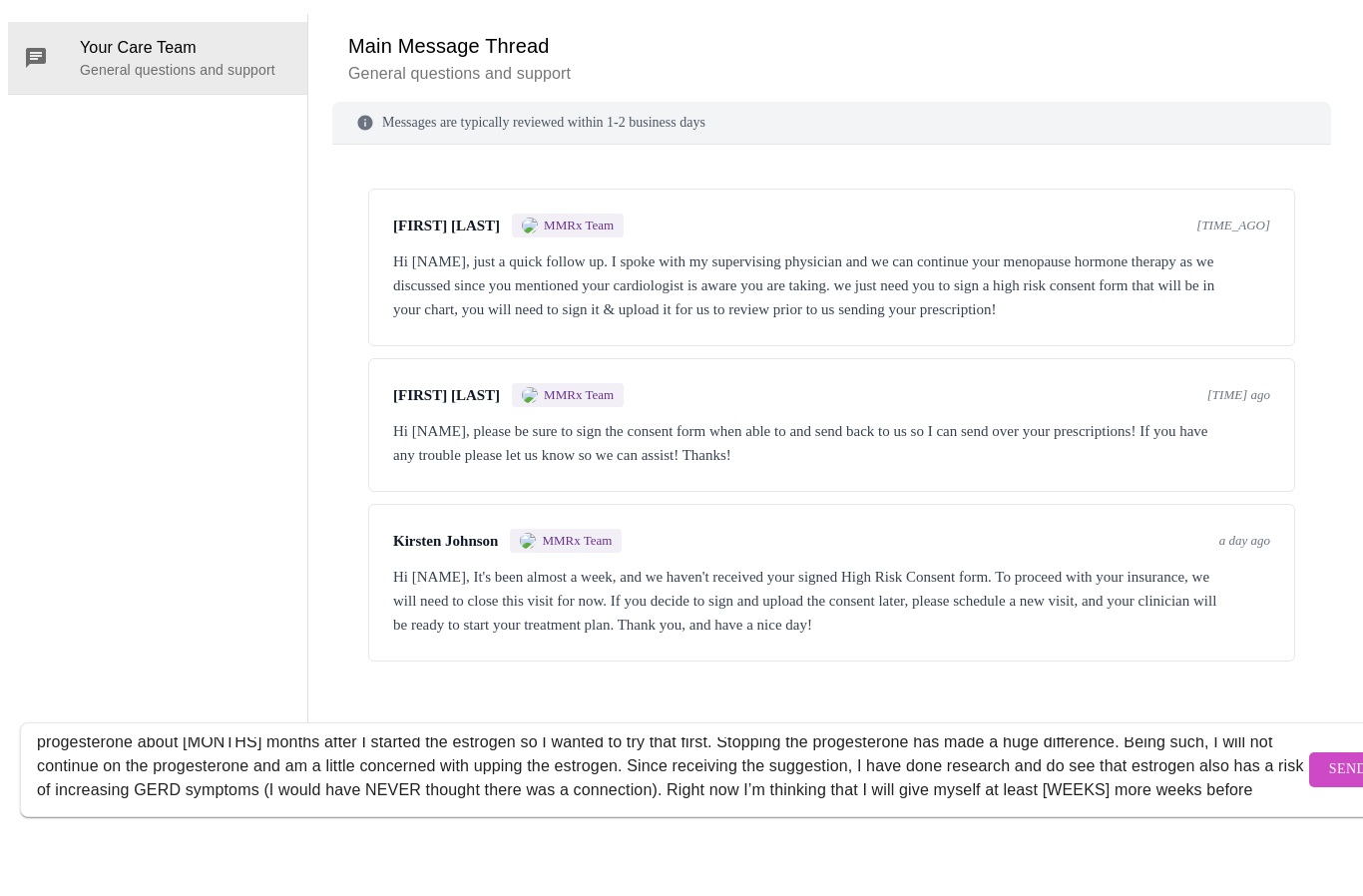scroll, scrollTop: 59, scrollLeft: 0, axis: vertical 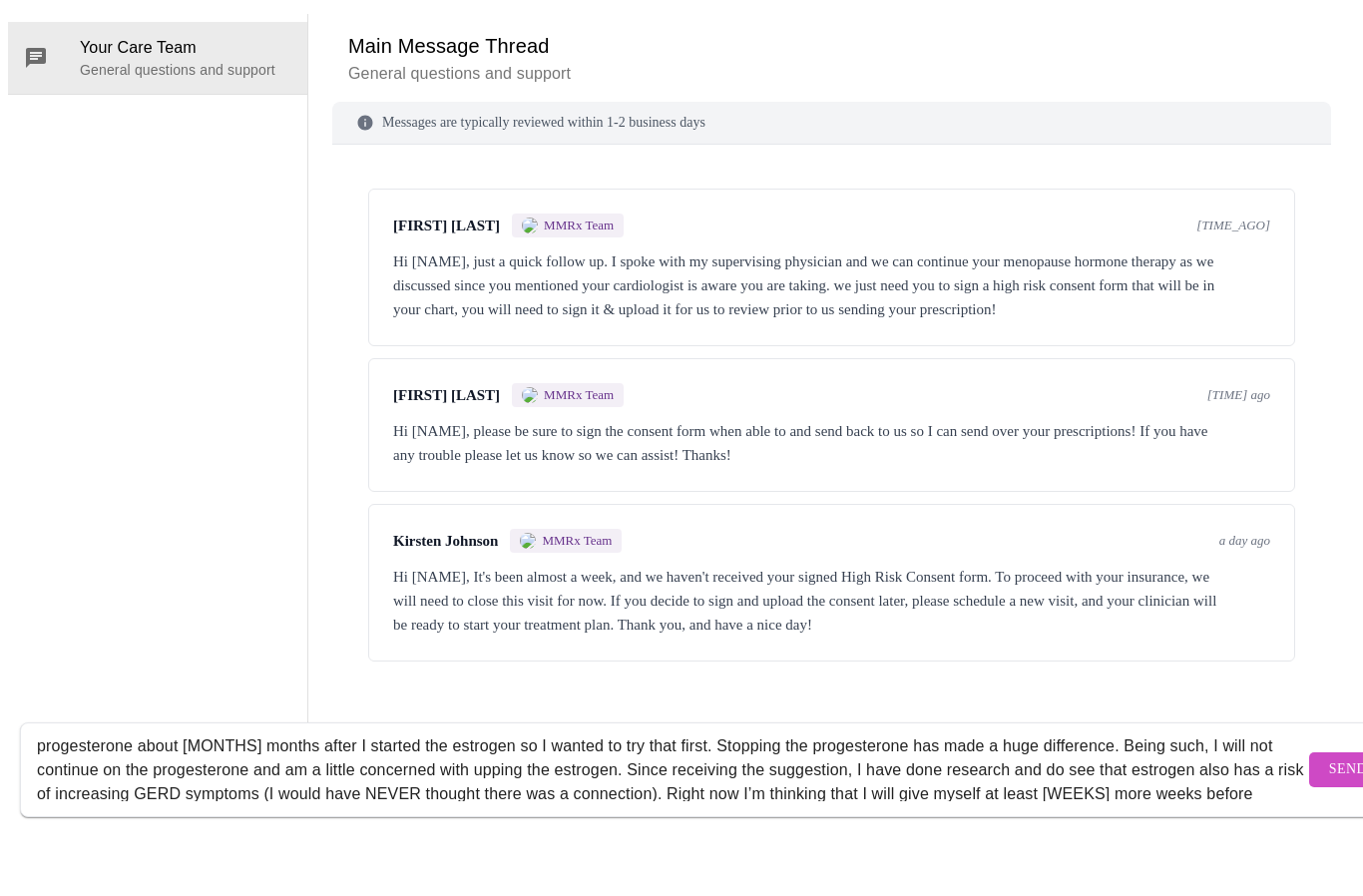 click on "Hello- I have uploaded the consent form. Sorry for the delay. My GERD has been horrible for a few months and omeprazole has not been able to control it. It was suggested to me by my Gastroenterologist to try stopping HRT to see if it helps. I stopped the progesterone and continued the estrogen, which is the reason for the delay. I had started the progesterone about [MONTHS] months after I started the estrogen so I wanted to try that first. Stopping the progesterone has made a huge difference. Being such, I will not continue on the progesterone and am a little concerned with upping the estrogen. Since receiving the suggestion, I have done research and do see that estrogen also has a risk of increasing GERD symptoms (I would have NEVER thought there was a connection). Right now I’m thinking that I will give myself at least [WEEKS] more weeks before making anymore changes to my HRT so that the omeprazole can heal any damage done" at bounding box center [671, 838] 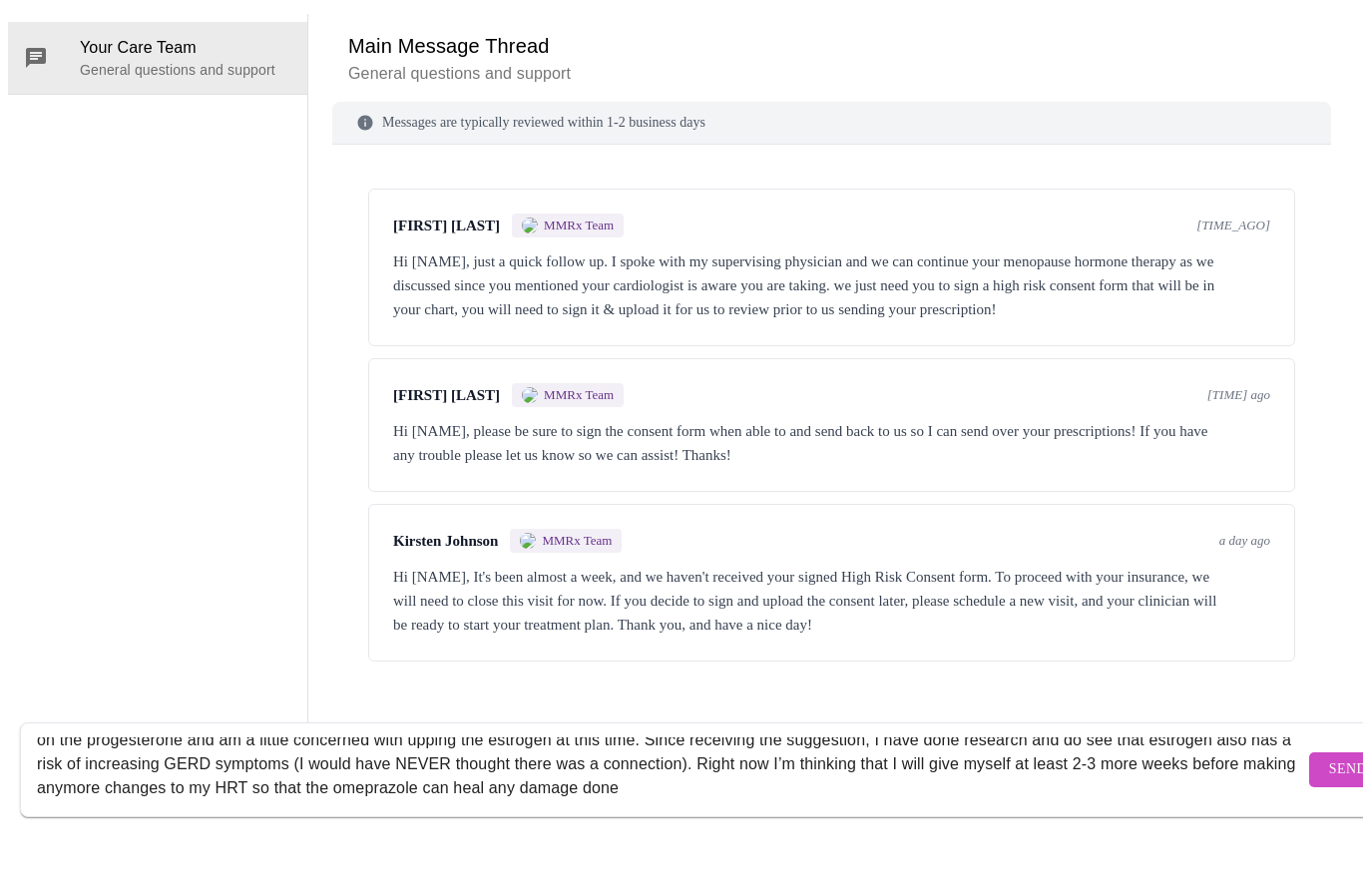 scroll, scrollTop: 91, scrollLeft: 0, axis: vertical 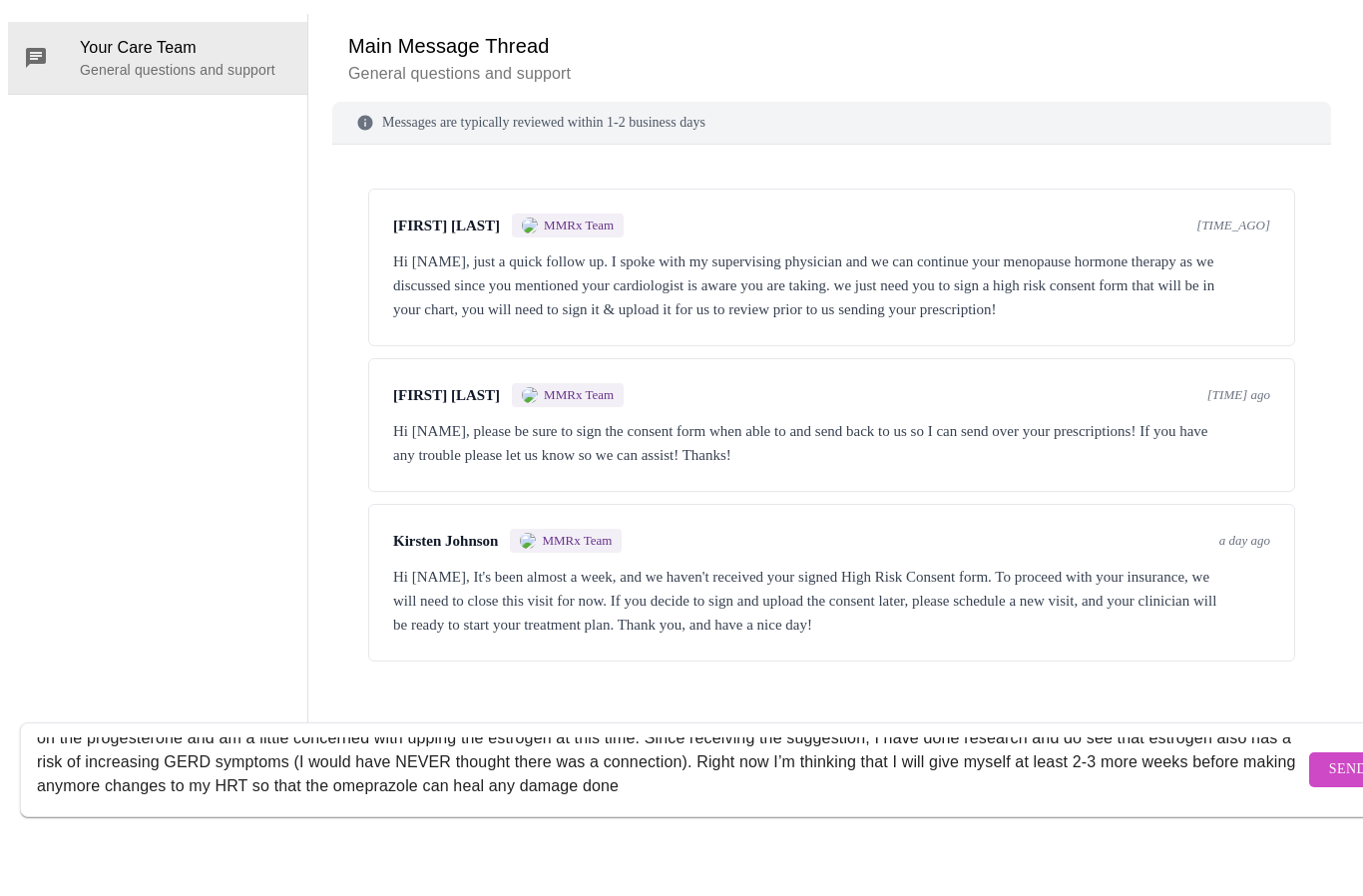 click on "Hello- I have uploaded the consent form. Sorry for the delay. My GERD has been horrible for a few months and omeprazole has not been able to control it. It was suggested to me by my Gastroenterologist to try stopping HRT to see if it helps. I stopped the progesterone and continued the estrogen, which is the reason for the delay. I had started the progesterone about 4-6 months after I started the estrogen so I wanted to try that first. Stopping the progesterone has made a huge difference. Being such, I will not continue on the progesterone and am a little concerned with upping the estrogen at this time. Since receiving the suggestion, I have done research and do see that estrogen also has a risk of increasing GERD symptoms (I would have NEVER thought there was a connection). Right now I’m thinking that I will give myself at least 2-3 more weeks before making anymore changes to my HRT so that the omeprazole can heal any damage done" at bounding box center (671, 838) 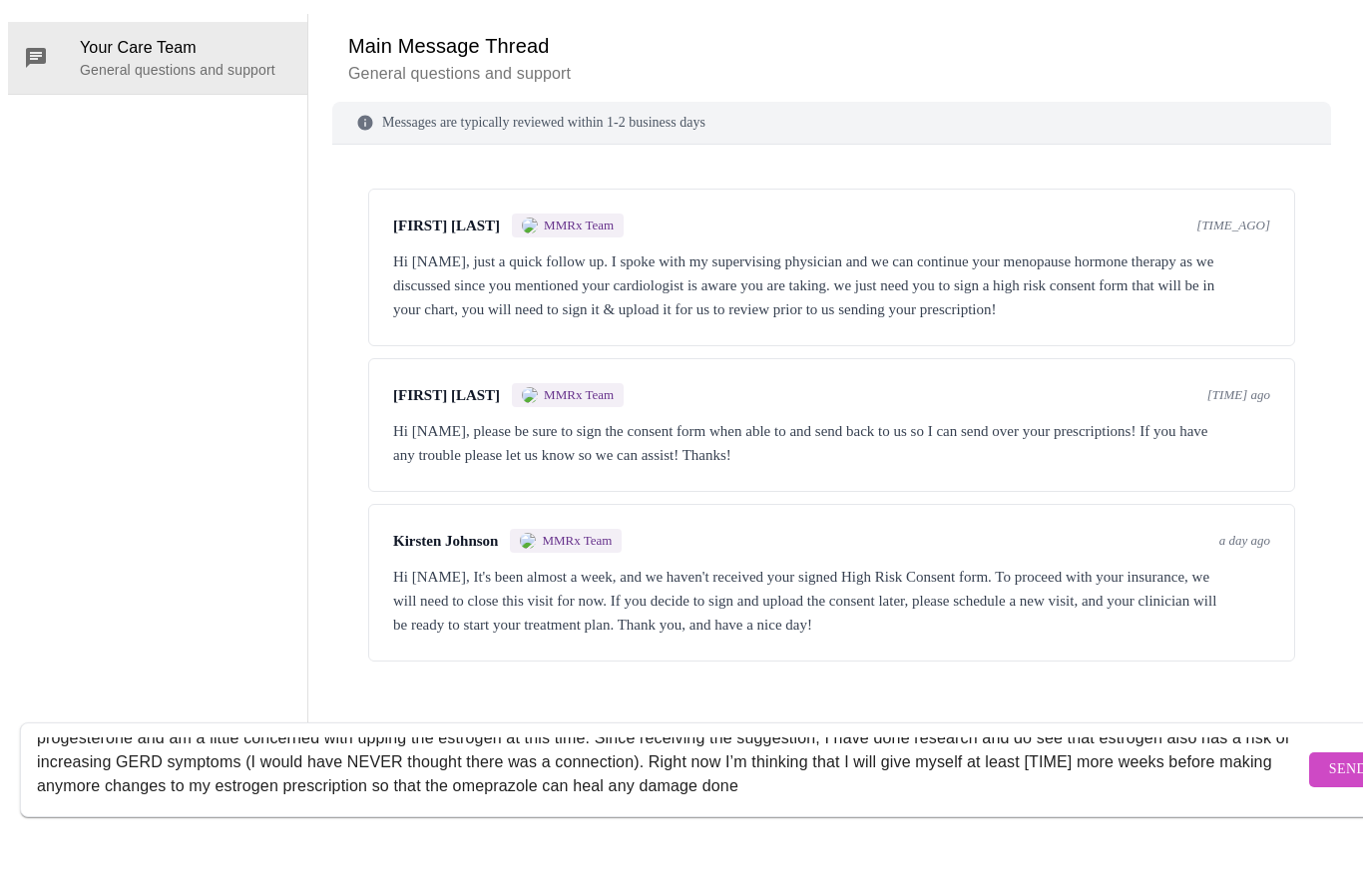 click on "Hello- I have uploaded the consent form. Sorry for the delay. My GERD has been horrible for a few months and omeprazole has not been able to control it. It was suggested to me by my Gastroenterologist to try stopping HRT to see if it helps. I stopped the progesterone and continued the estrogen, which is the reason for the delay. I had started the progesterone about [TIME] after I started the estrogen so I wanted to try that first. Stopping the progesterone has made a huge difference. Being such, I will not continue on the progesterone and am a little concerned with upping the estrogen at this time. Since receiving the suggestion, I have done research and do see that estrogen also has a risk of increasing GERD symptoms (I would have NEVER thought there was a connection). Right now I’m thinking that I will give myself at least [TIME] more weeks before making anymore changes to my estrogen prescription so that the omeprazole can heal any damage done" at bounding box center (671, 838) 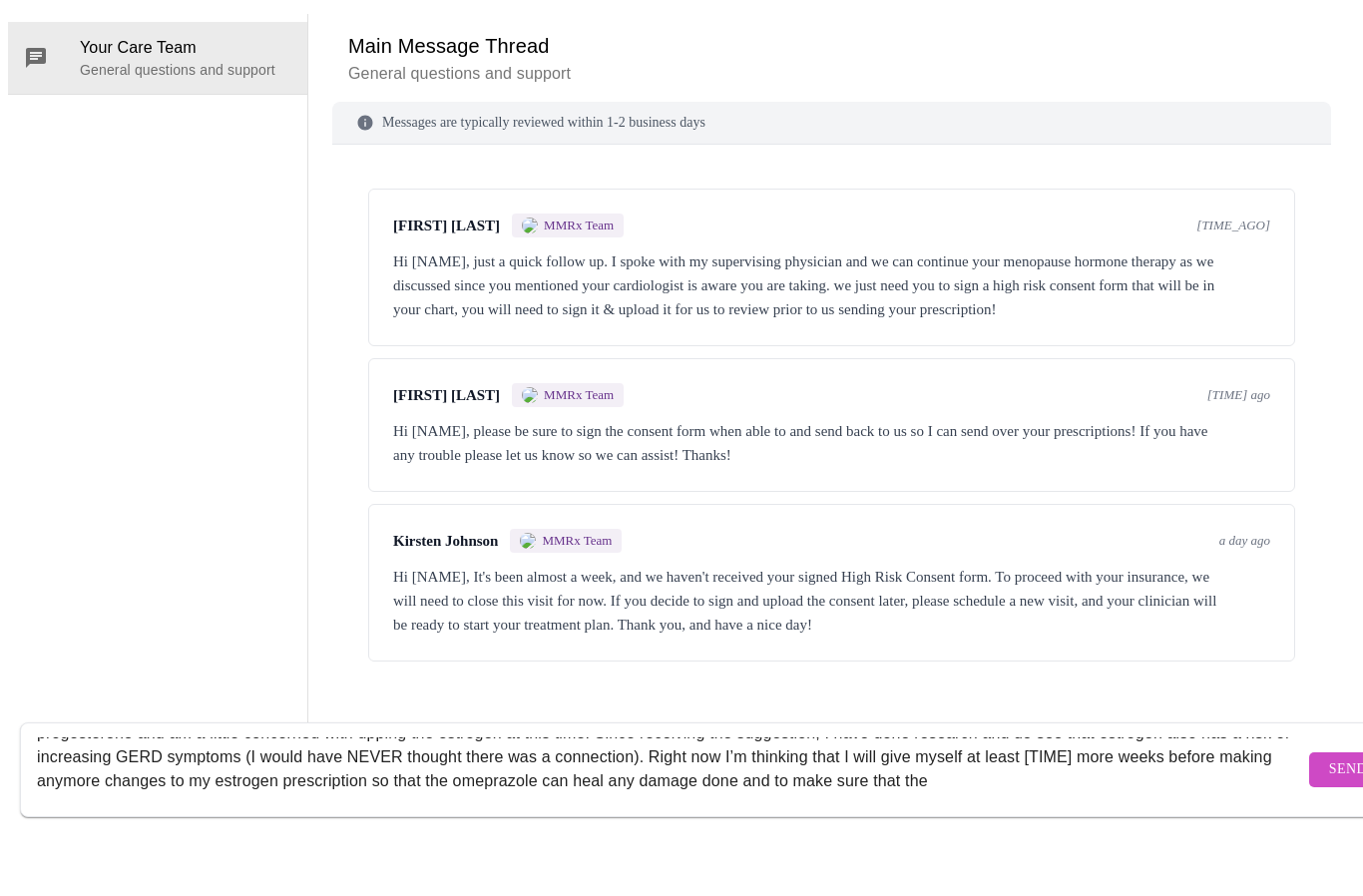 scroll, scrollTop: 109, scrollLeft: 0, axis: vertical 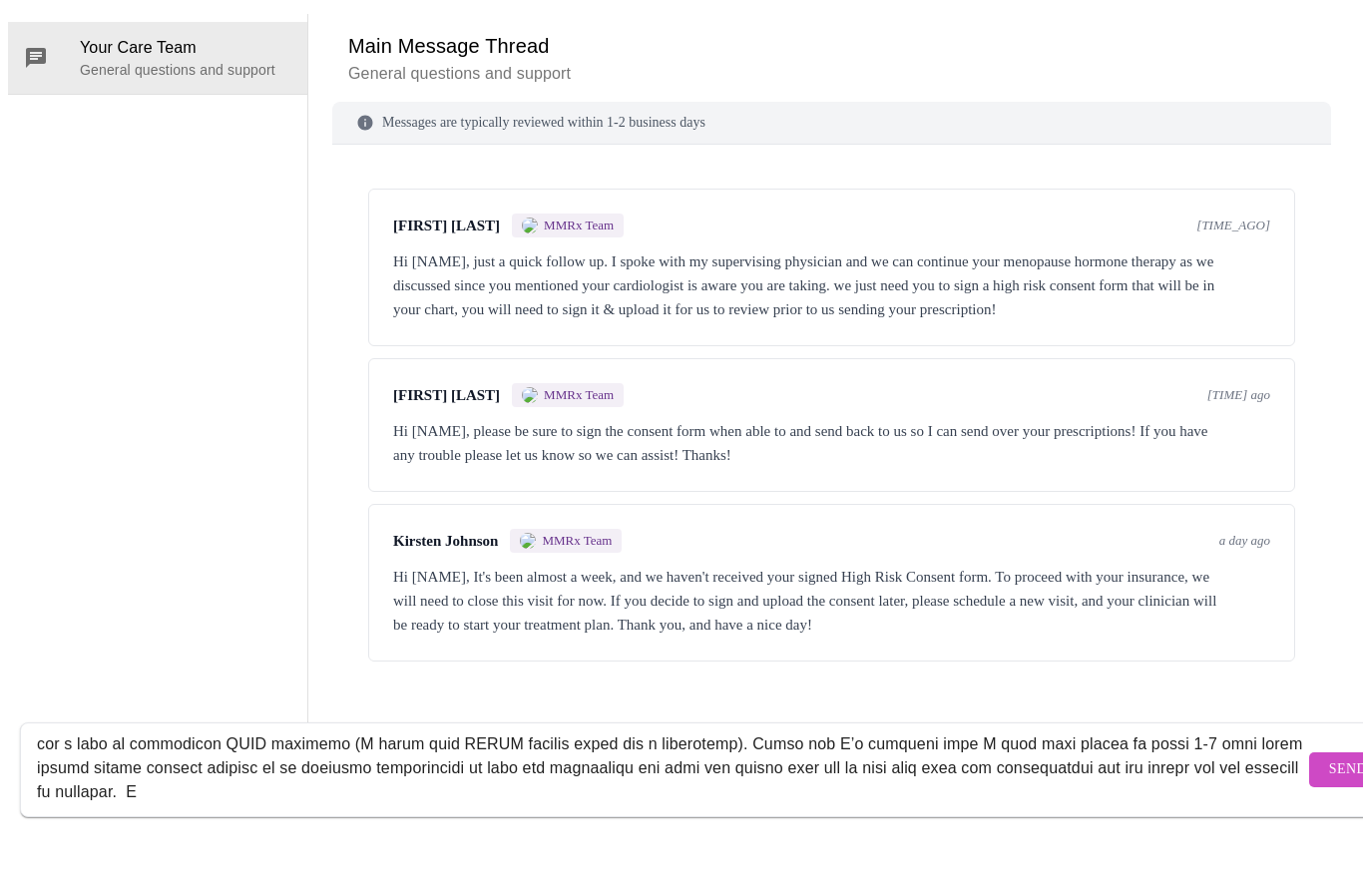 click at bounding box center (671, 838) 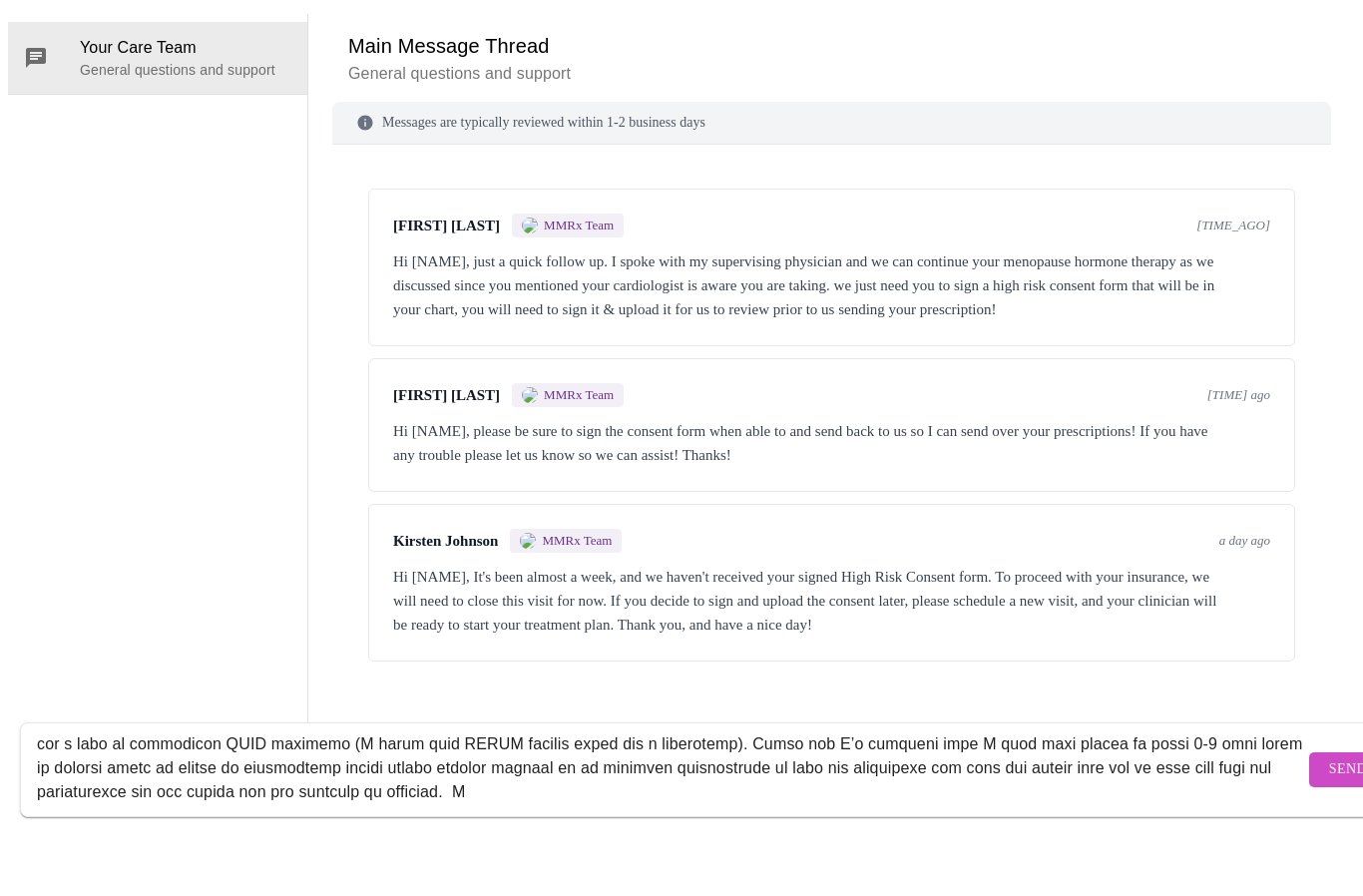 click at bounding box center [671, 838] 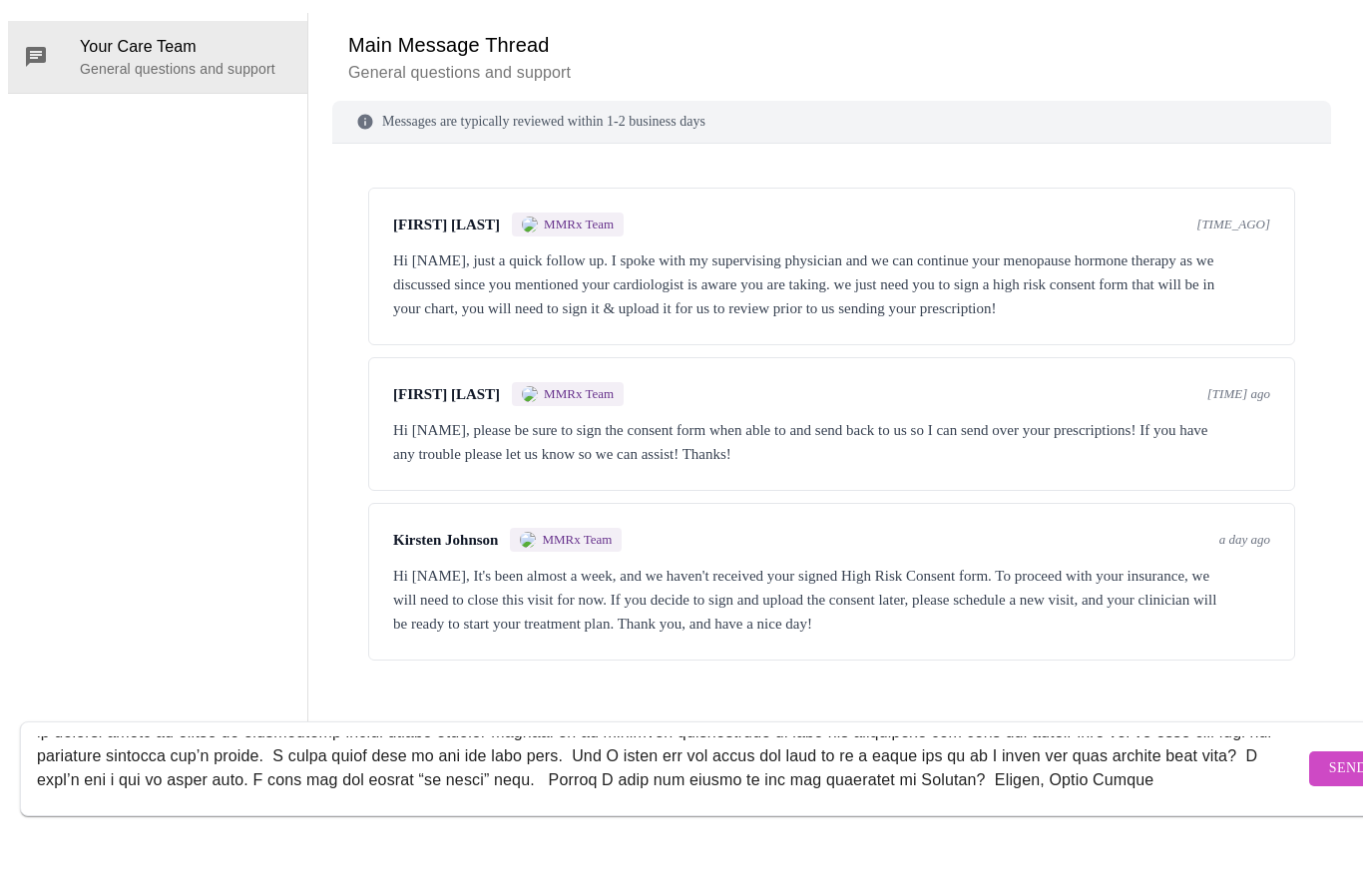 scroll, scrollTop: 142, scrollLeft: 0, axis: vertical 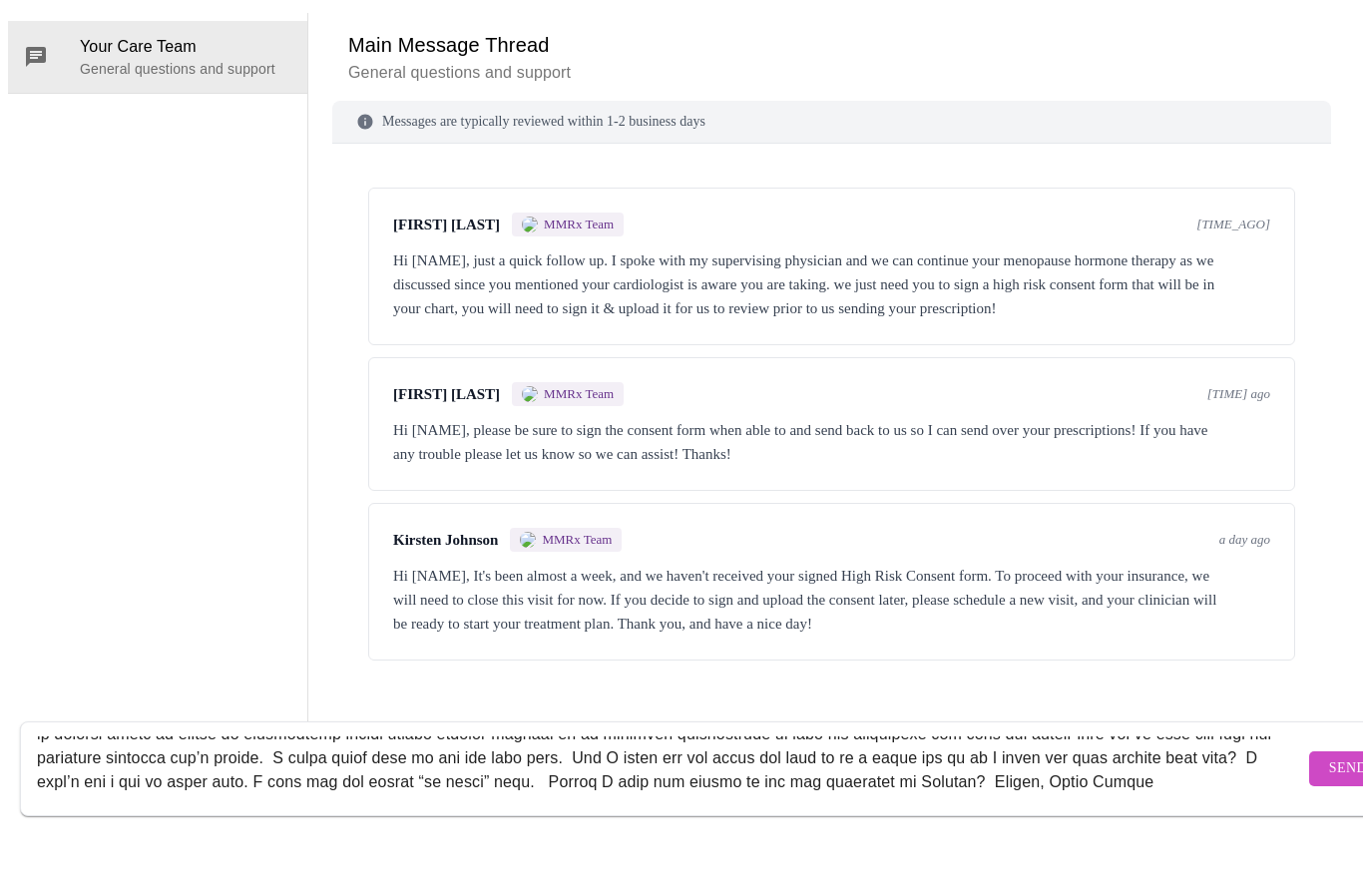 click at bounding box center [671, 838] 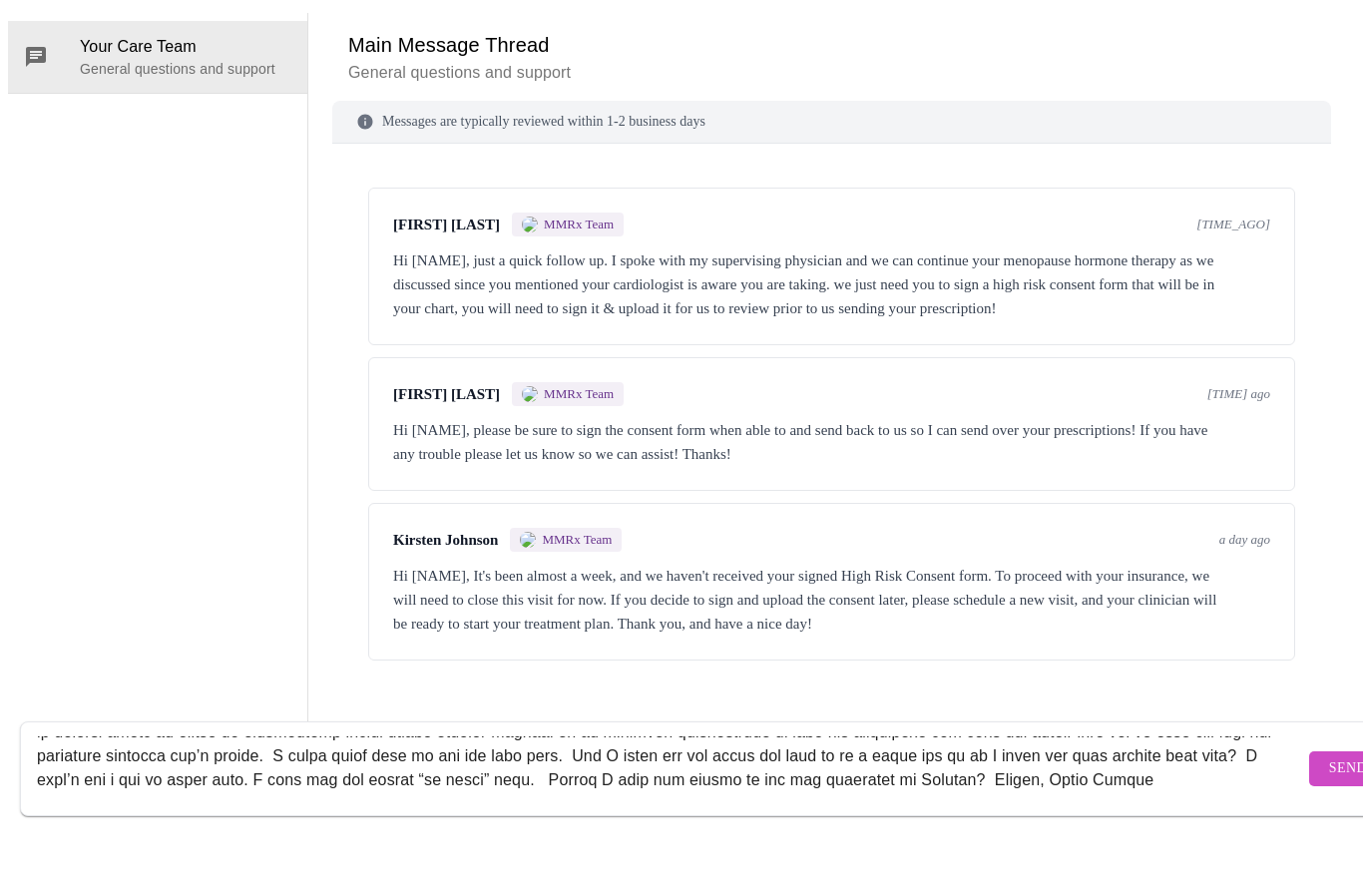 scroll, scrollTop: 168, scrollLeft: 0, axis: vertical 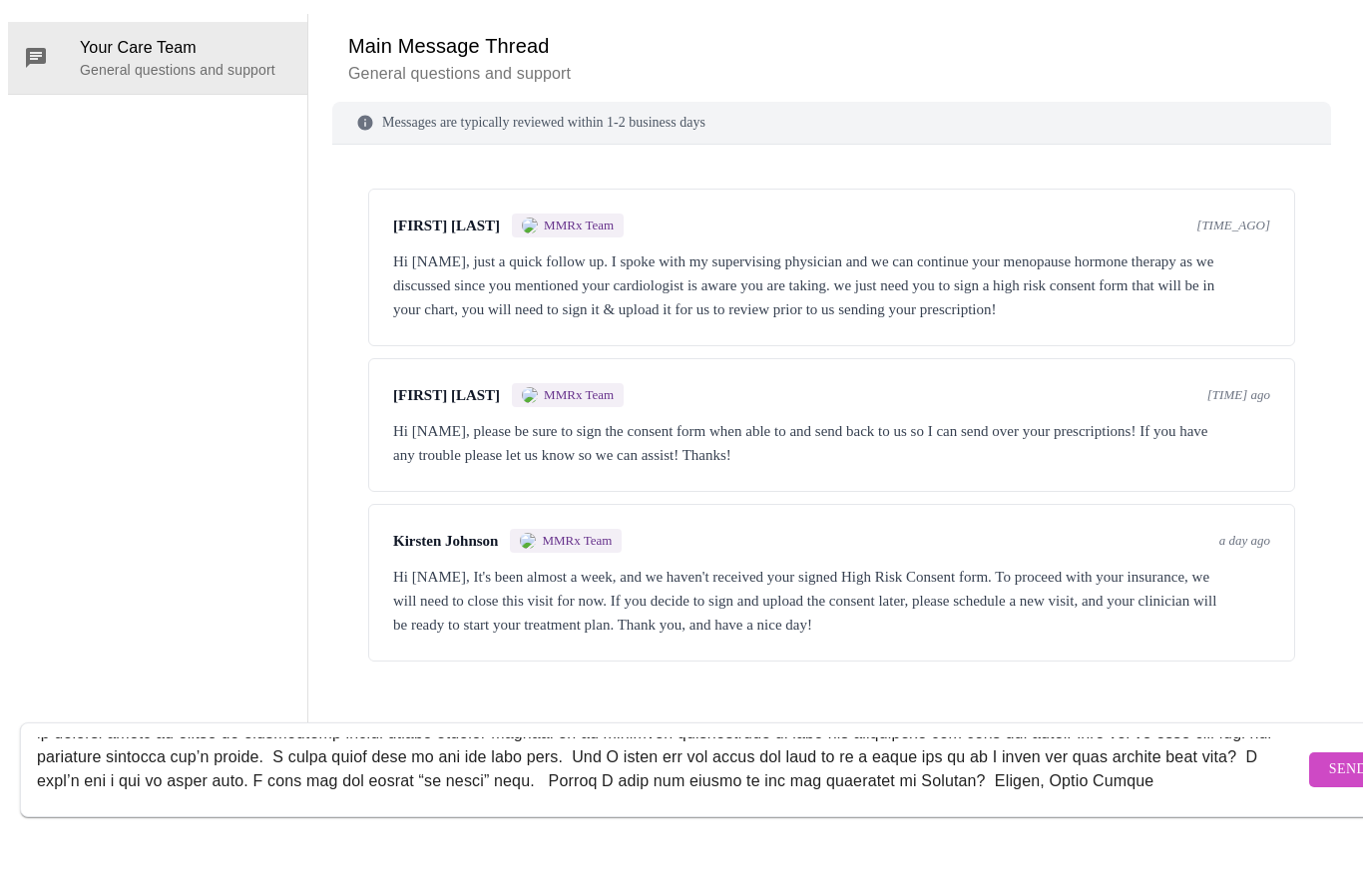 type 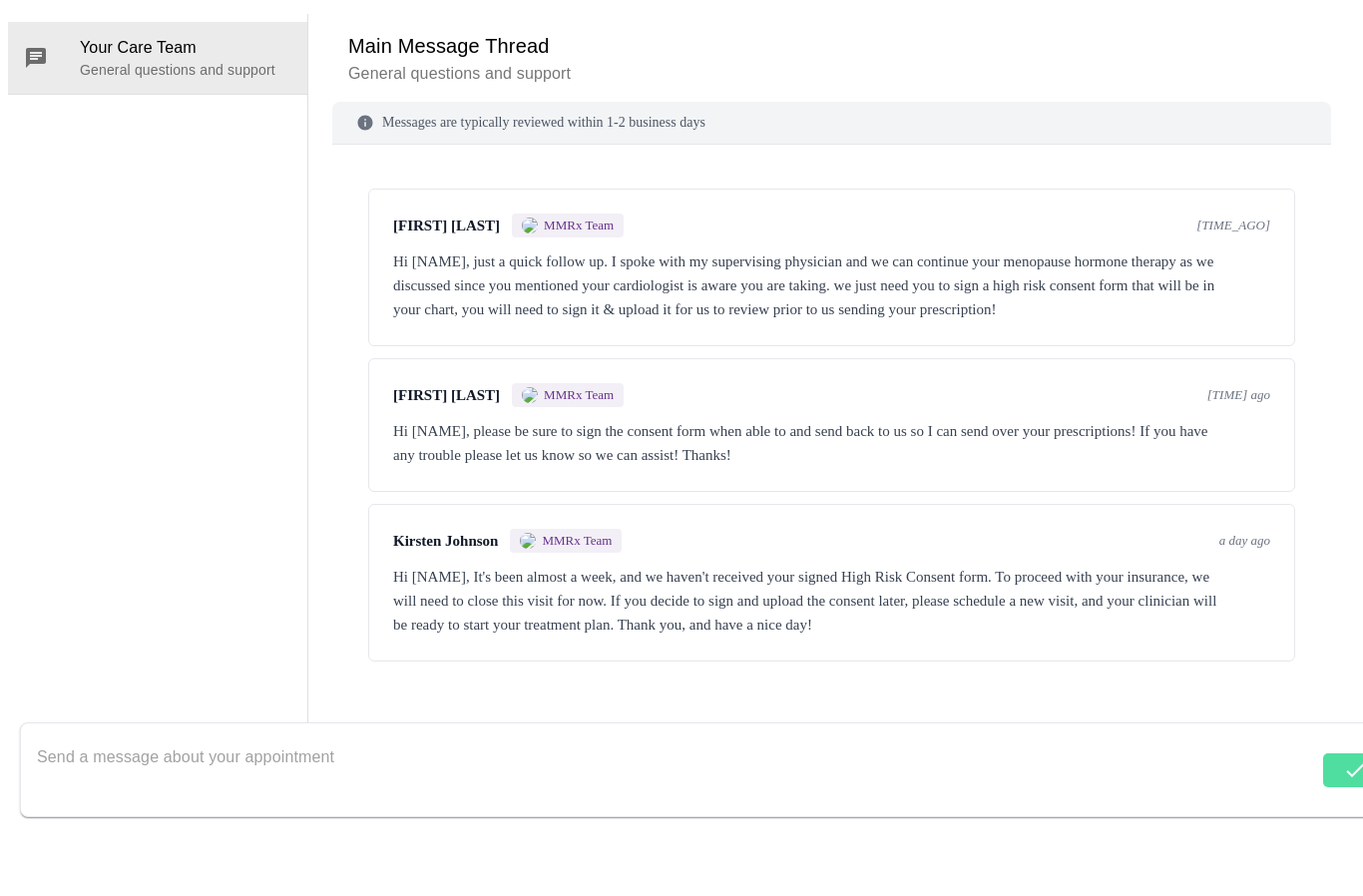 scroll, scrollTop: 0, scrollLeft: 0, axis: both 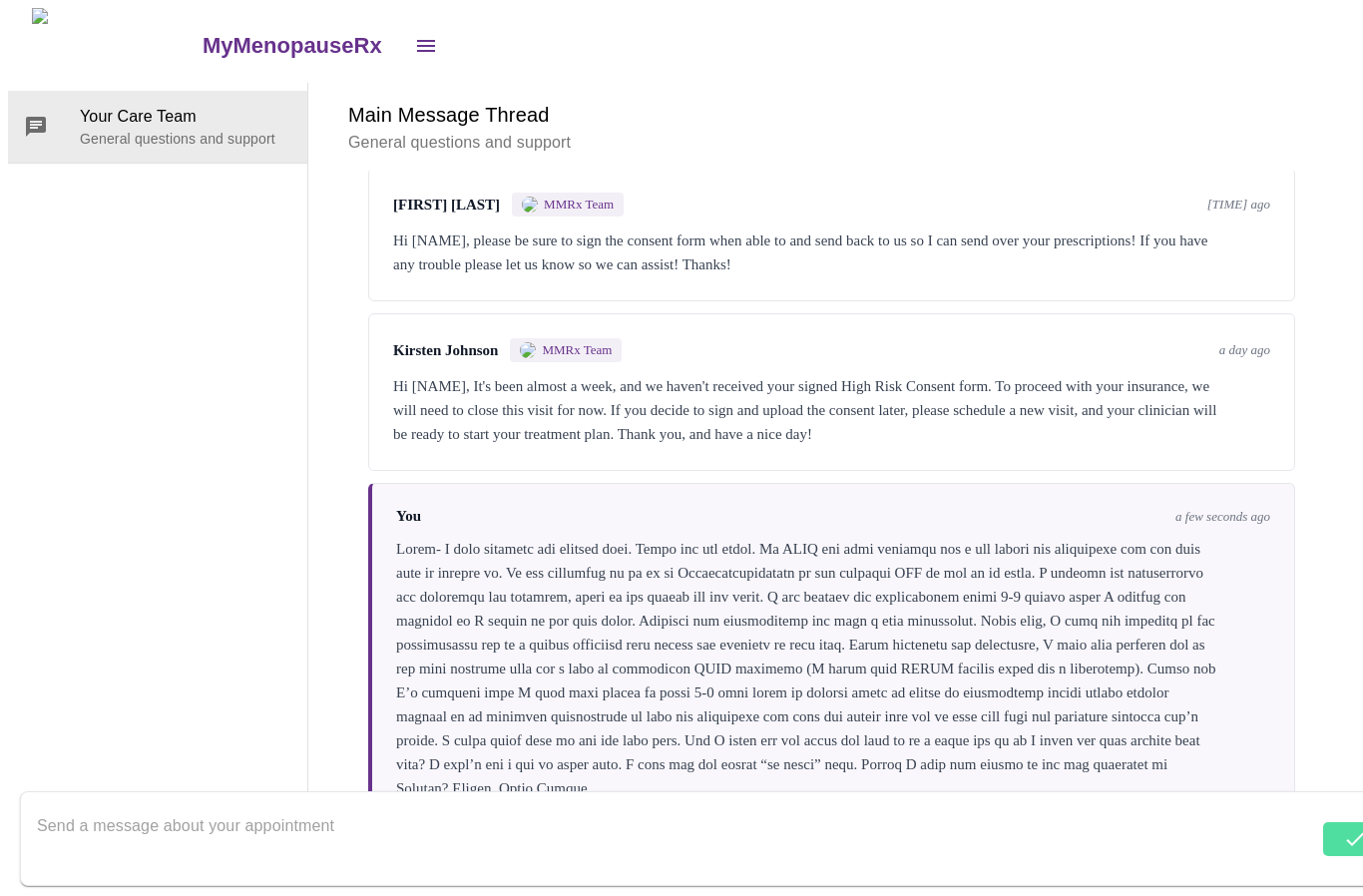 click 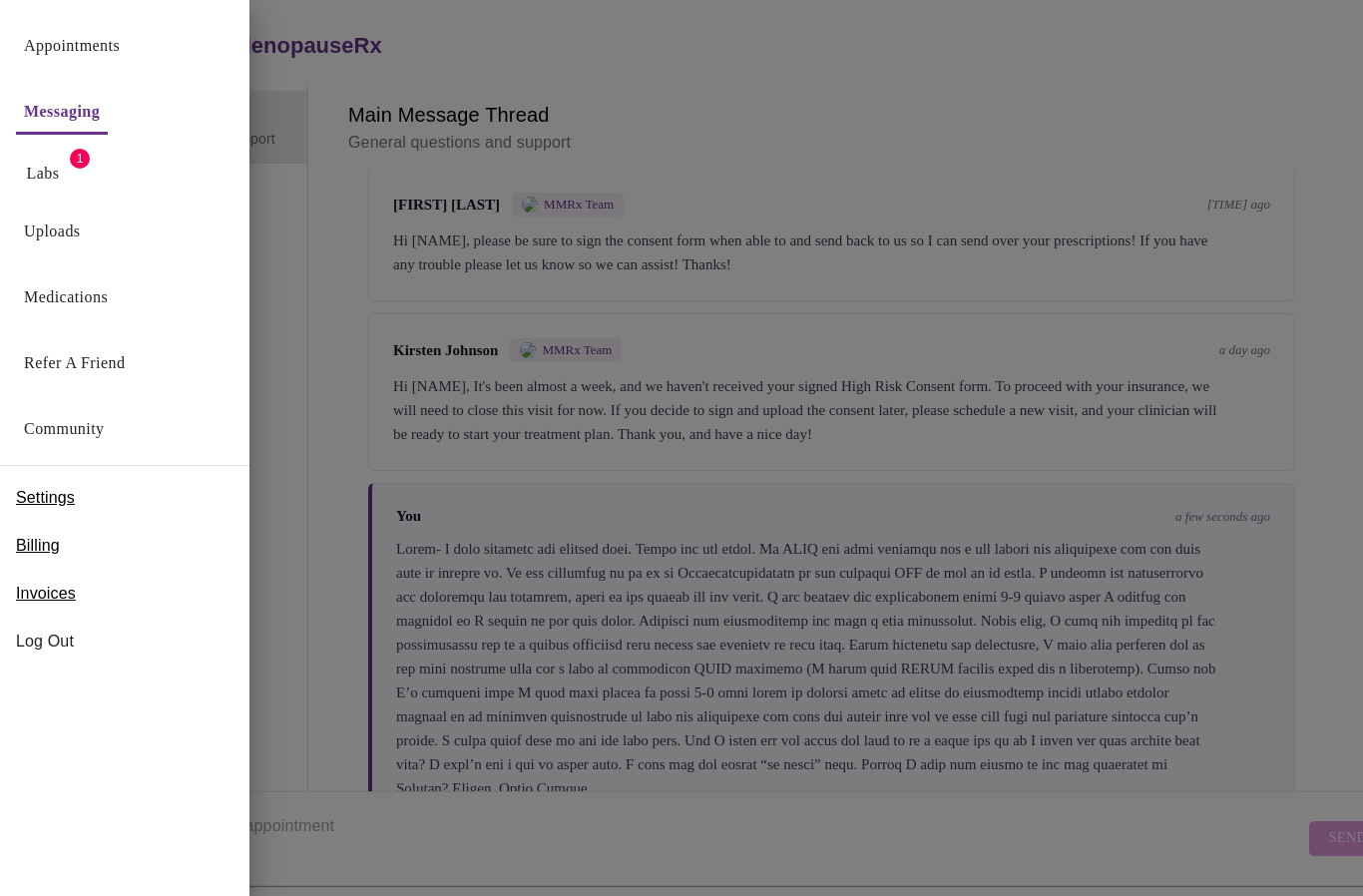 click on "Uploads" at bounding box center (52, 231) 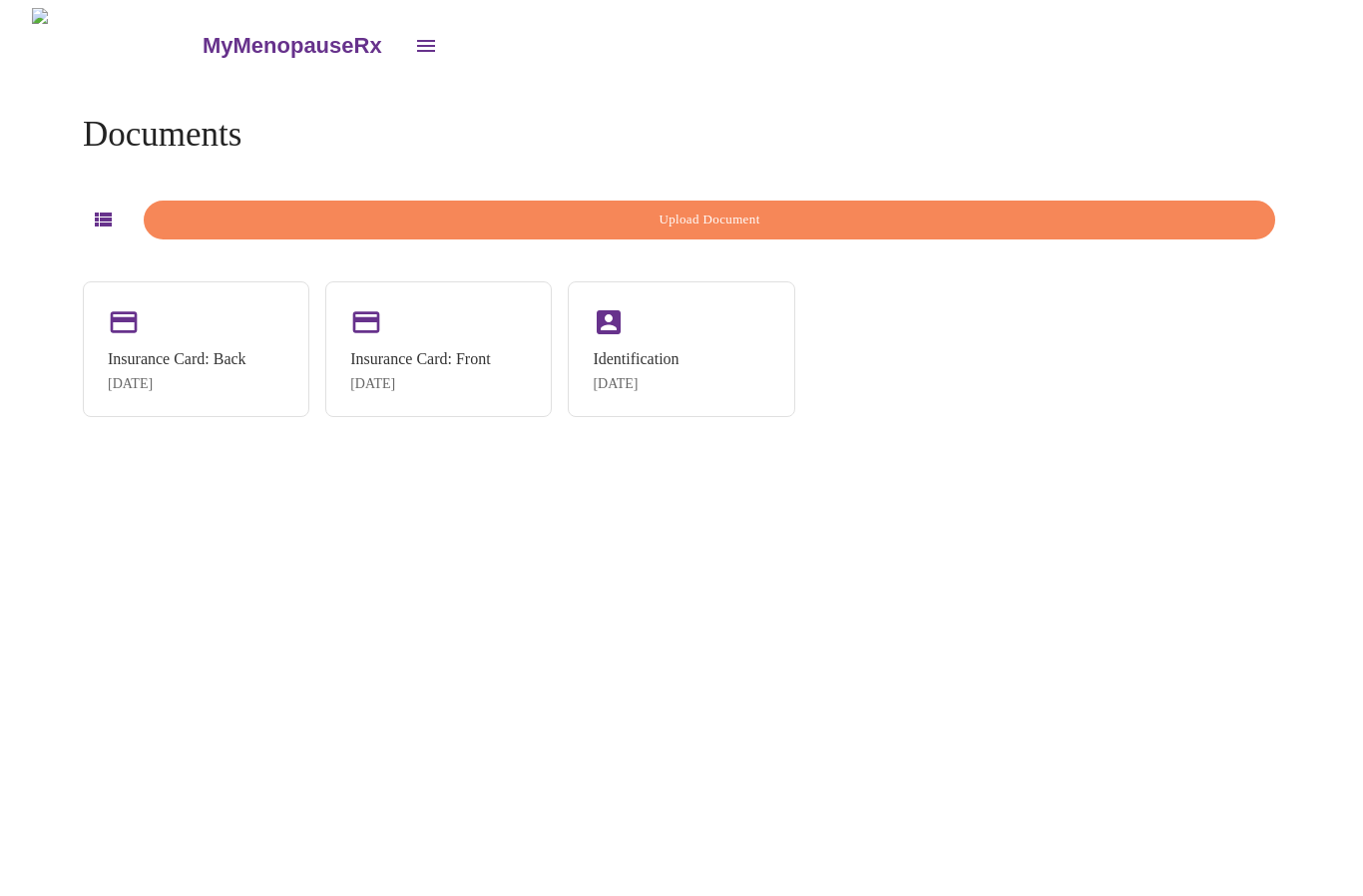 click on "Upload Document" at bounding box center (709, 220) 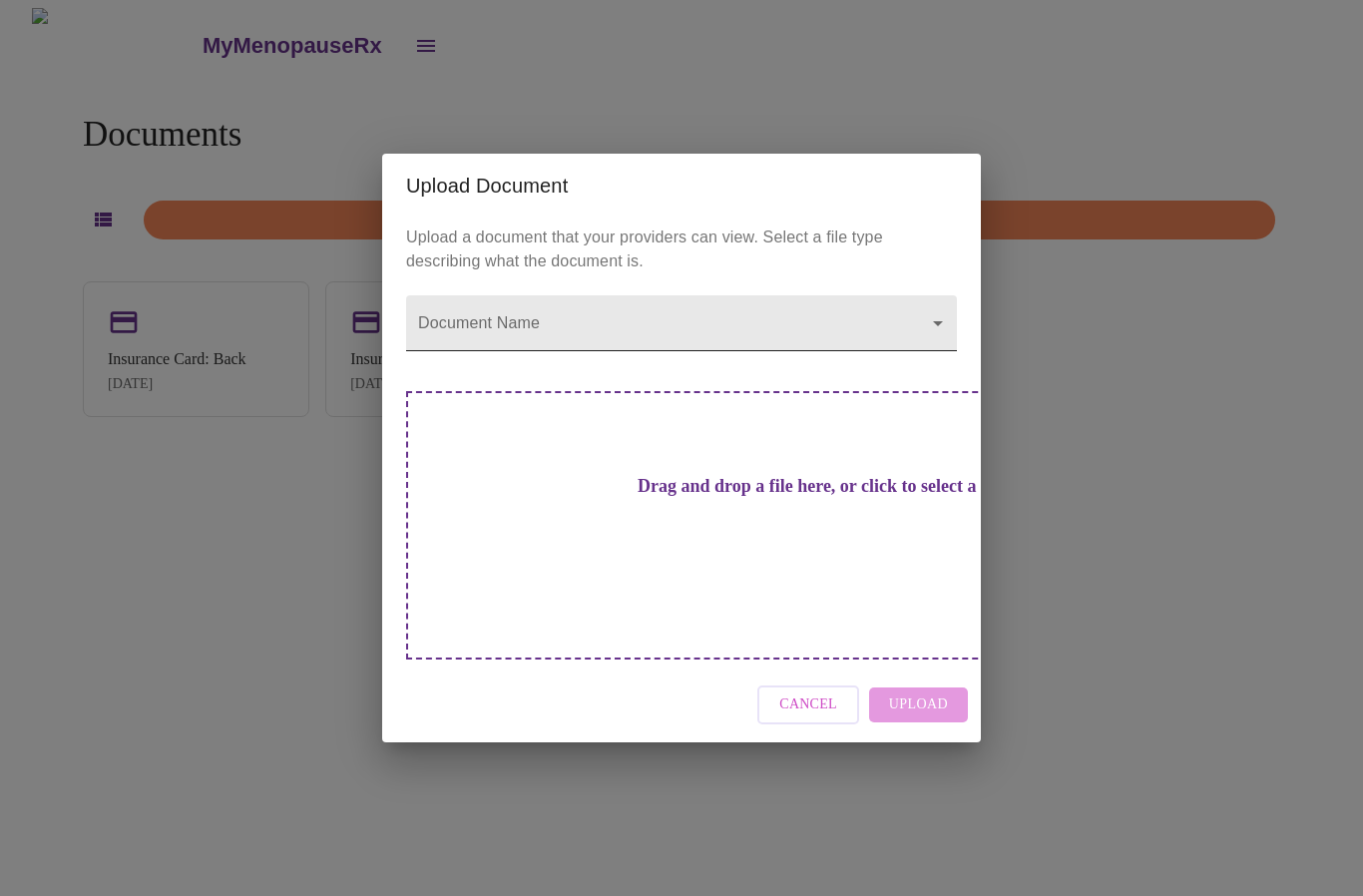click on "MyMenopauseRx Documents Upload Document Insurance Card: Back Jul 10, 2025 Insurance Card: Front Jul 10, 2025 Identification Jul 10, 2025 Upload Document Upload a document that your providers can view. Select a file type describing what the document is. Document Name ​ Drag and drop a file here, or click to select a file Cancel Upload" at bounding box center (682, 456) 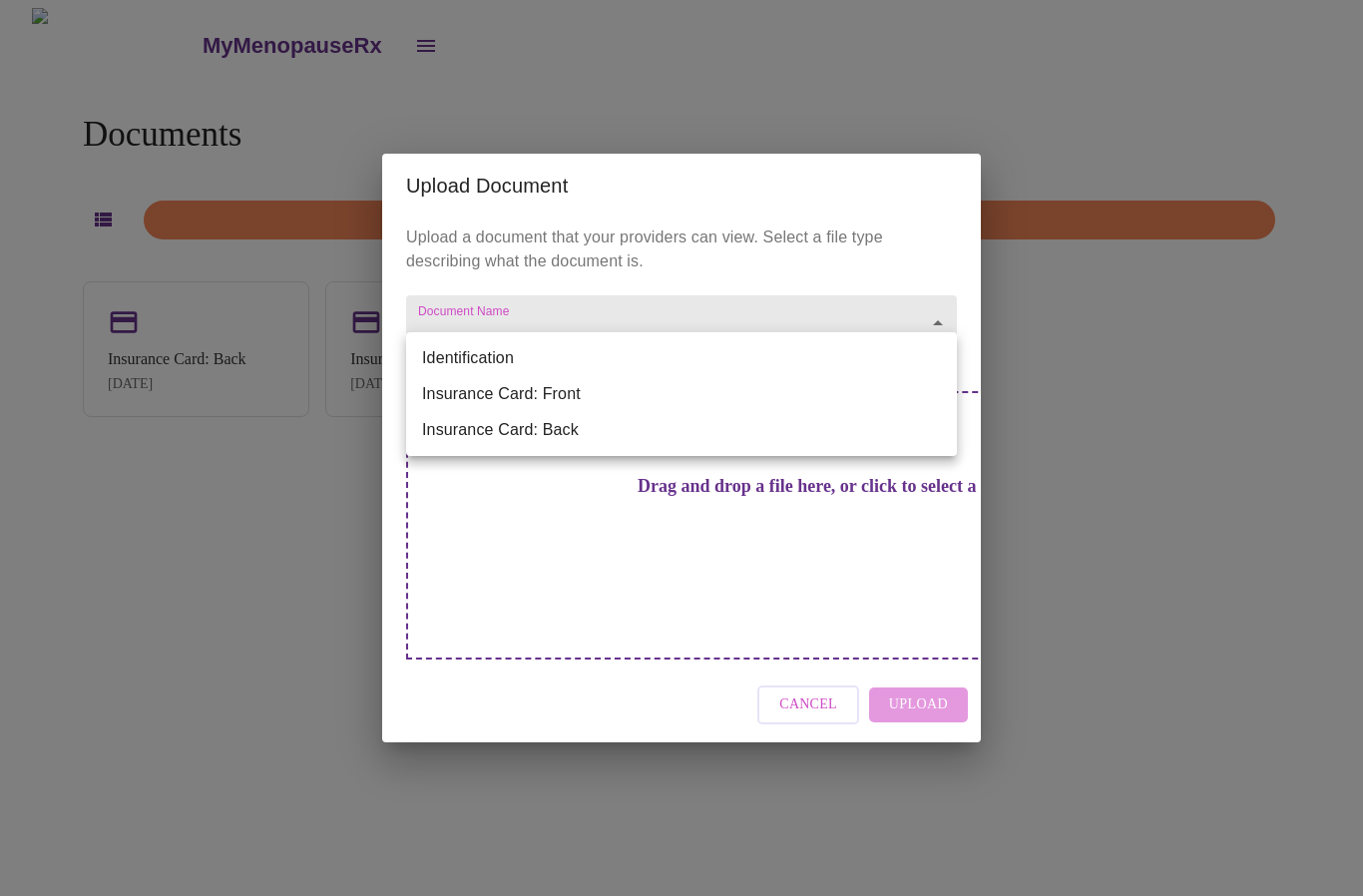 click at bounding box center (682, 448) 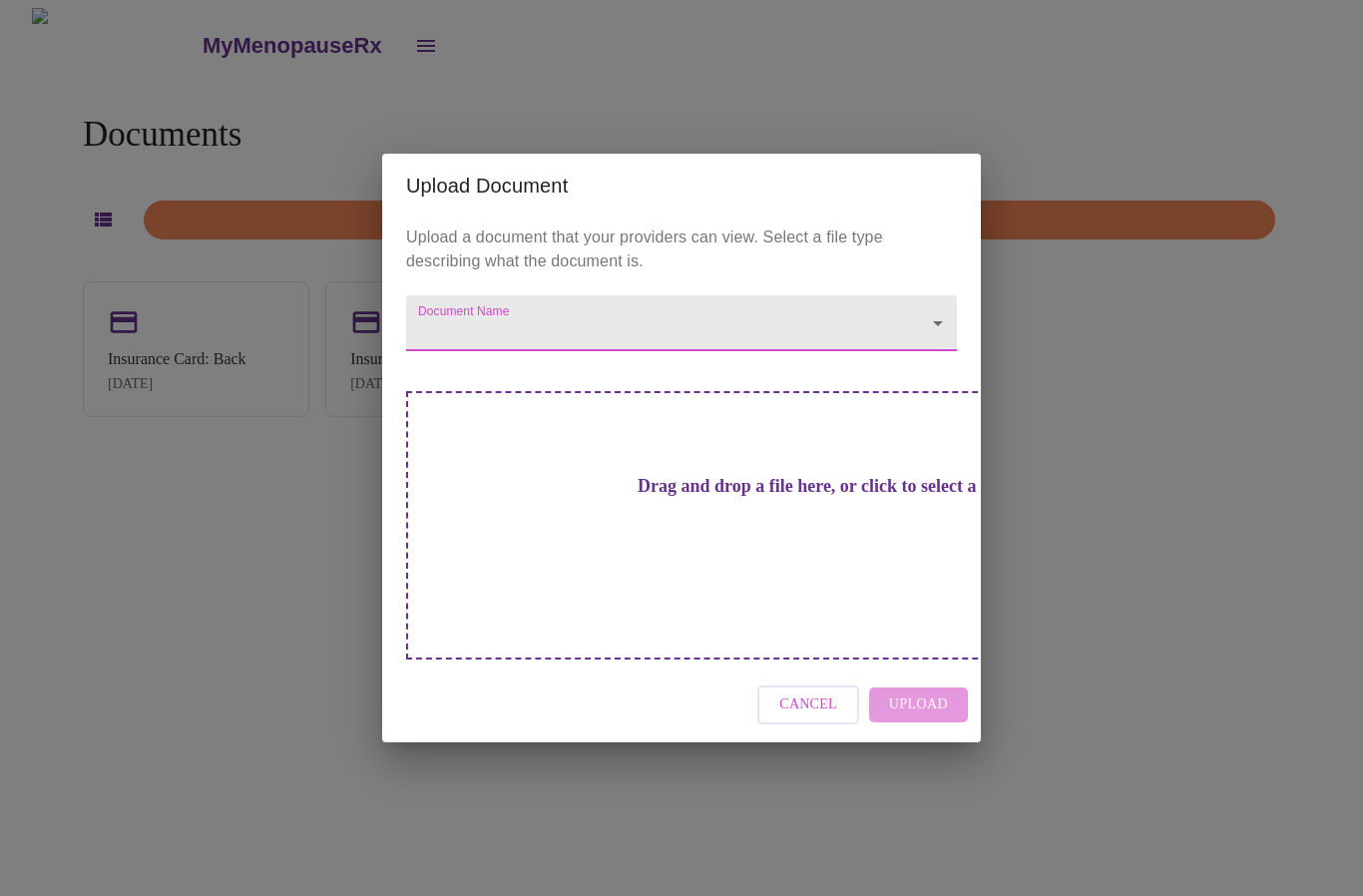 click on "MyMenopauseRx Documents Upload Document Insurance Card: Back Jul 10, 2025 Insurance Card: Front Jul 10, 2025 Identification Jul 10, 2025 Upload Document Upload a document that your providers can view. Select a file type describing what the document is. Document Name ​ Drag and drop a file here, or click to select a file Cancel Upload" at bounding box center [682, 456] 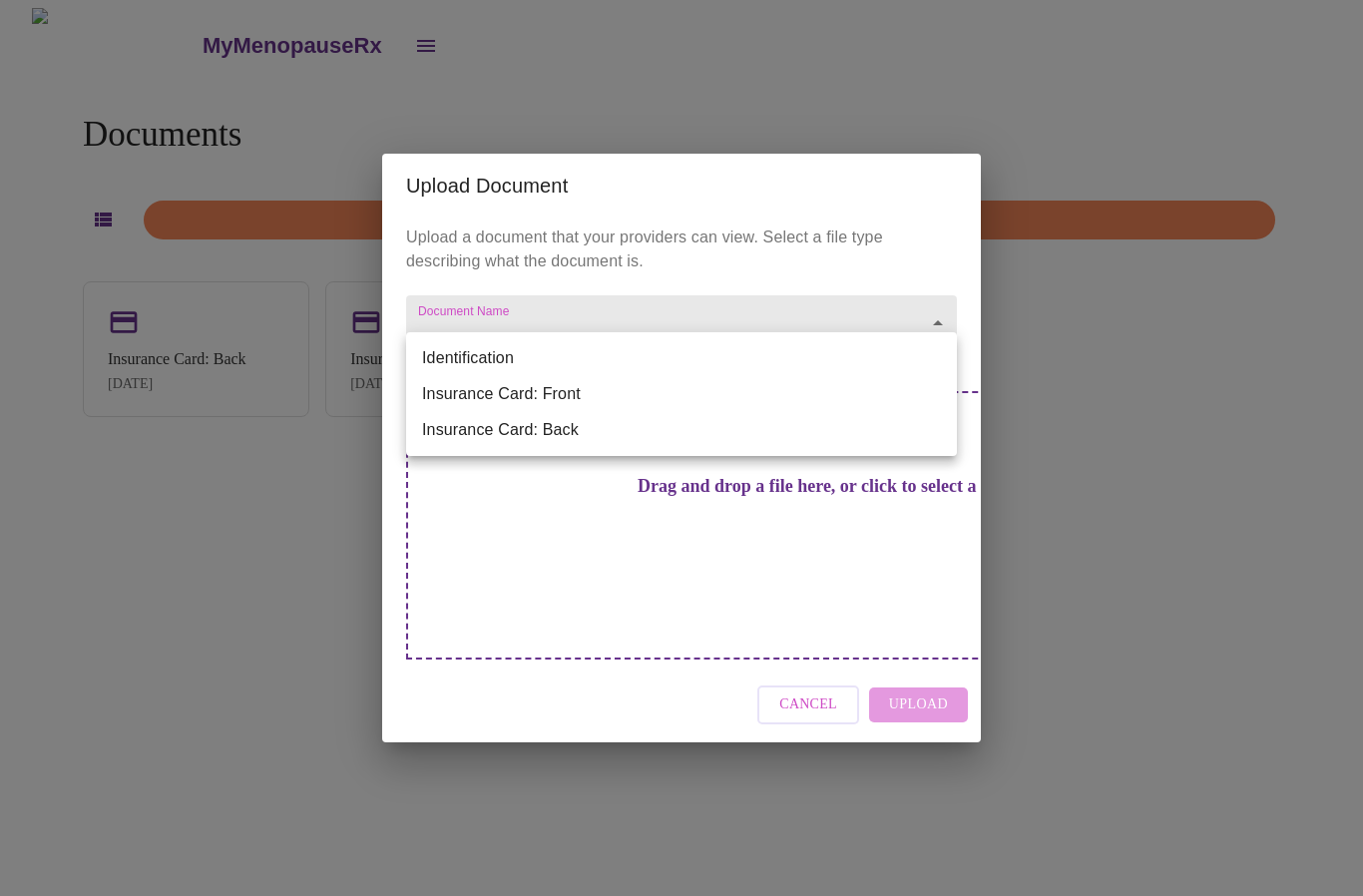 click at bounding box center (682, 448) 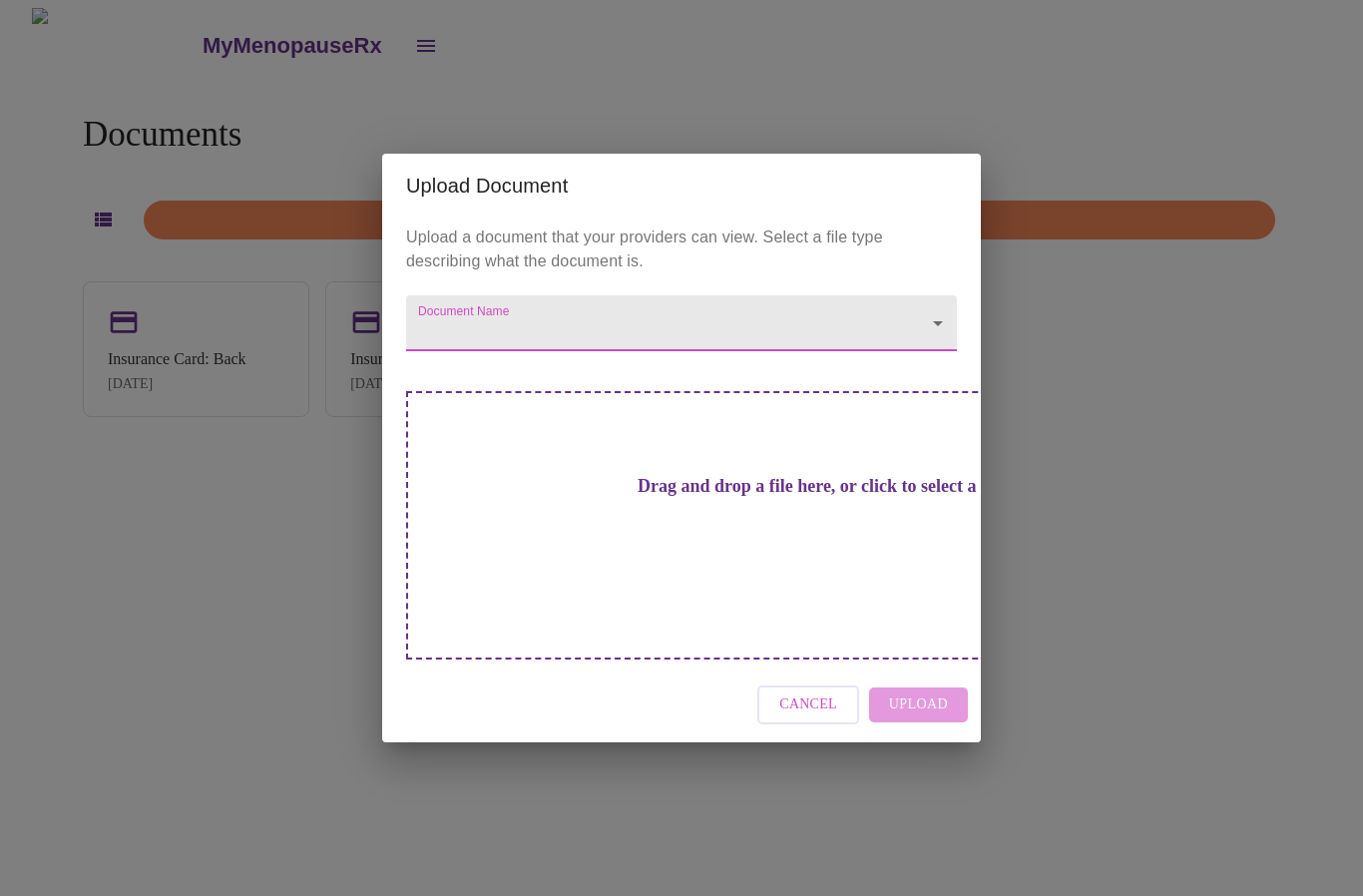 click on "Upload Document Upload a document that your providers can view. Select a file type describing what the document is. Document Name ​ Drag and drop a file here, or click to select a file Cancel Upload" at bounding box center (682, 448) 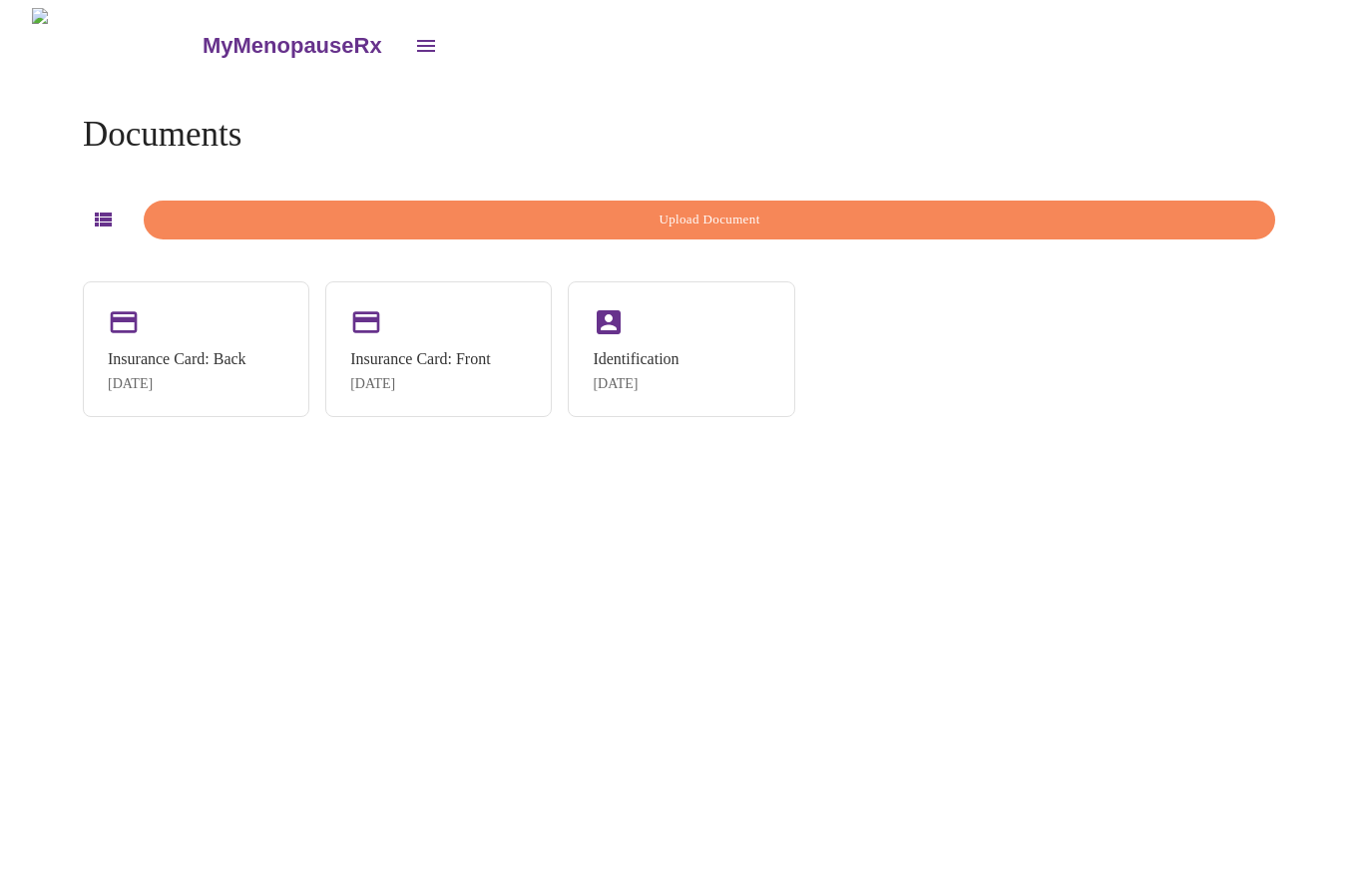 click on "Upload Document" at bounding box center (709, 220) 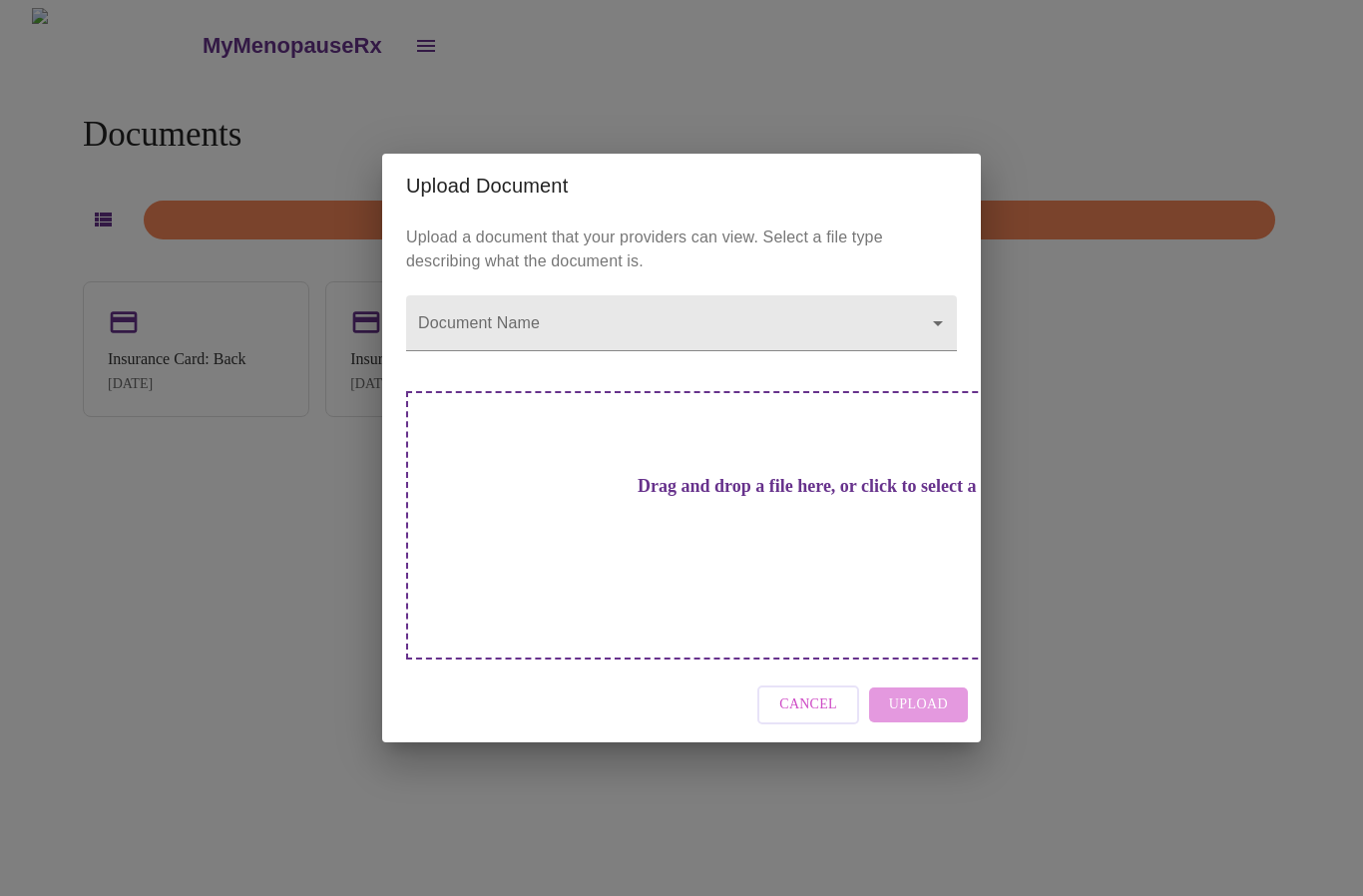 click on "Drag and drop a file here, or click to select a file" at bounding box center [821, 486] 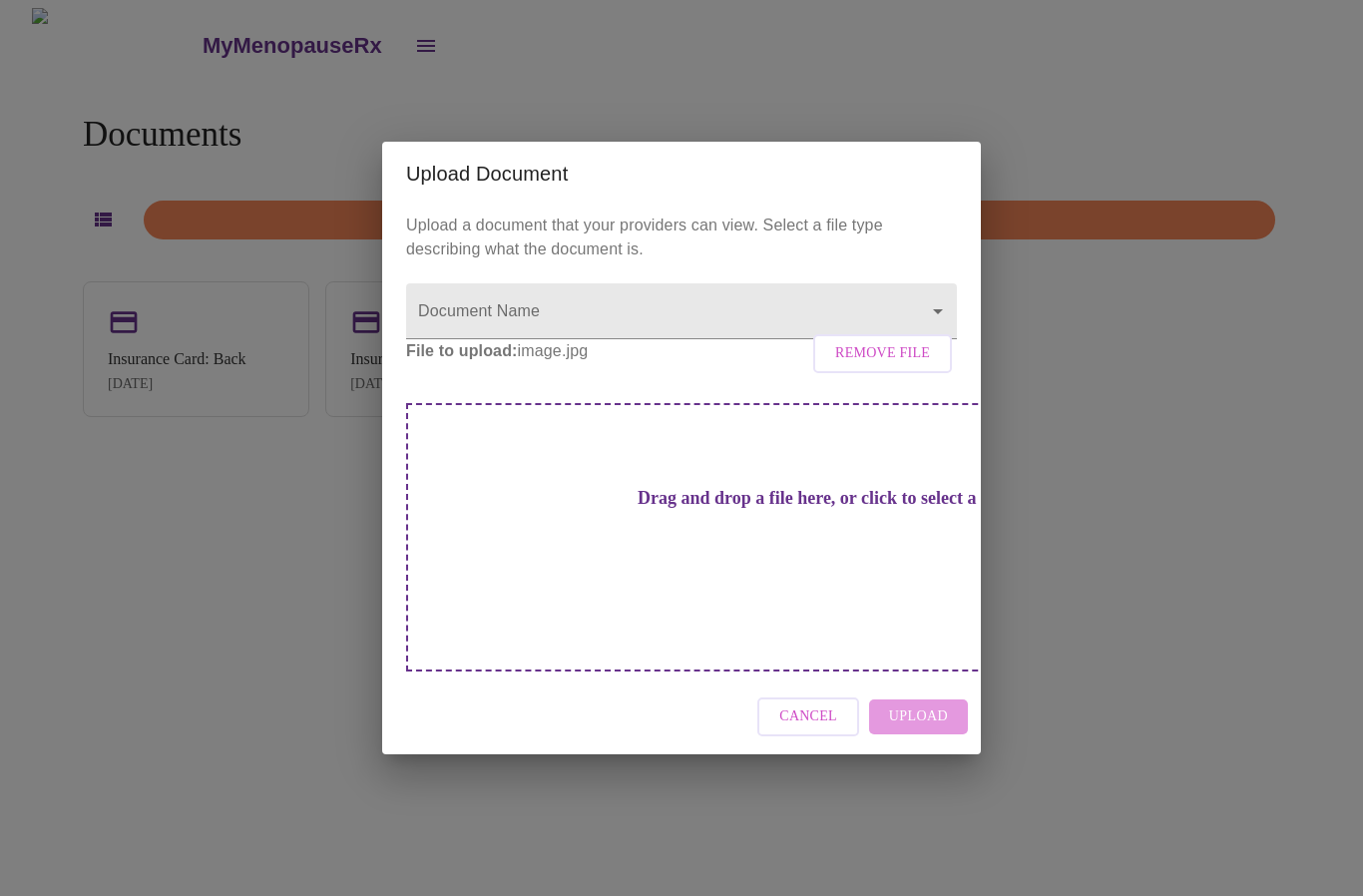 click on "Drag and drop a file here, or click to select a file" at bounding box center (821, 498) 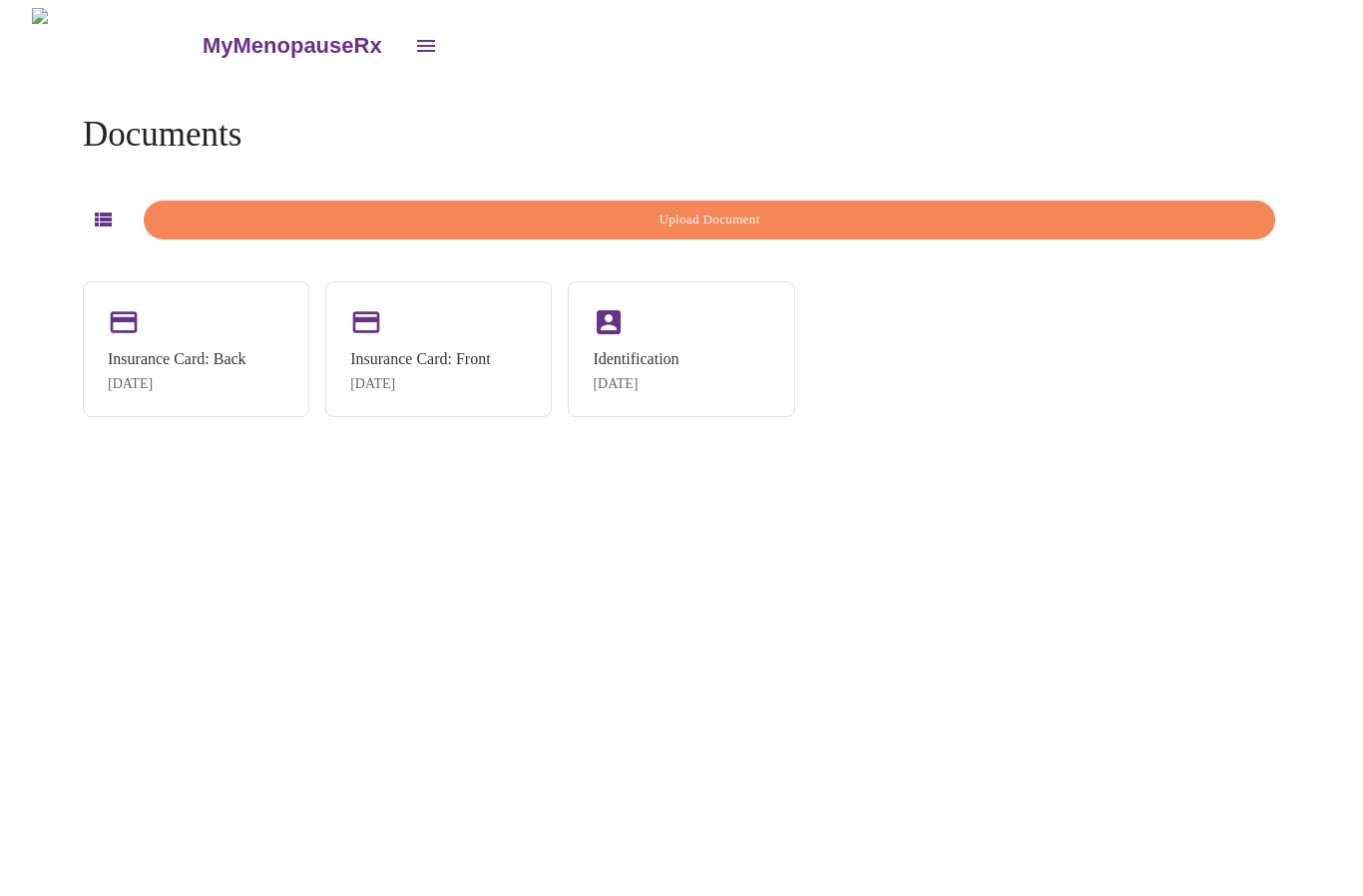 click on "Upload Document" at bounding box center [709, 220] 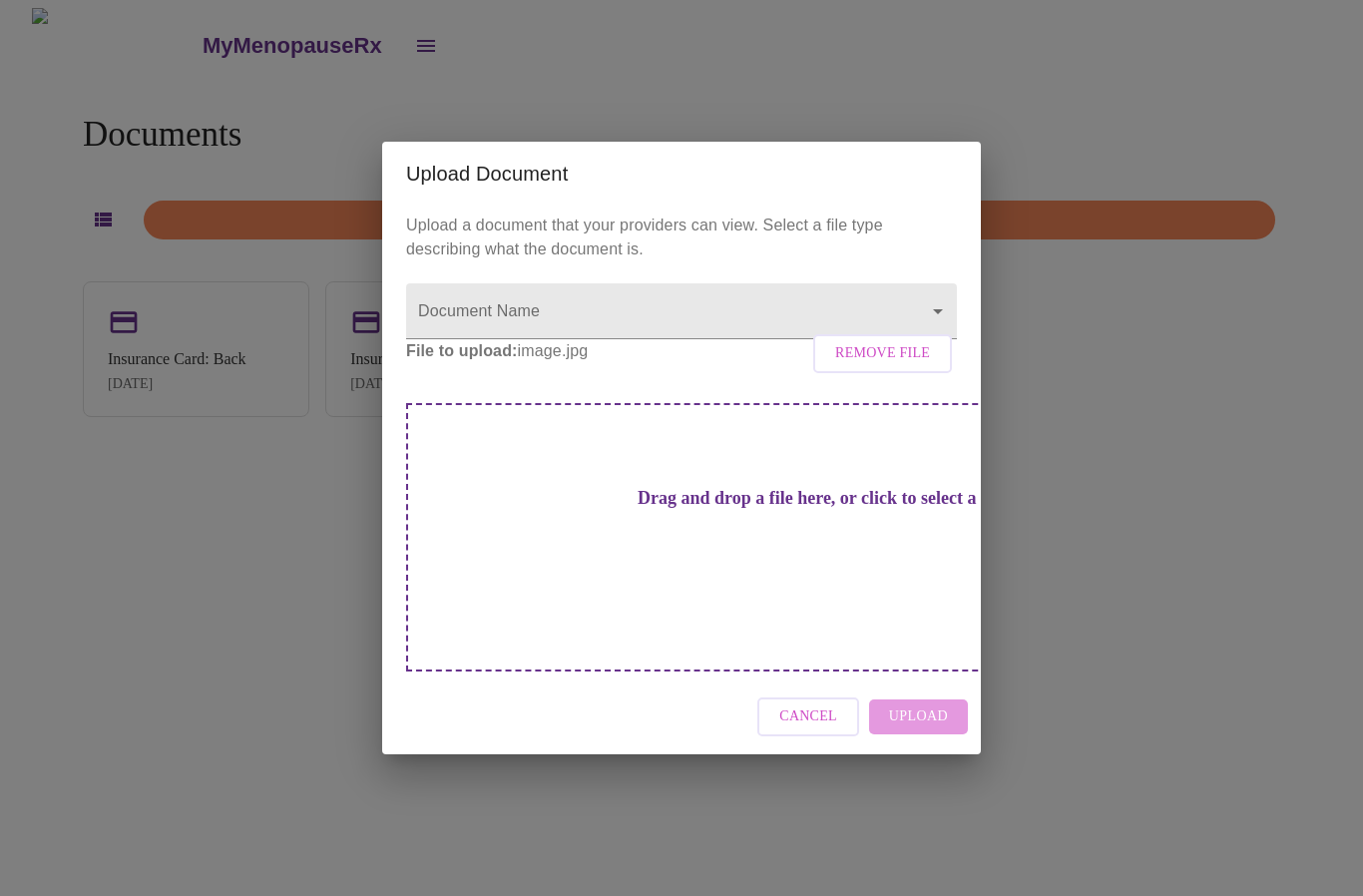 click on "Upload Document Upload a document that your providers can view. Select a file type describing what the document is. Document Name ​ File to upload:  image.jpg   Remove File Drag and drop a file here, or click to select a file Cancel Upload" at bounding box center [682, 448] 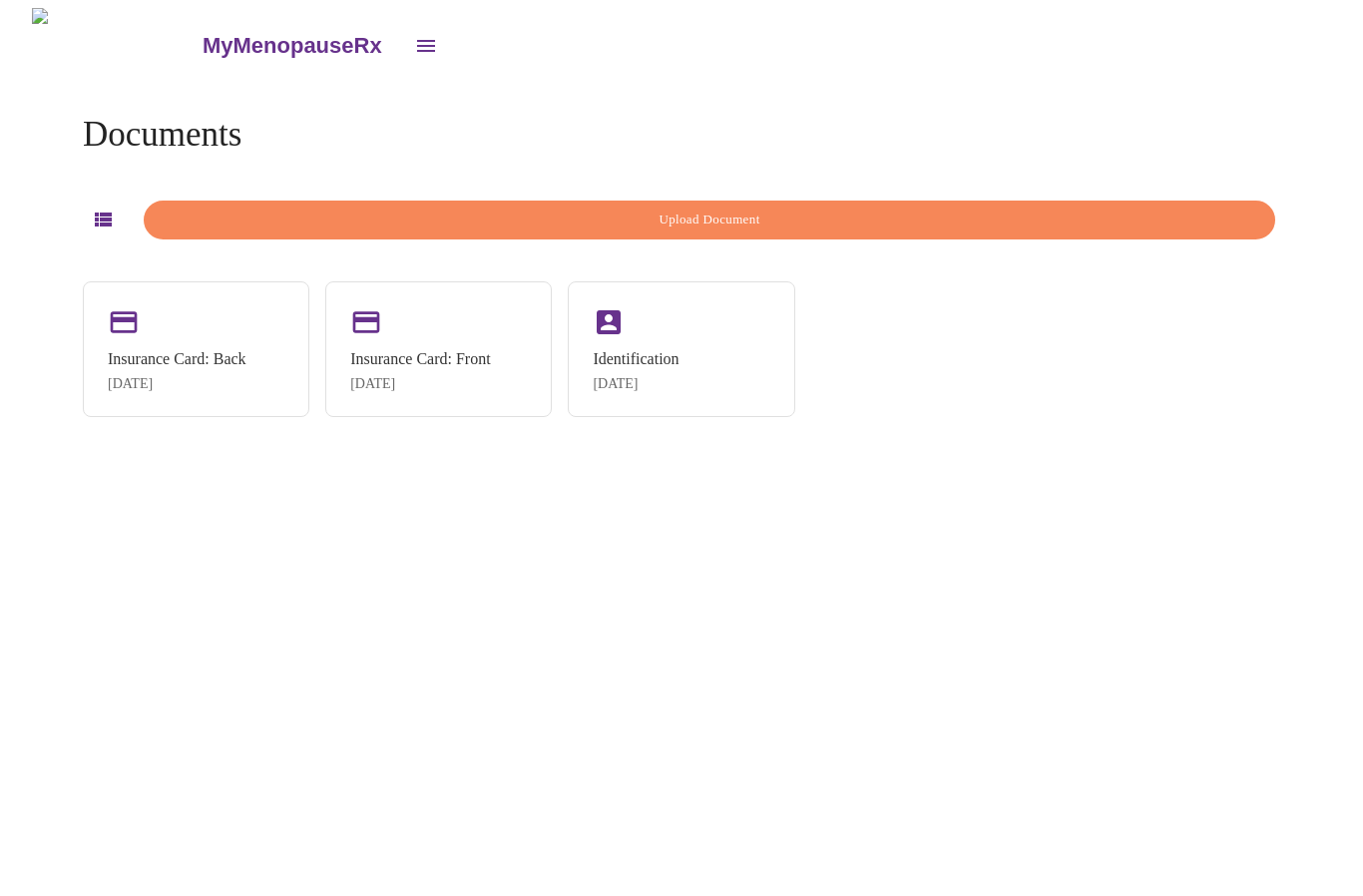 click on "Upload Document" at bounding box center (709, 220) 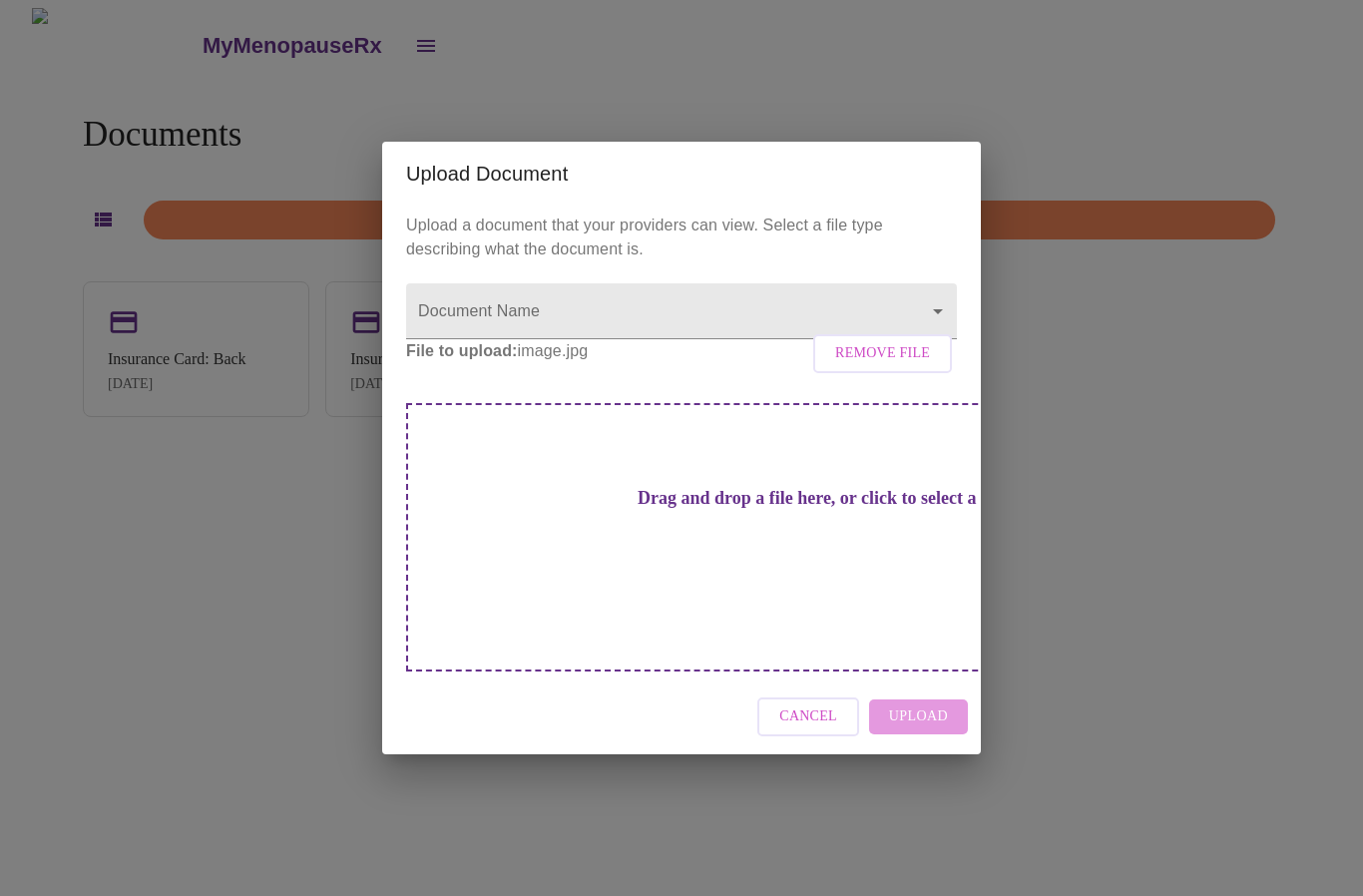 click on "Drag and drop a file here, or click to select a file" at bounding box center [821, 498] 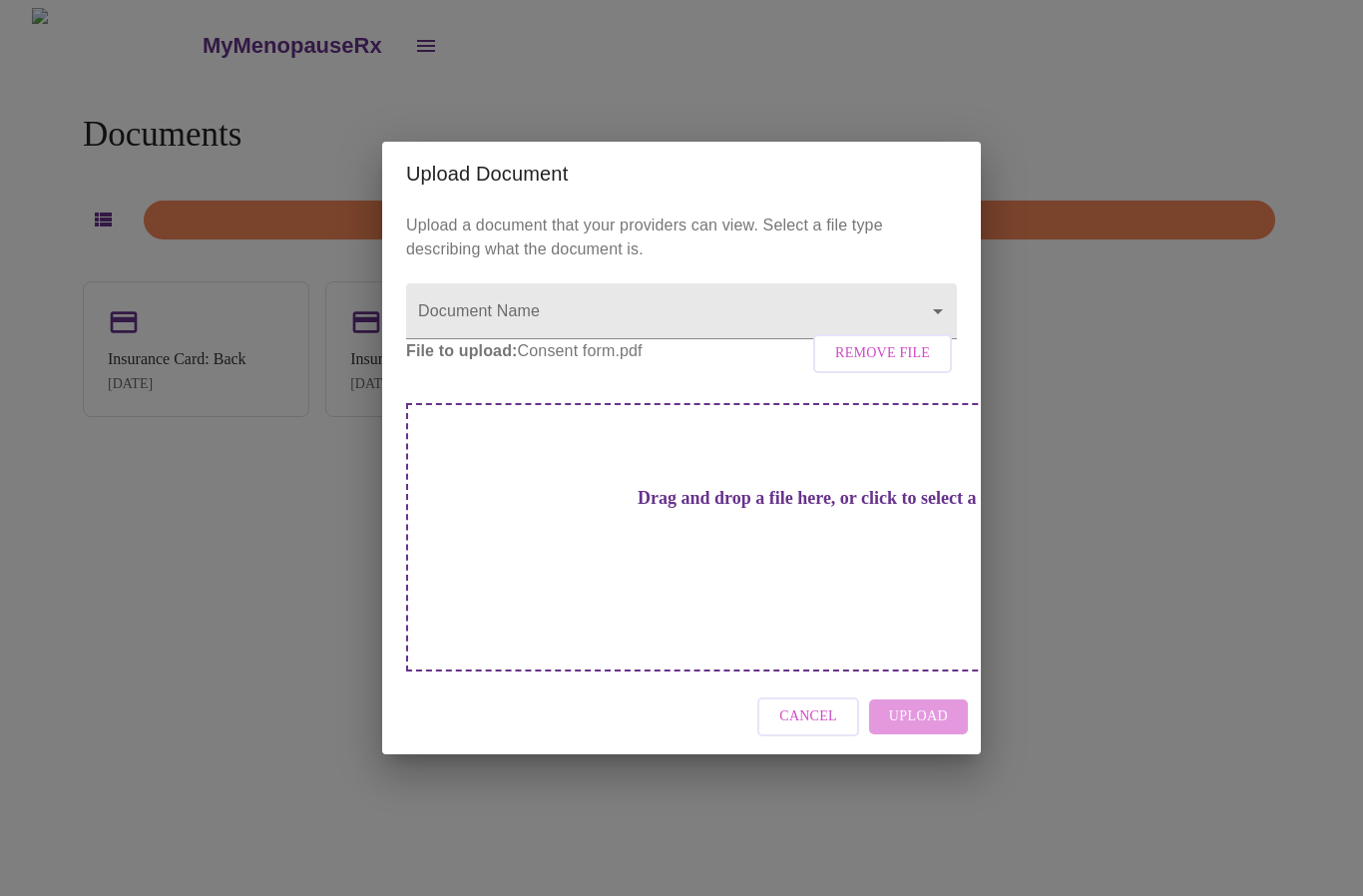 click on "Cancel Upload" at bounding box center [682, 716] 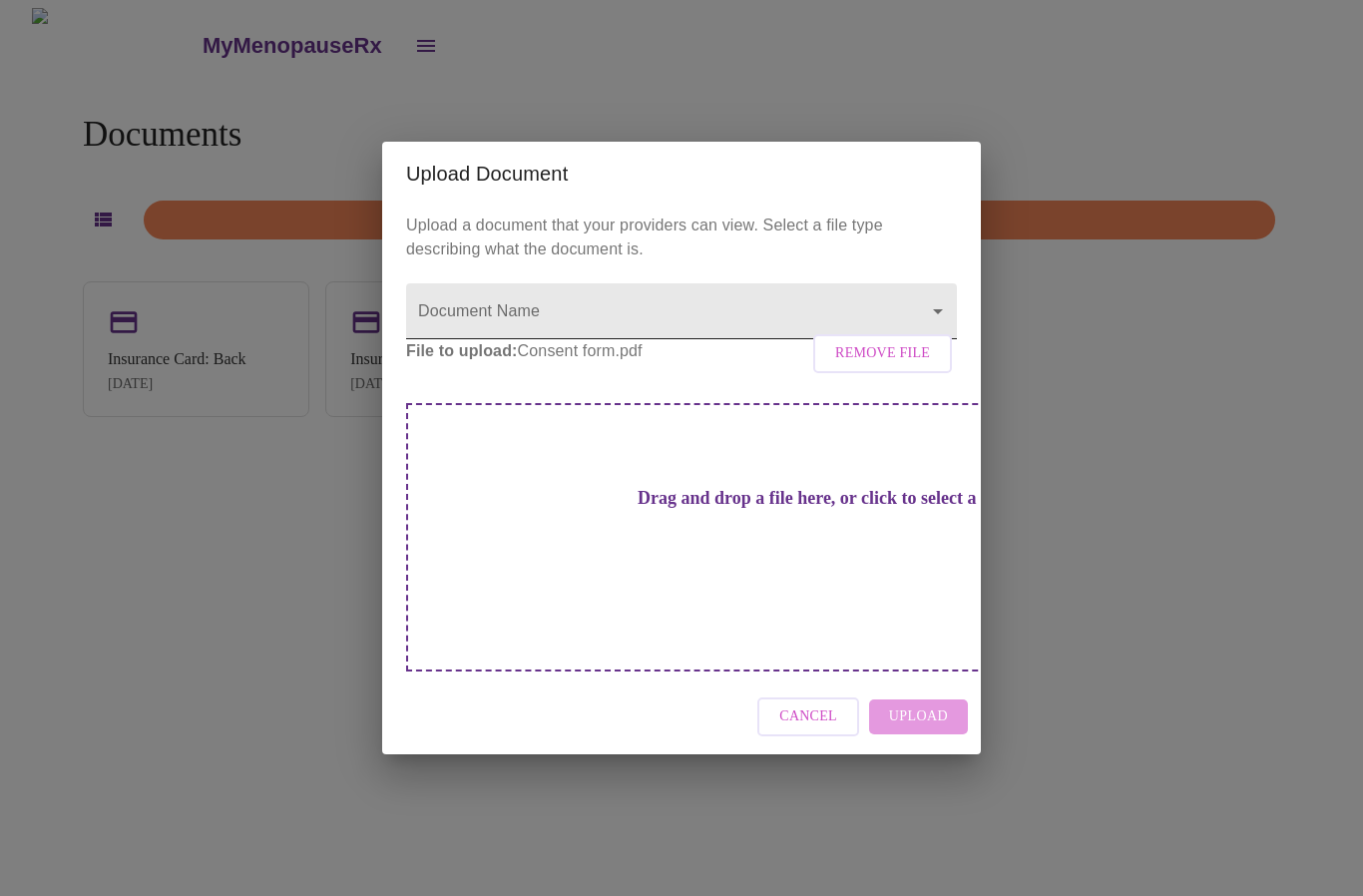 click on "MyMenopauseRx Documents Upload Document Insurance Card: Back Jul 10, 2025 Insurance Card: Front Jul 10, 2025 Identification Jul 10, 2025 Upload Document Upload a document that your providers can view. Select a file type describing what the document is. Document Name ​ File to upload: Consent form.pdf Remove File Drag and drop a file here, or click to select a file Cancel Upload" at bounding box center [682, 456] 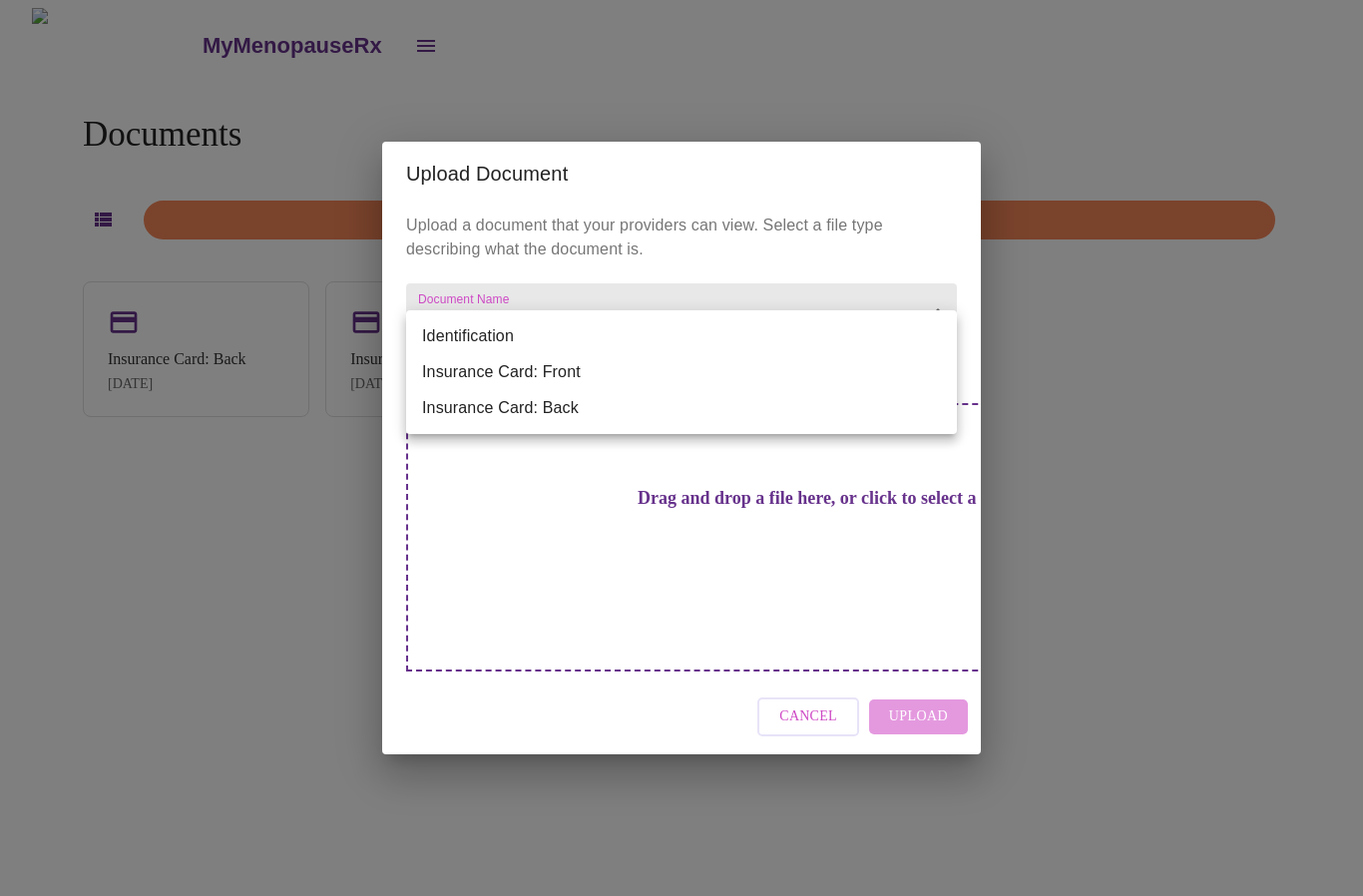 click at bounding box center (682, 448) 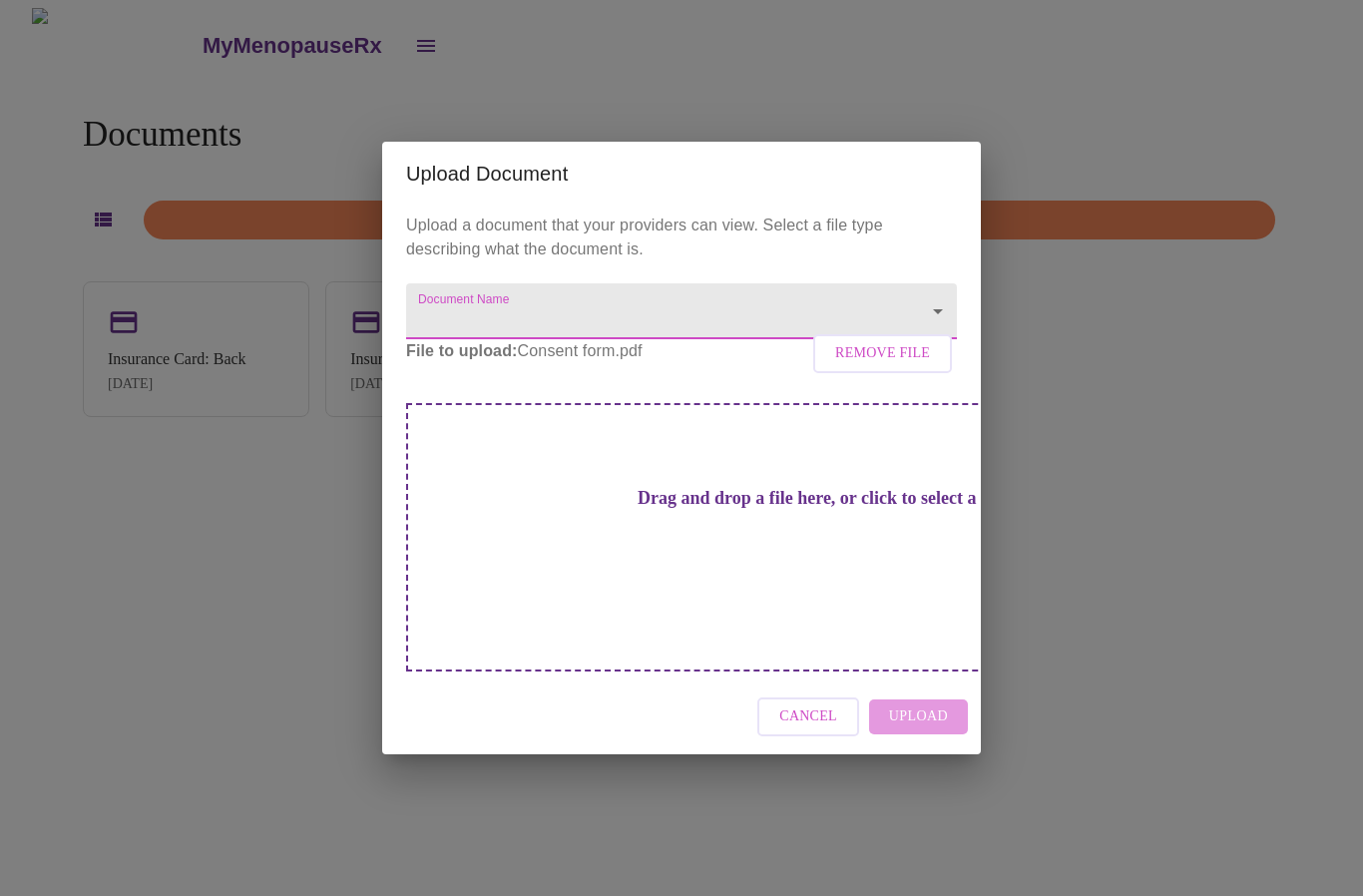 click on "MyMenopauseRx Documents Upload Document Insurance Card: Back Jul 10, 2025 Insurance Card: Front Jul 10, 2025 Identification Jul 10, 2025 Upload Document Upload a document that your providers can view. Select a file type describing what the document is. Document Name ​ File to upload: Consent form.pdf Remove File Drag and drop a file here, or click to select a file Cancel Upload" at bounding box center [682, 456] 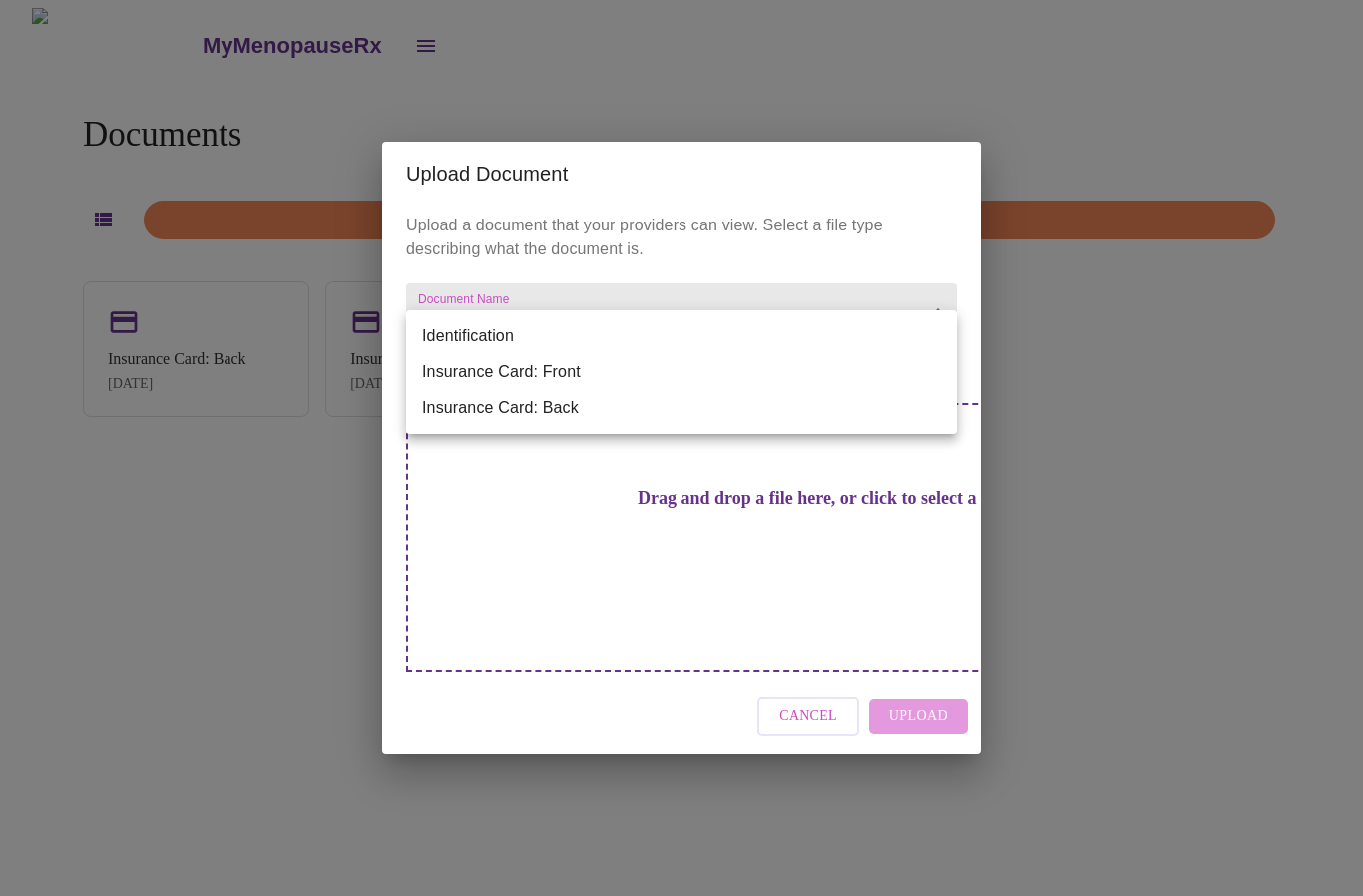 click at bounding box center [682, 448] 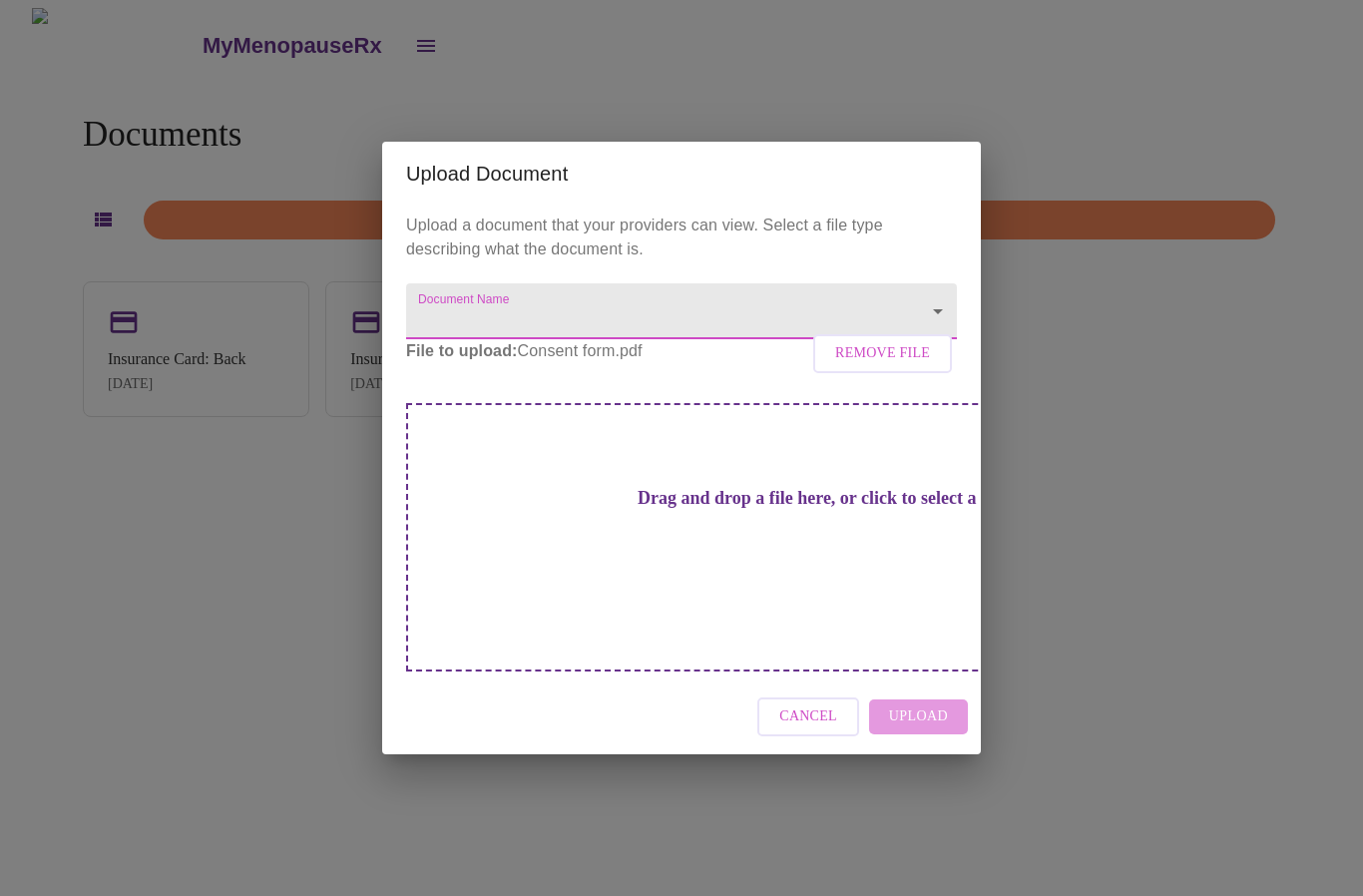 click on "Cancel Upload" at bounding box center [682, 716] 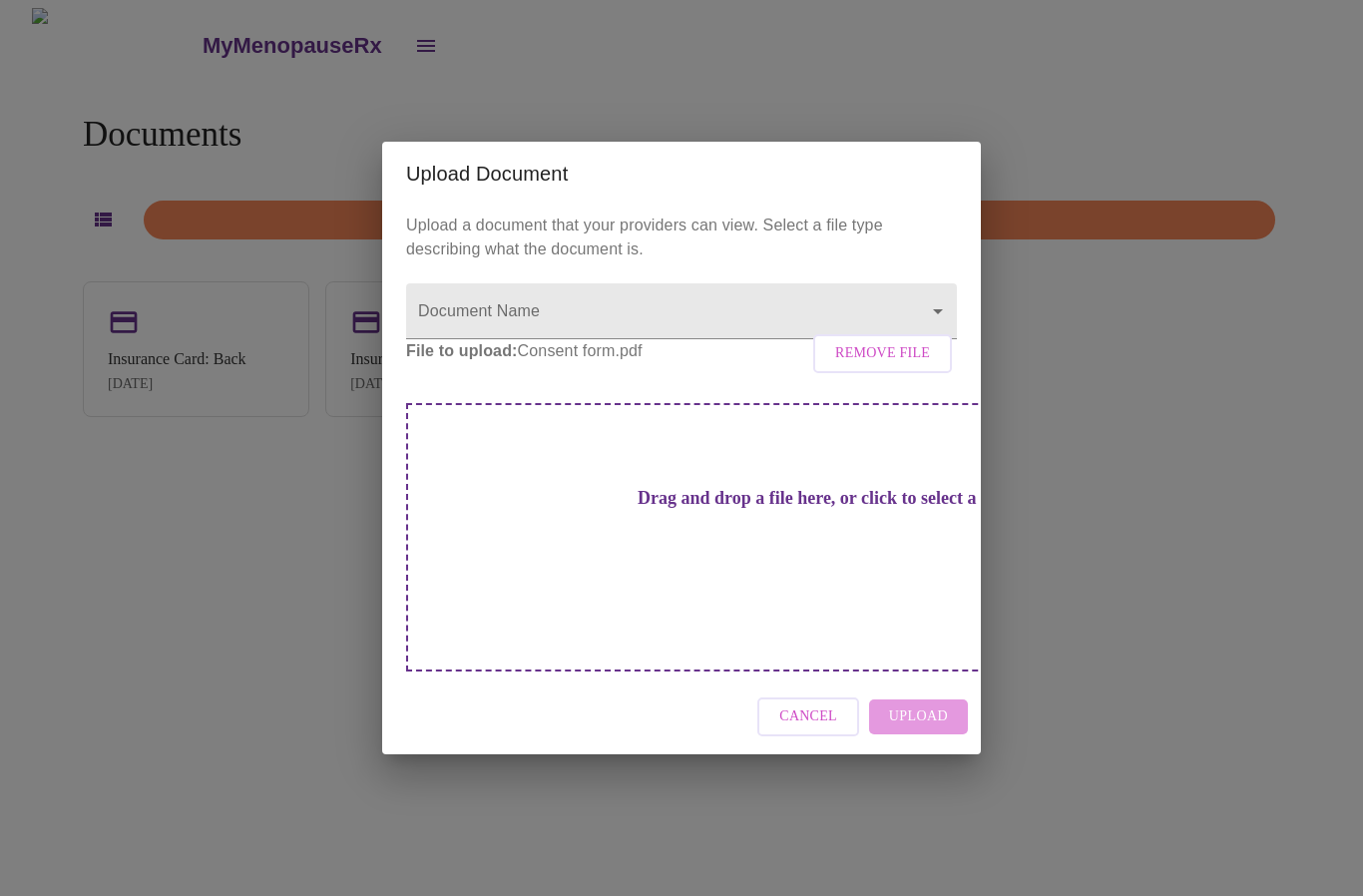 click on "Cancel Upload" at bounding box center (682, 716) 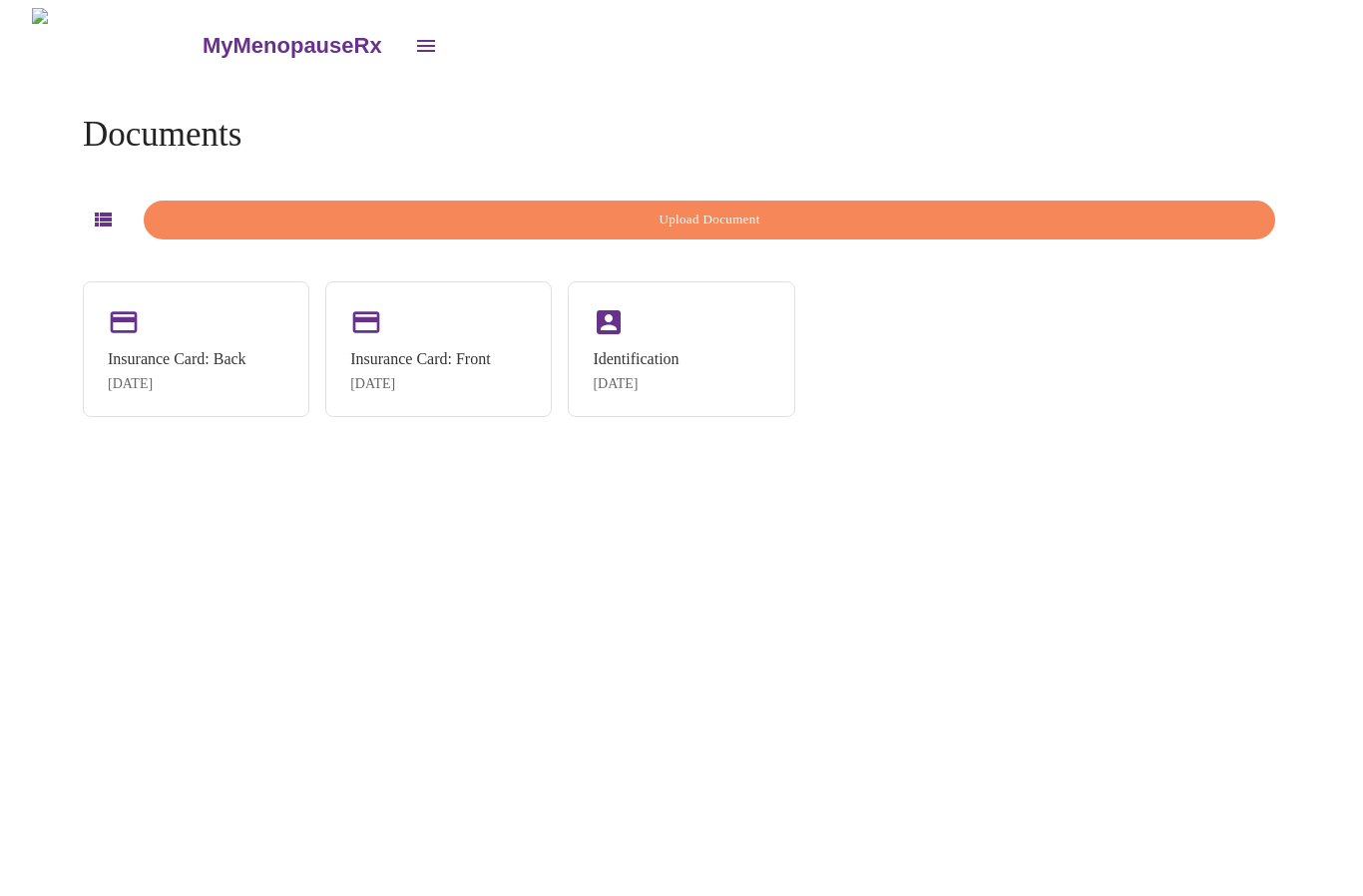 click at bounding box center (426, 46) 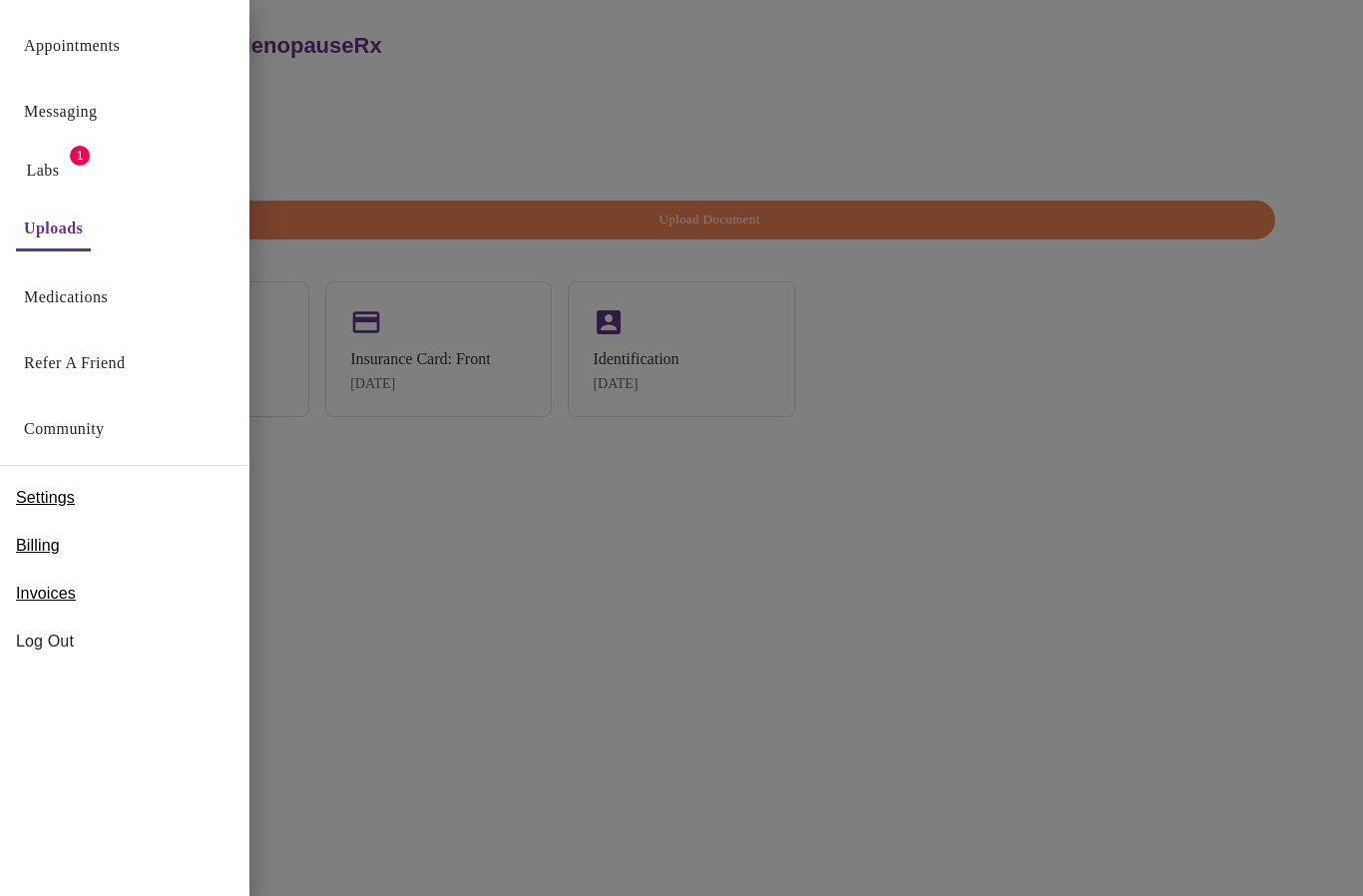 click on "Messaging" at bounding box center (60, 112) 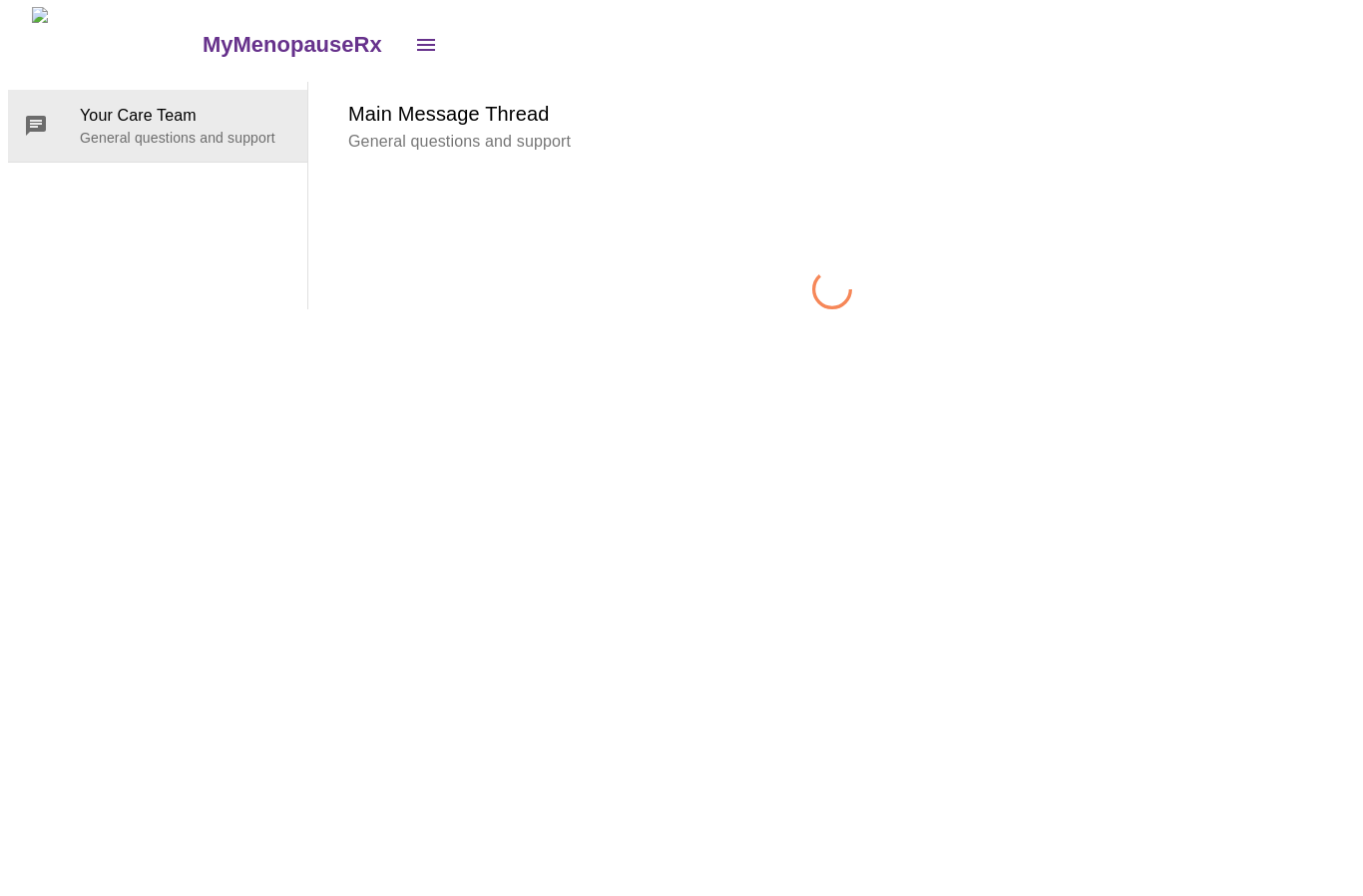 scroll, scrollTop: 75, scrollLeft: 0, axis: vertical 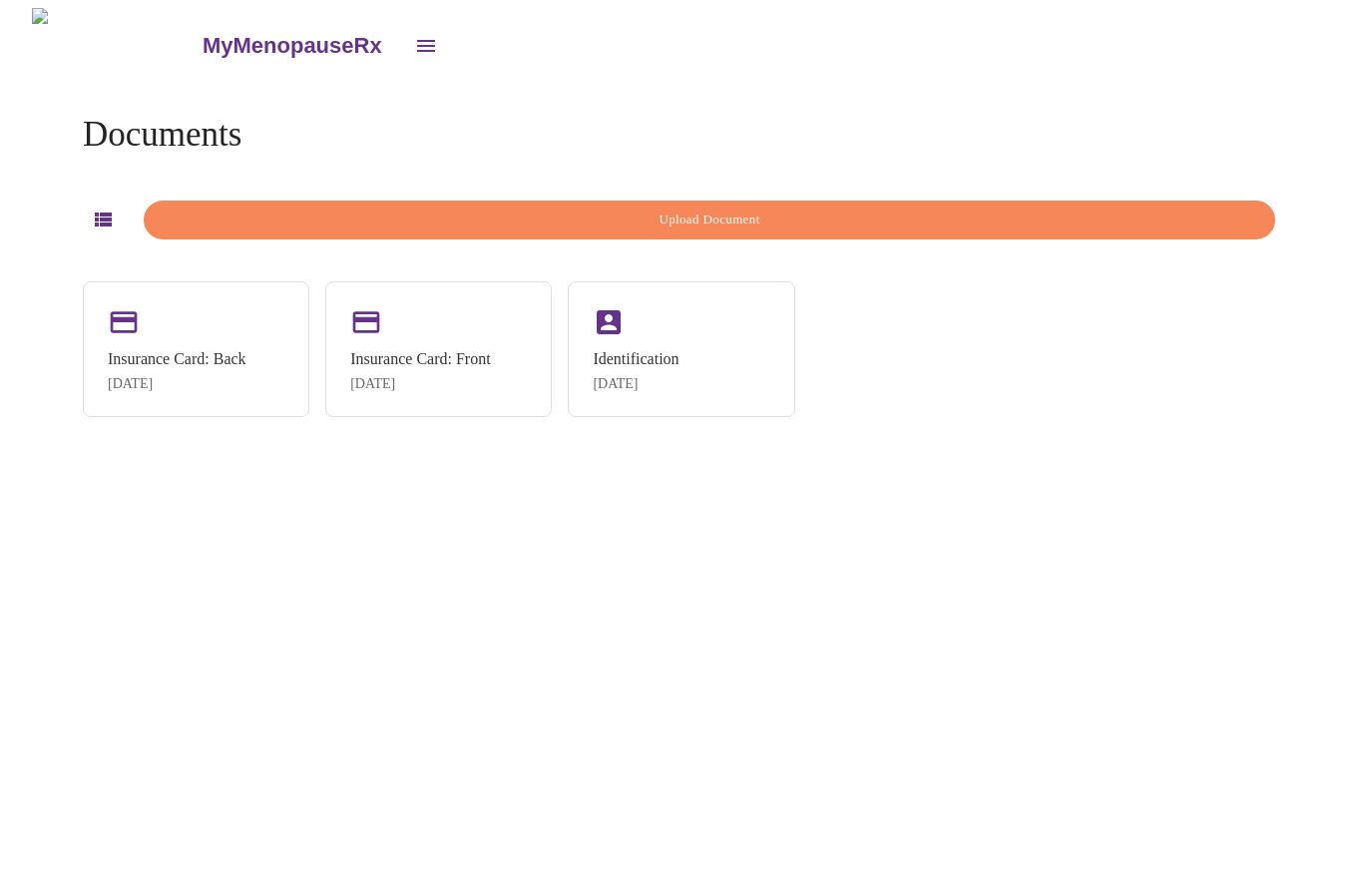 click 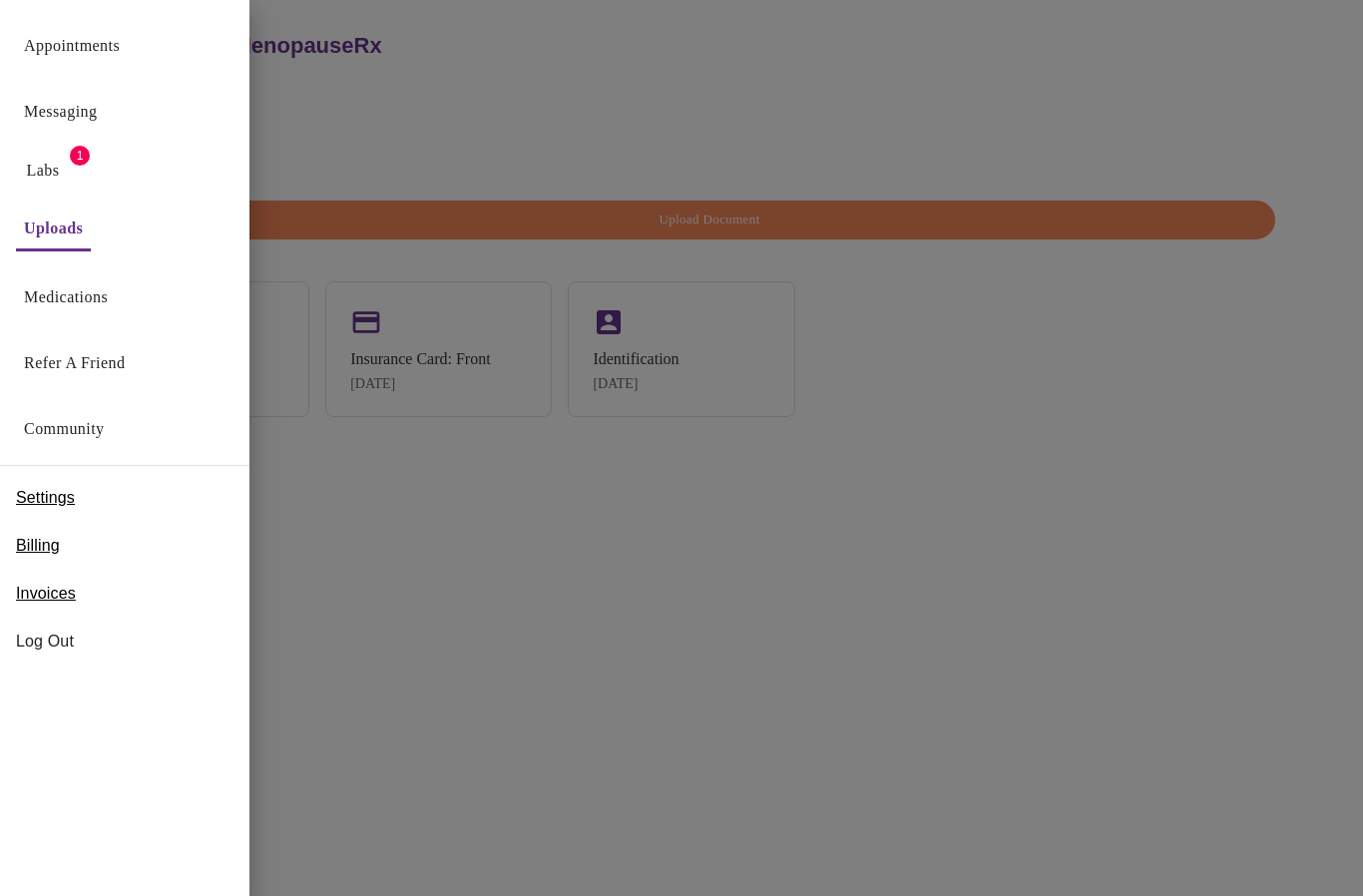 click on "Labs" at bounding box center (43, 171) 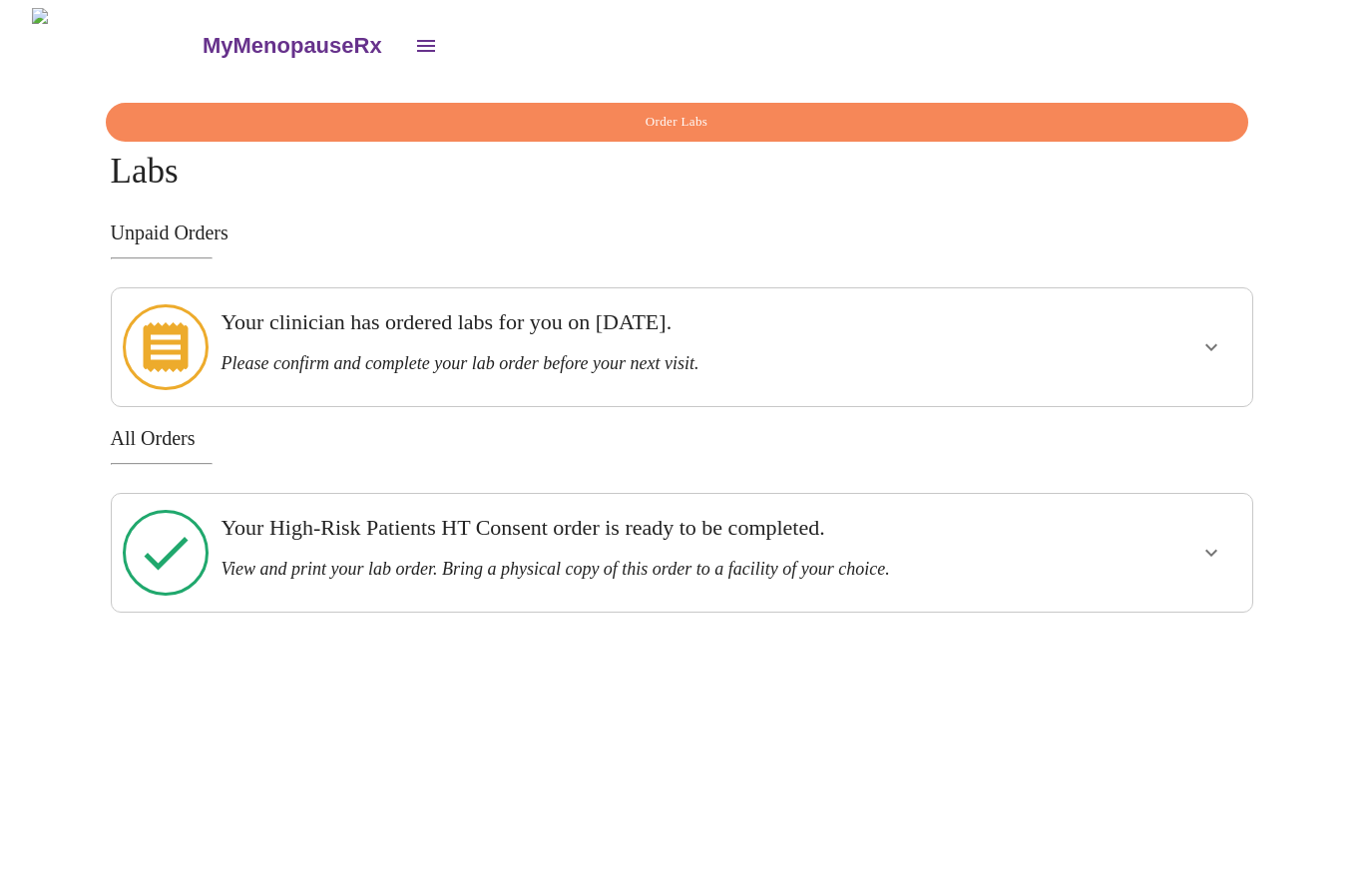 click on "Your  High-Risk Patients HT Consent order is ready to be completed. View and print your lab order. Bring a physical copy of this order to a facility of your choice." at bounding box center (626, 547) 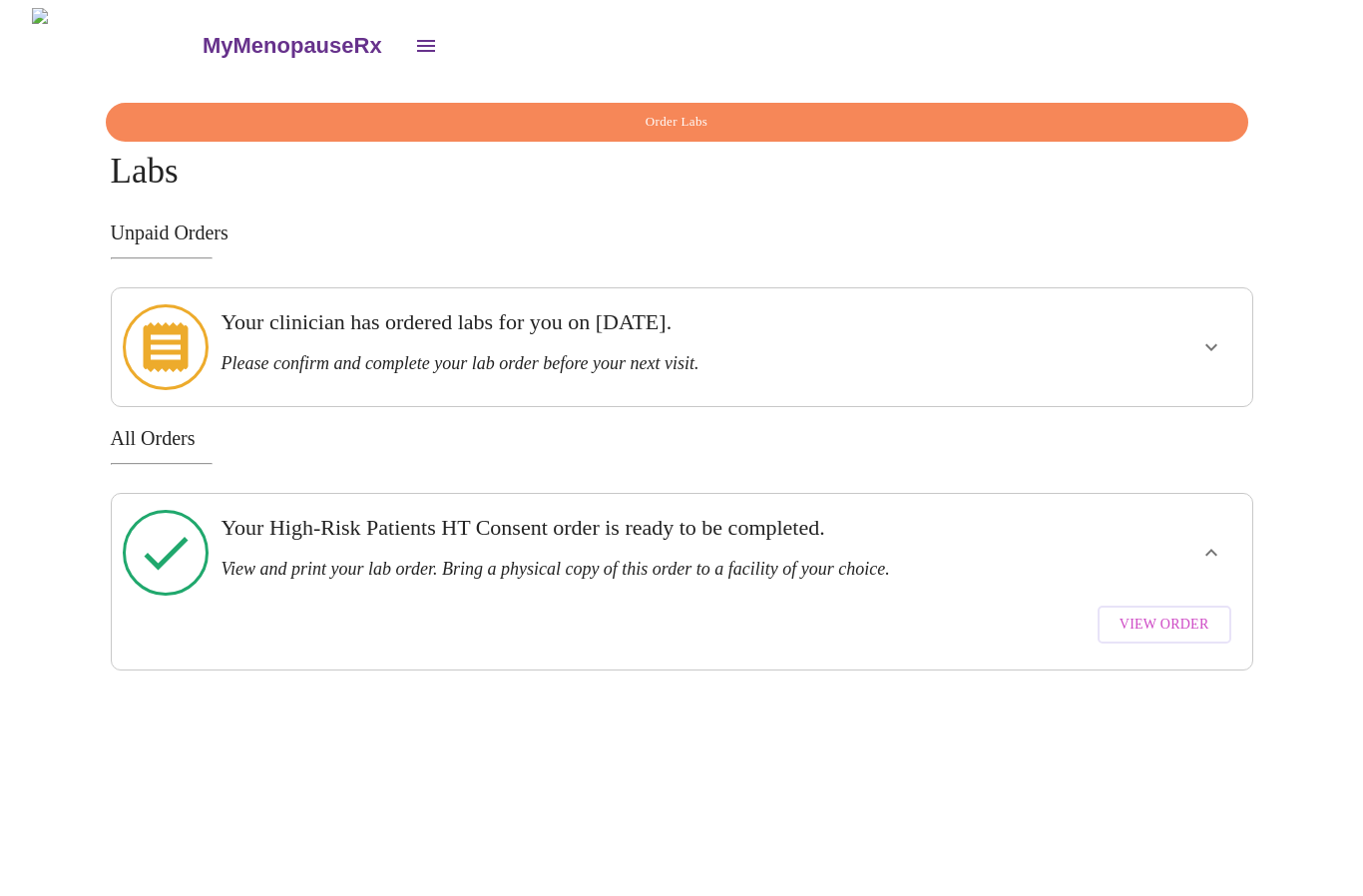 click on "View Order" at bounding box center (1164, 625) 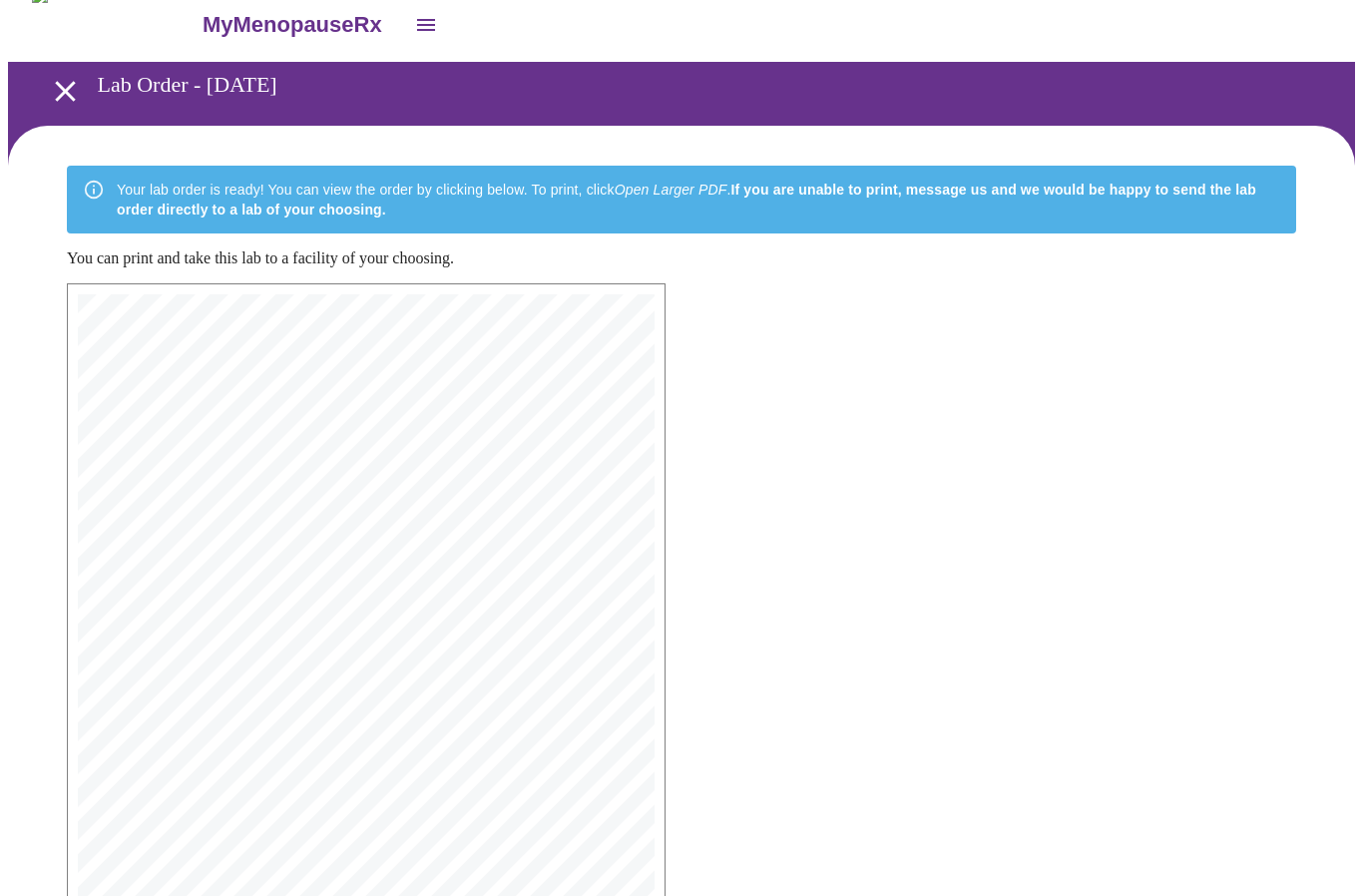 scroll, scrollTop: 0, scrollLeft: 0, axis: both 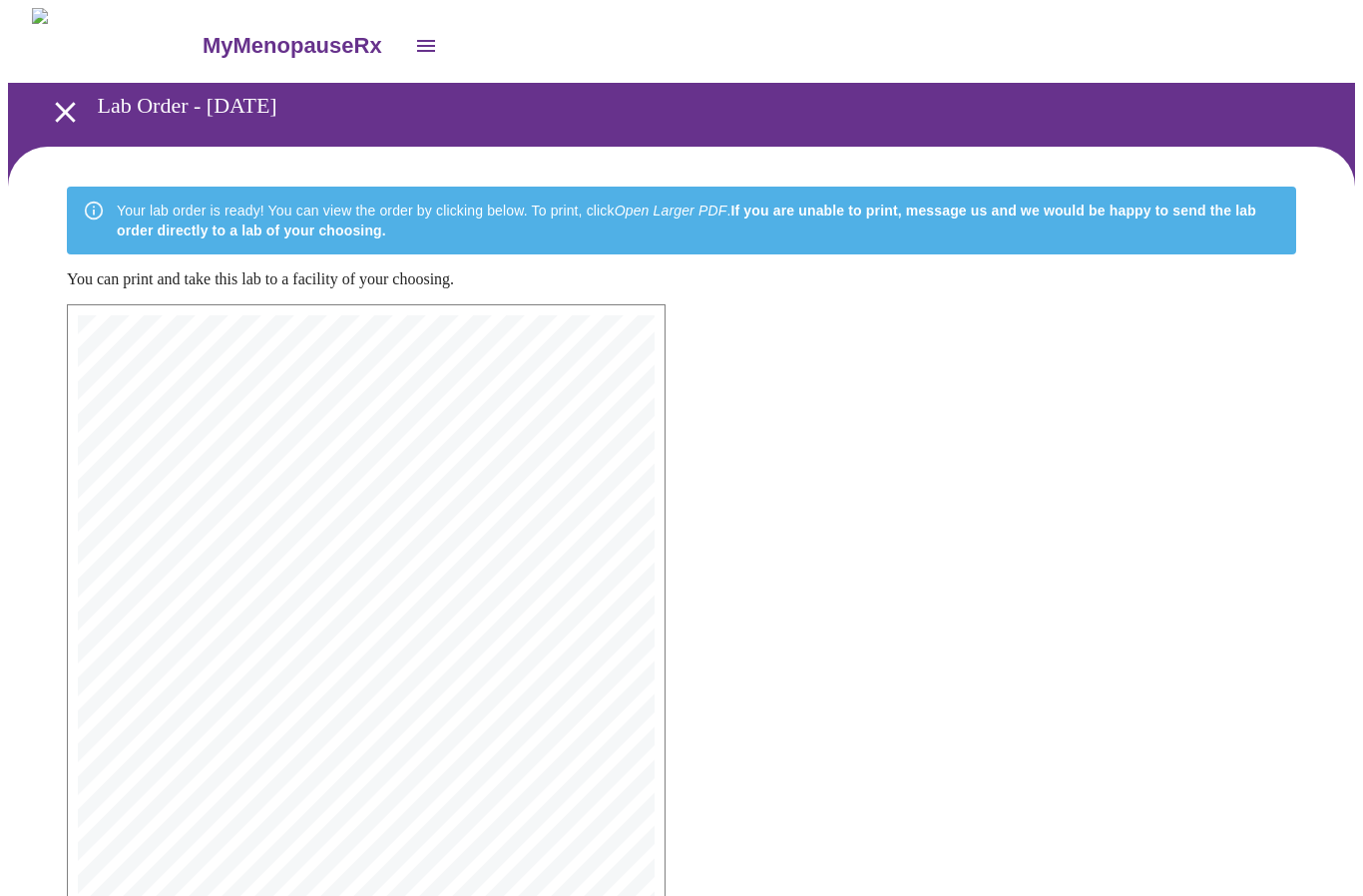 click 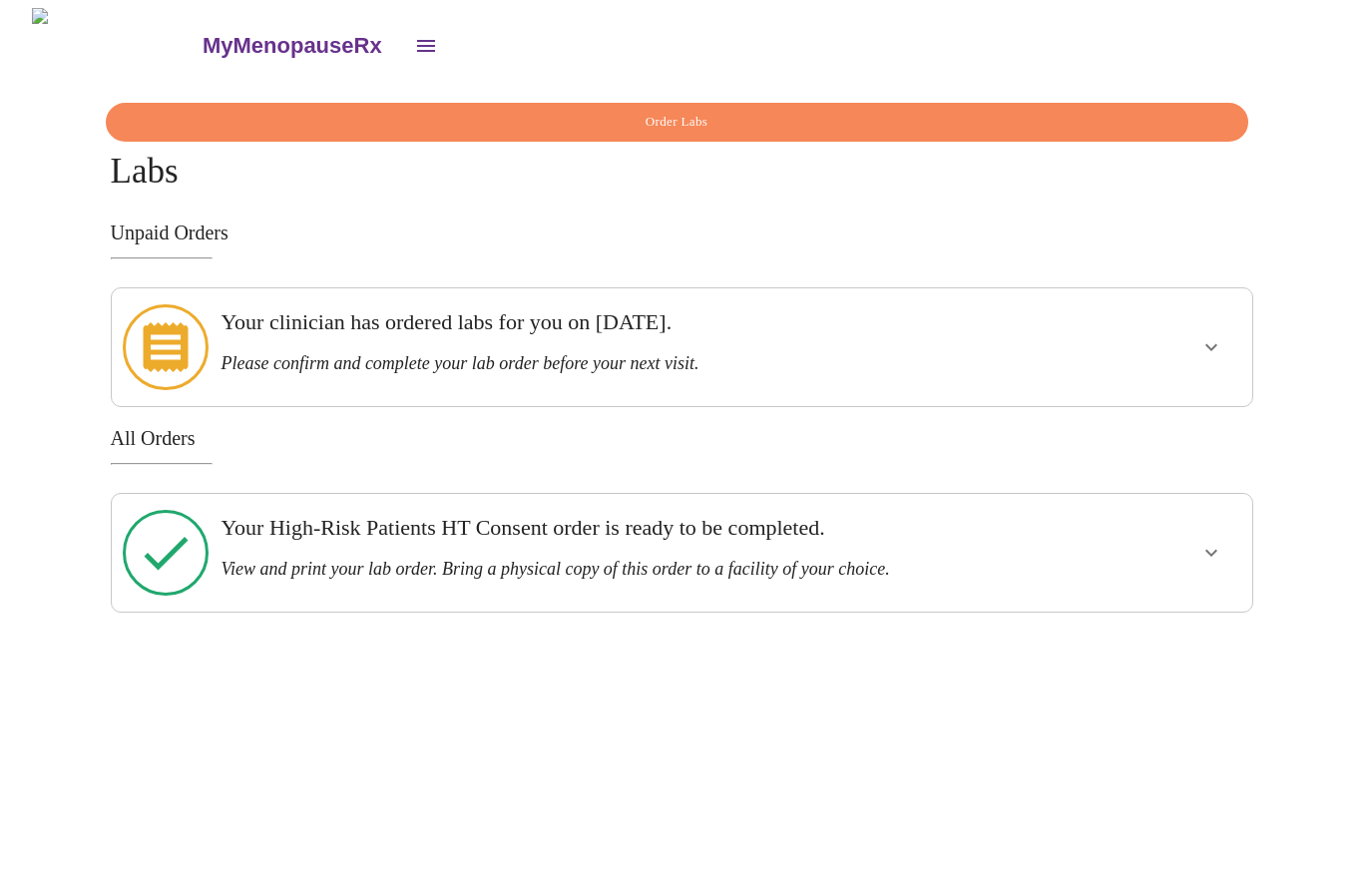 click at bounding box center (426, 46) 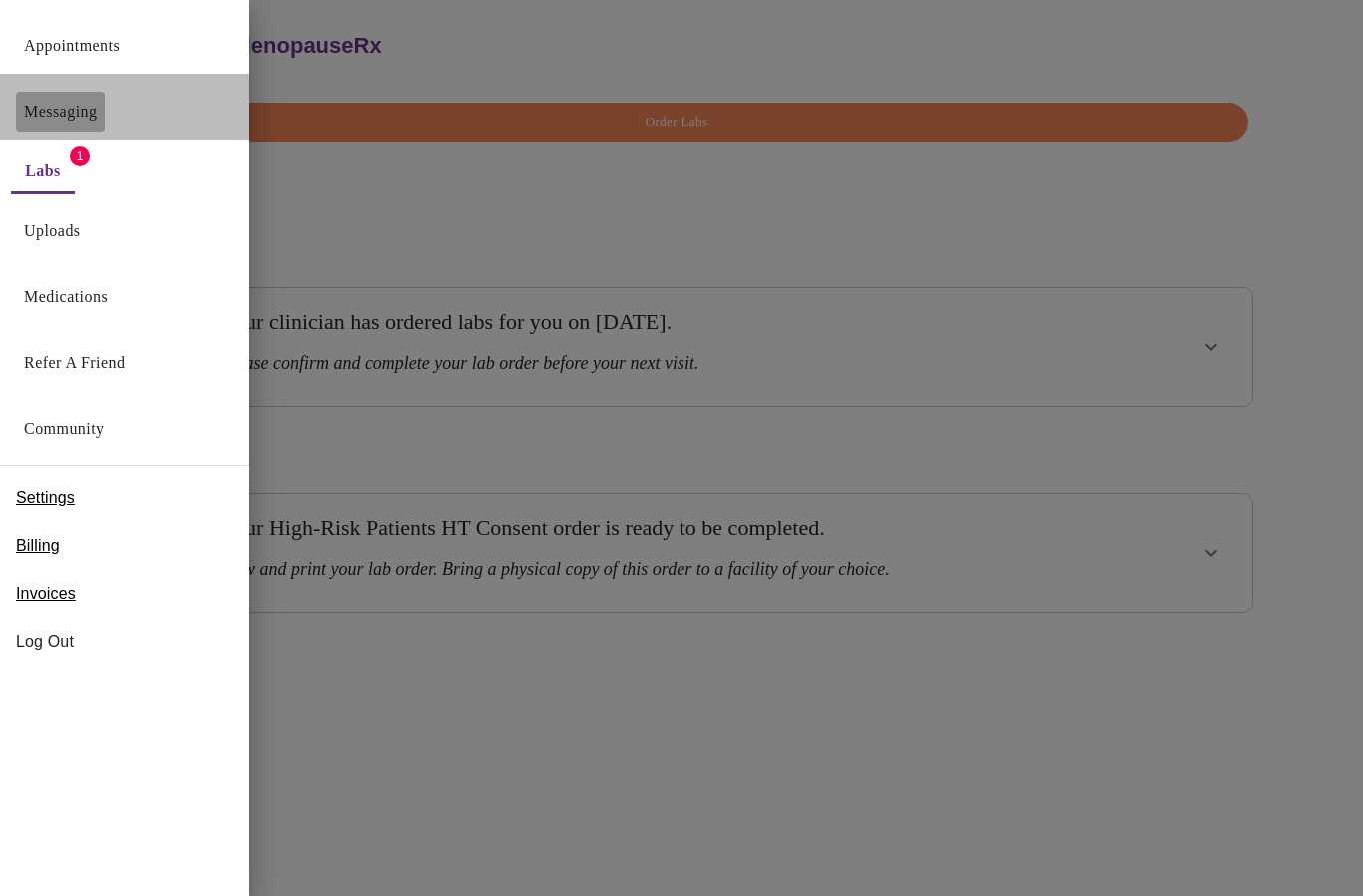 click on "Messaging" at bounding box center [60, 112] 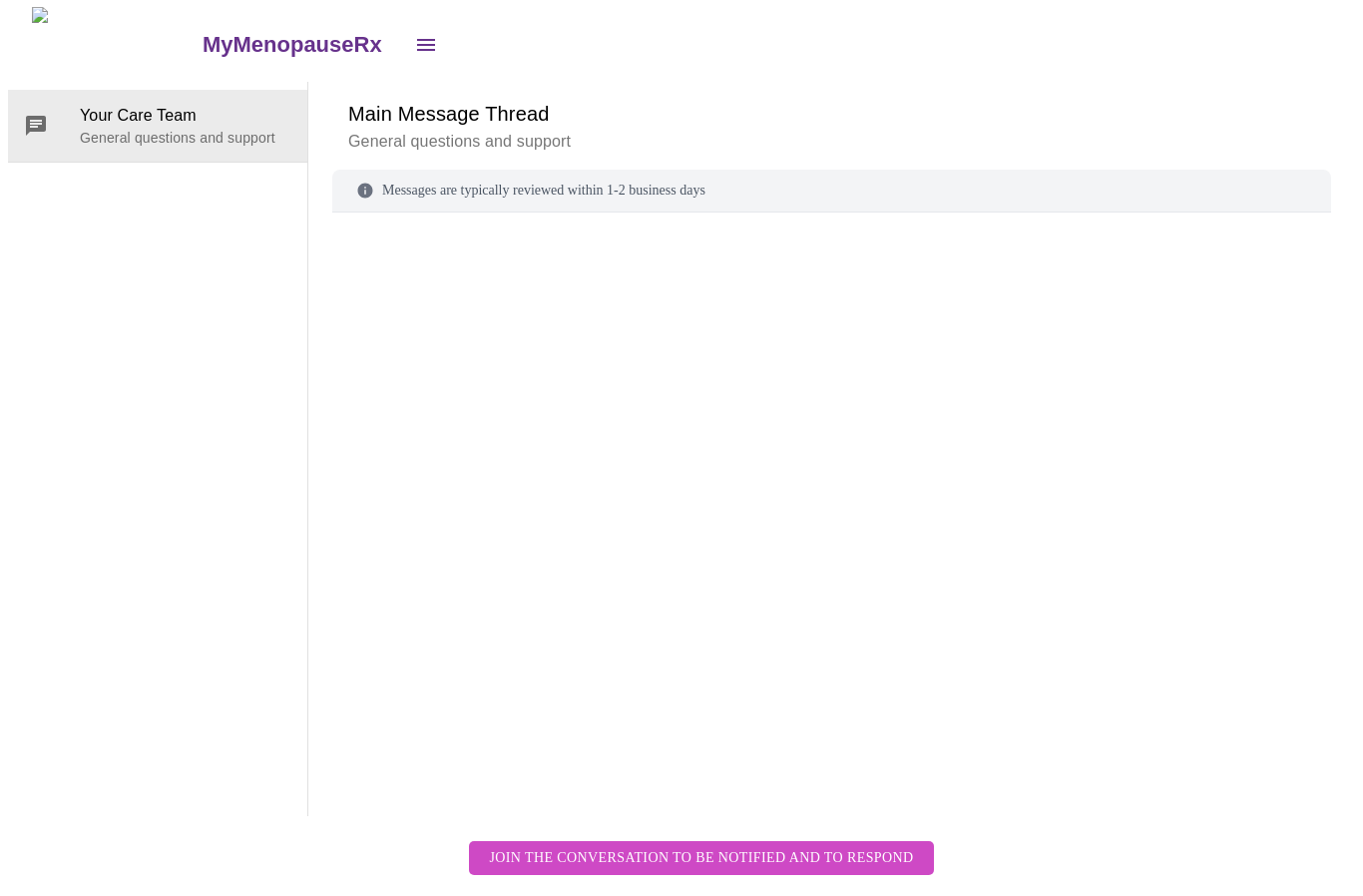 scroll, scrollTop: 75, scrollLeft: 0, axis: vertical 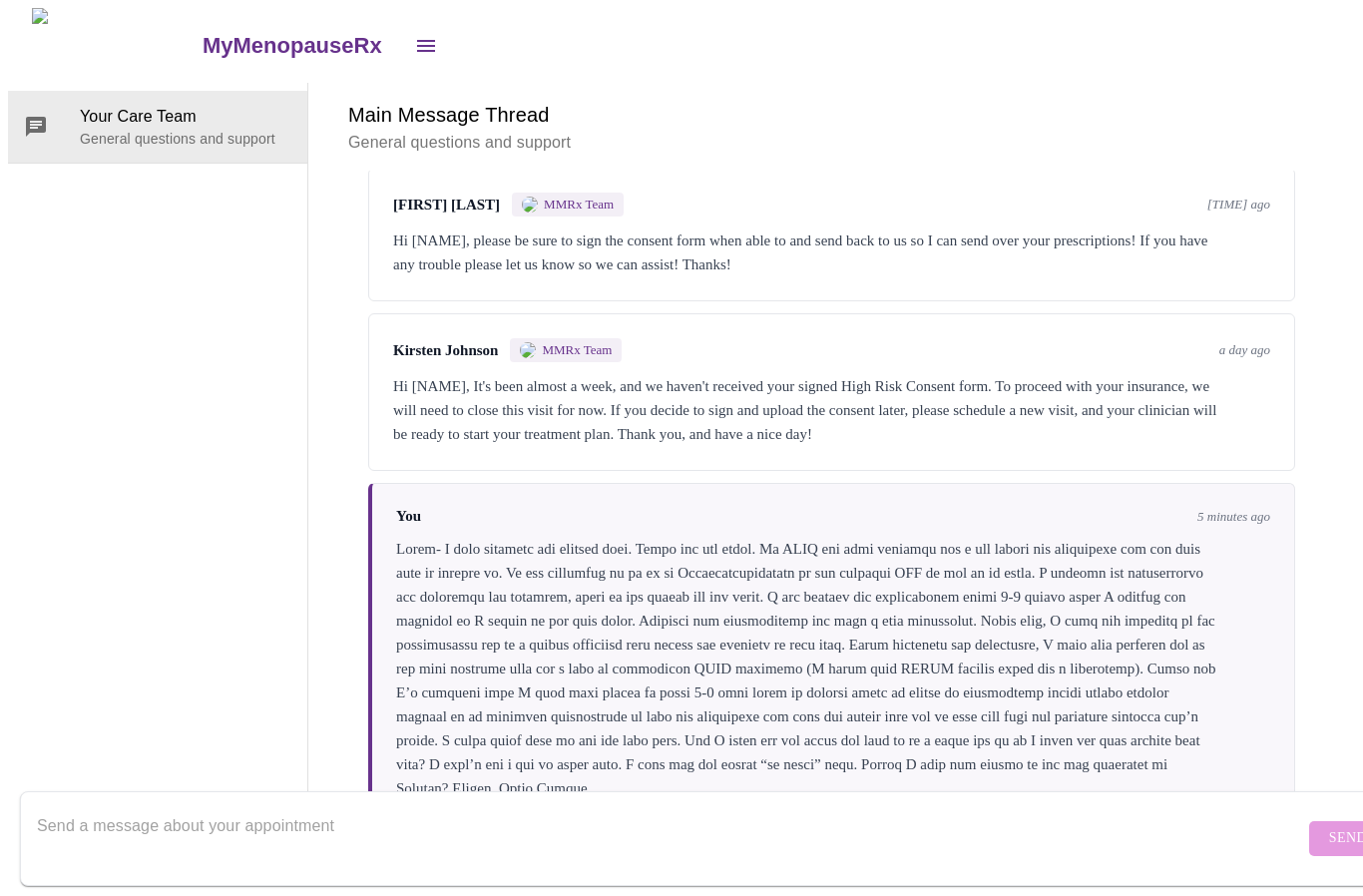 click at bounding box center [671, 838] 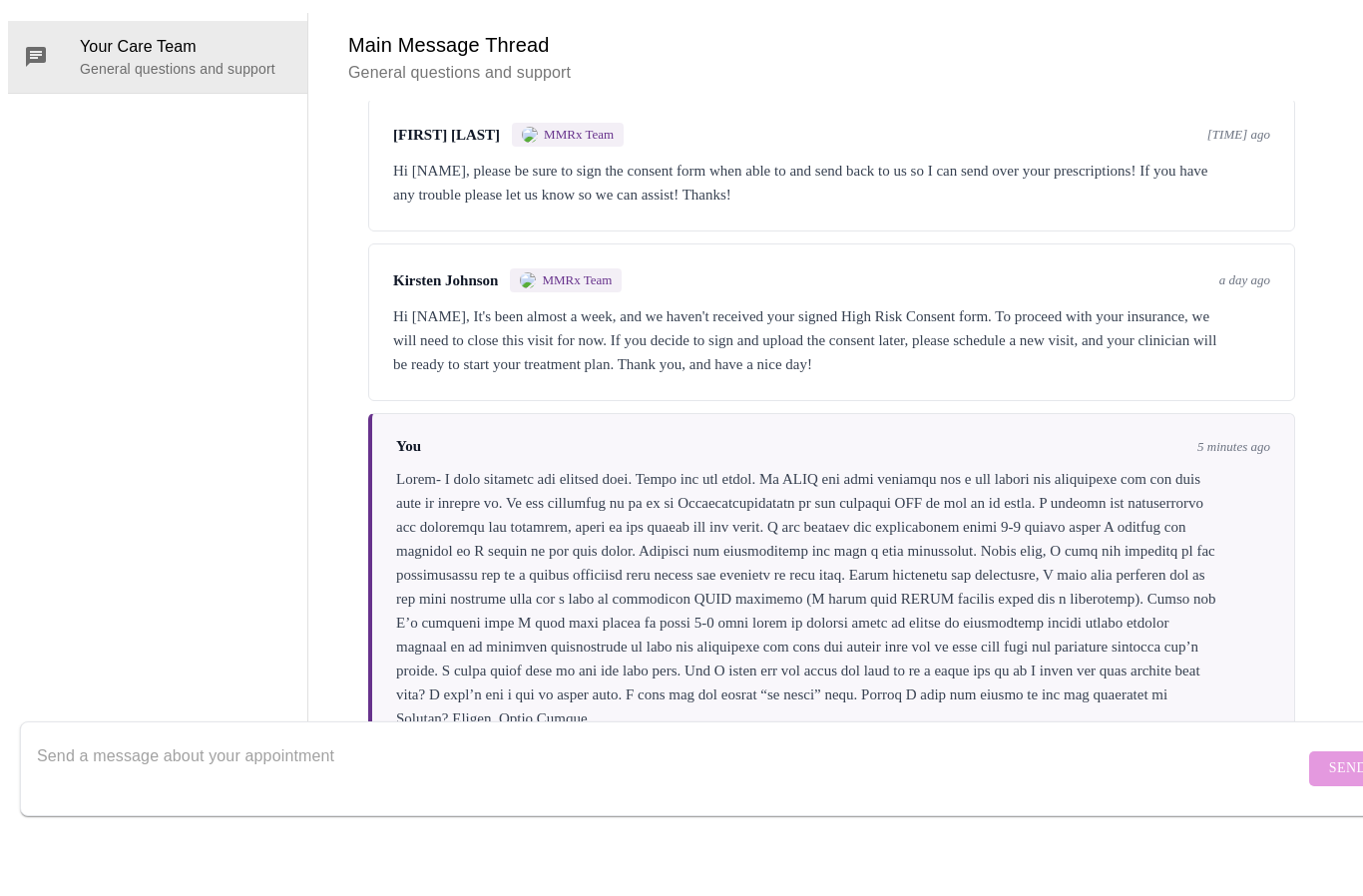 click at bounding box center (671, 838) 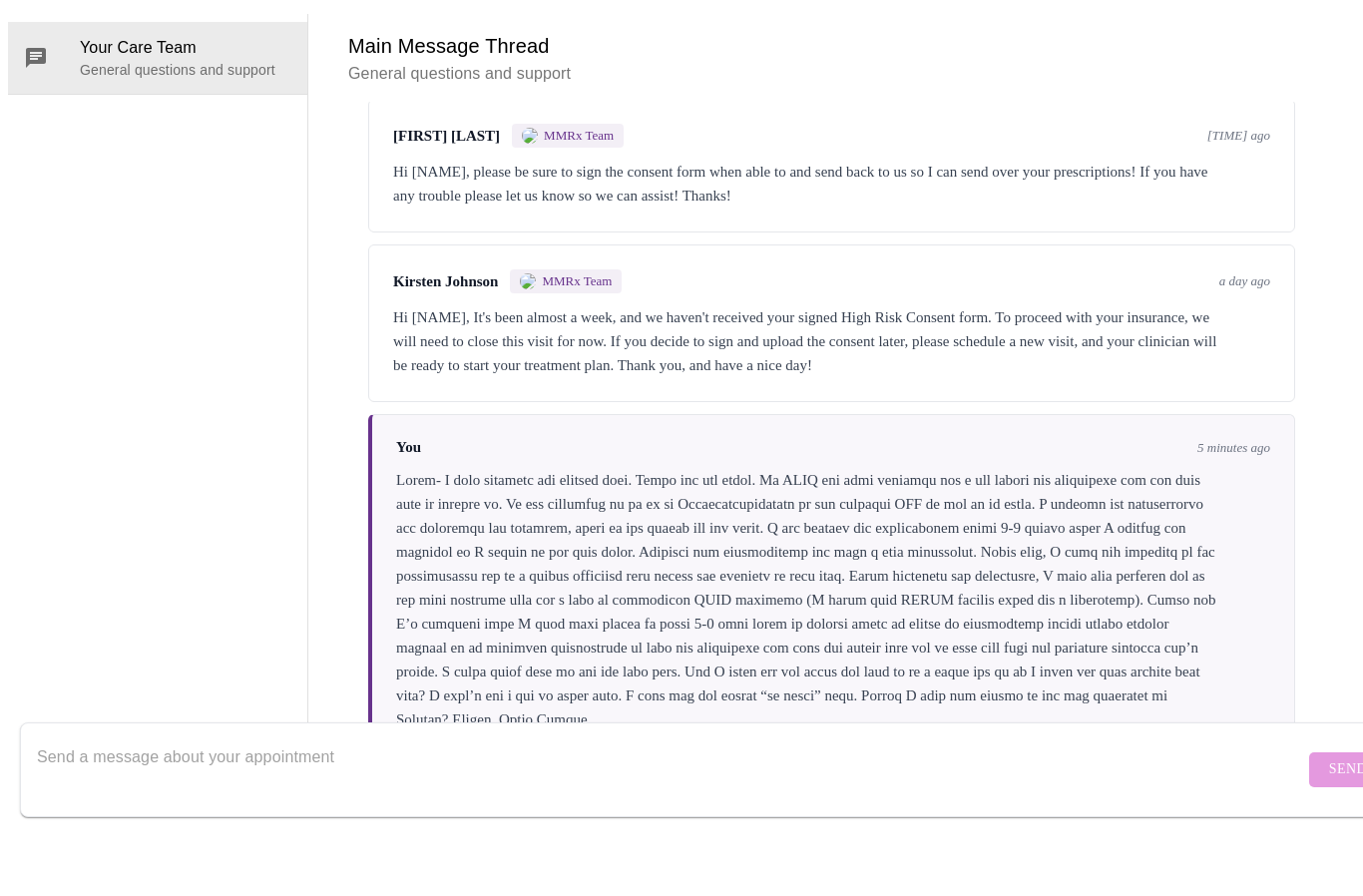 click at bounding box center (671, 838) 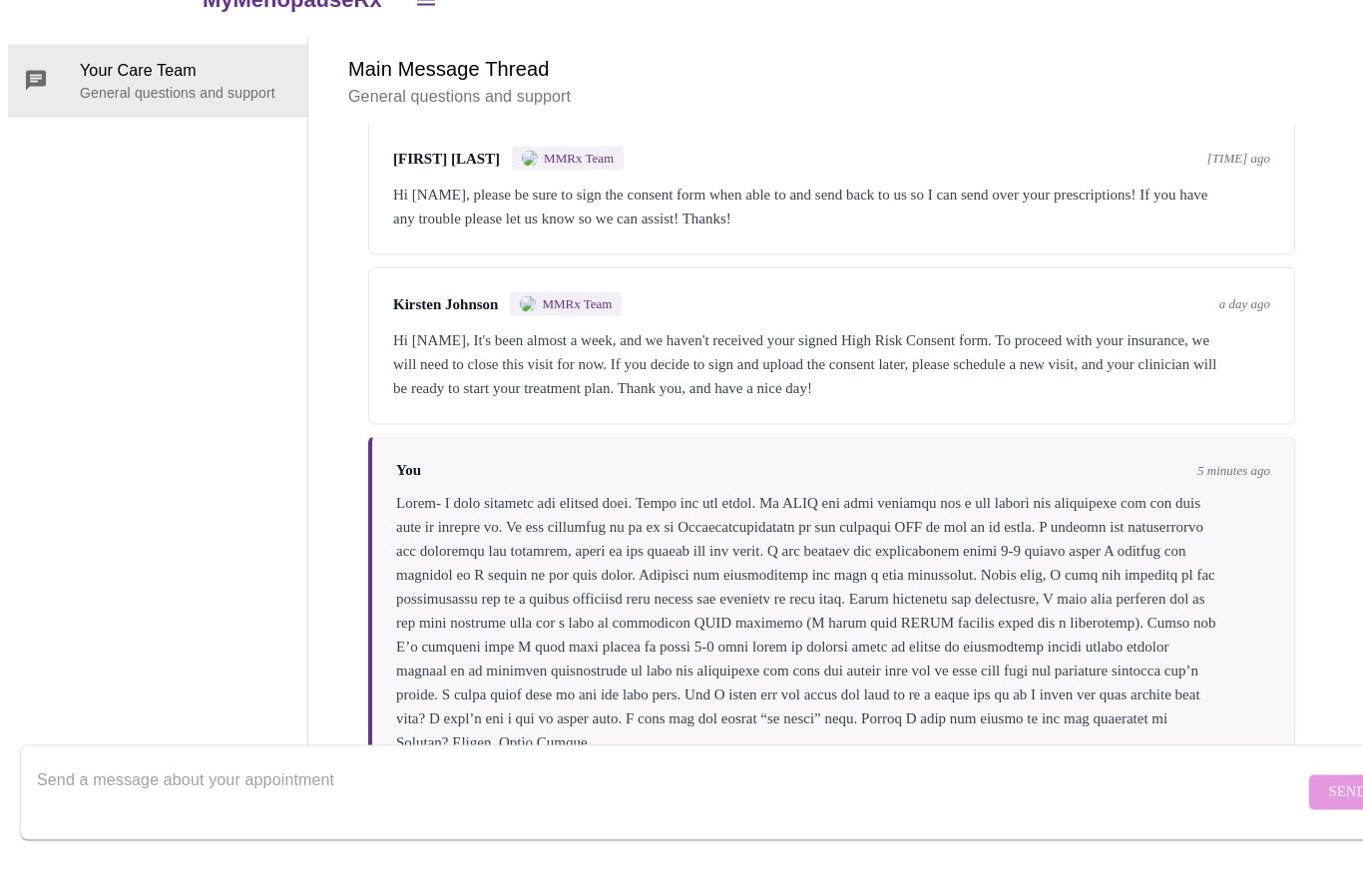 scroll, scrollTop: 71, scrollLeft: 0, axis: vertical 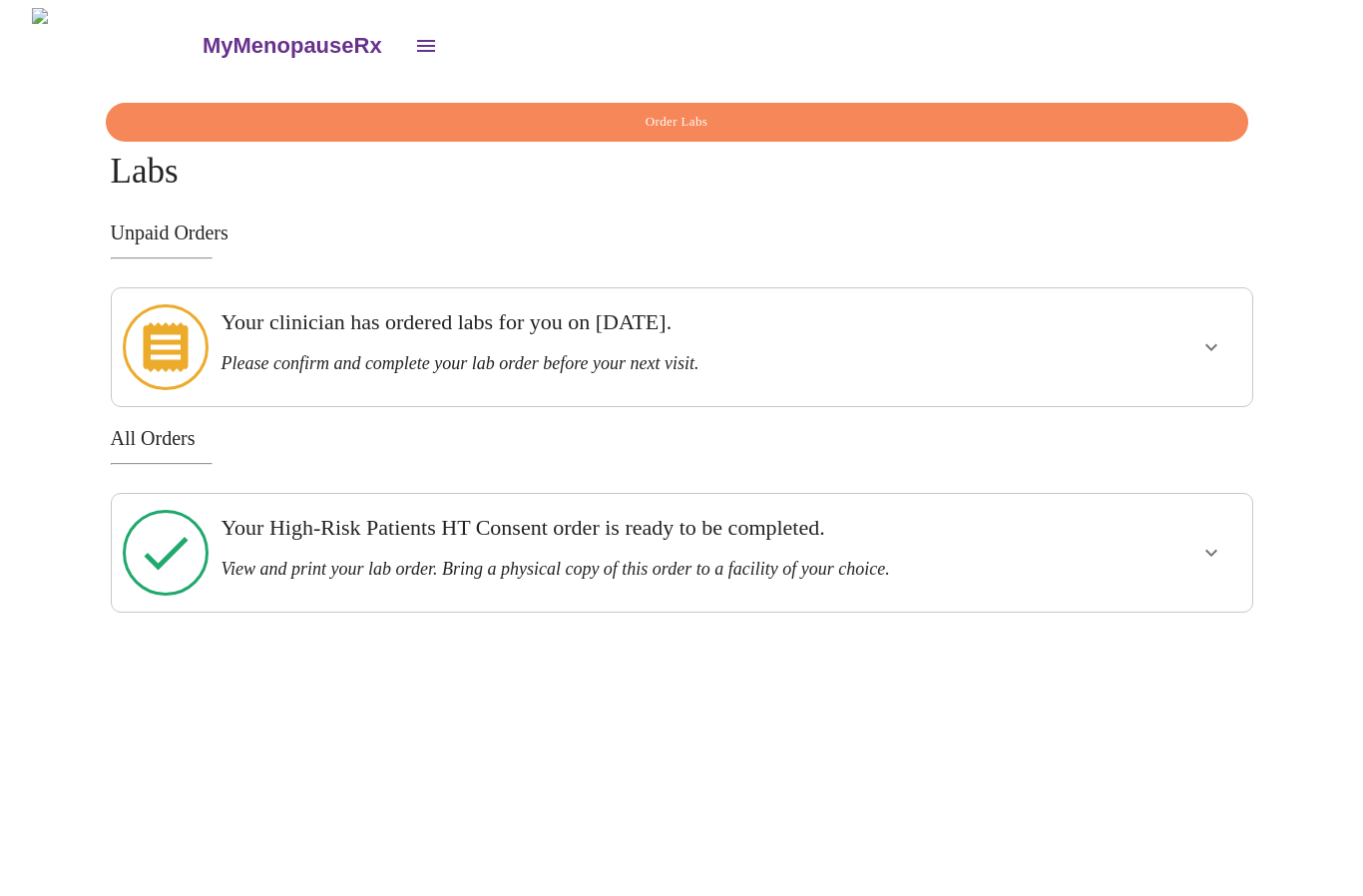 click on "Order Labs" at bounding box center [677, 122] 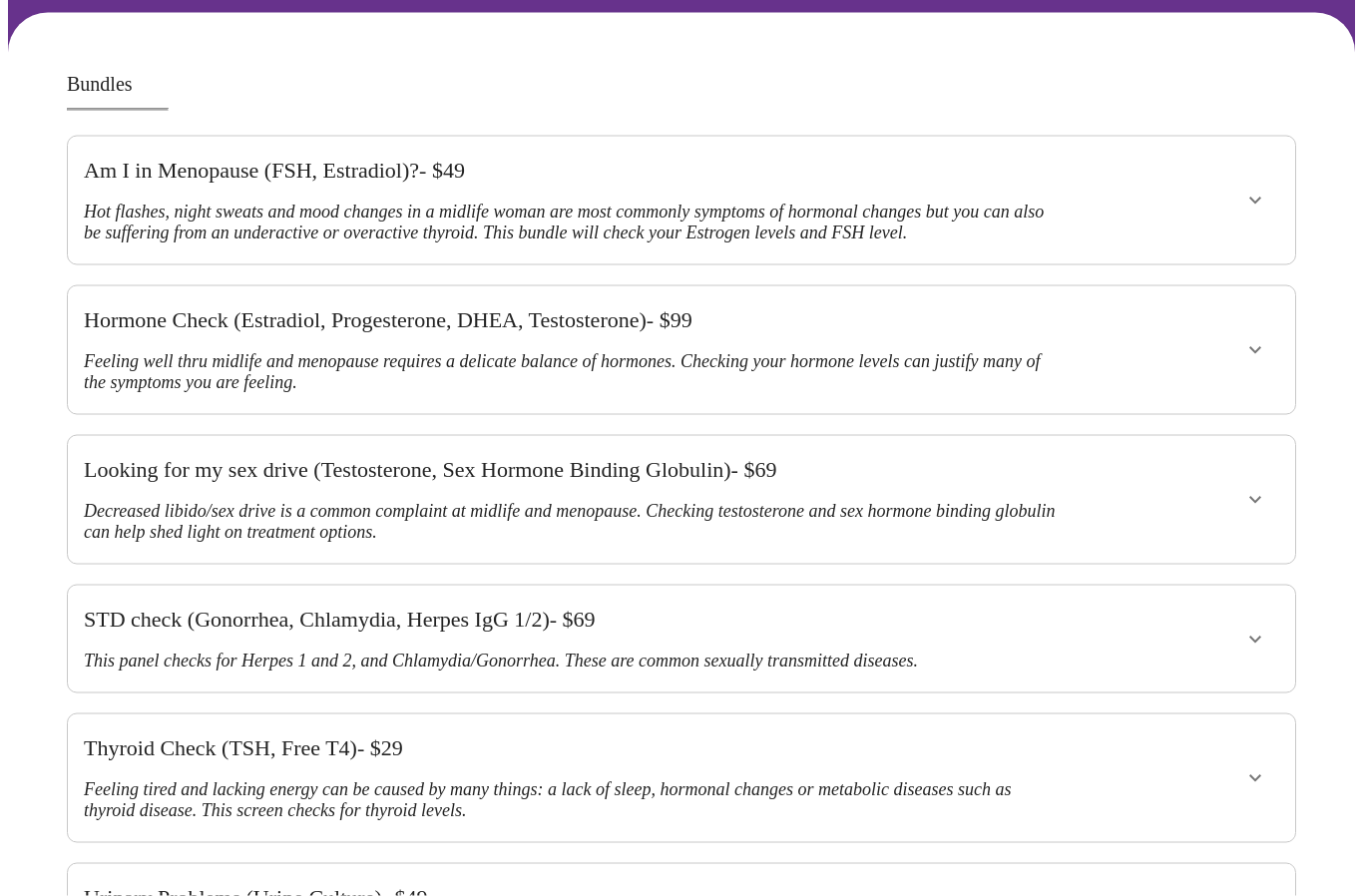 scroll, scrollTop: 0, scrollLeft: 0, axis: both 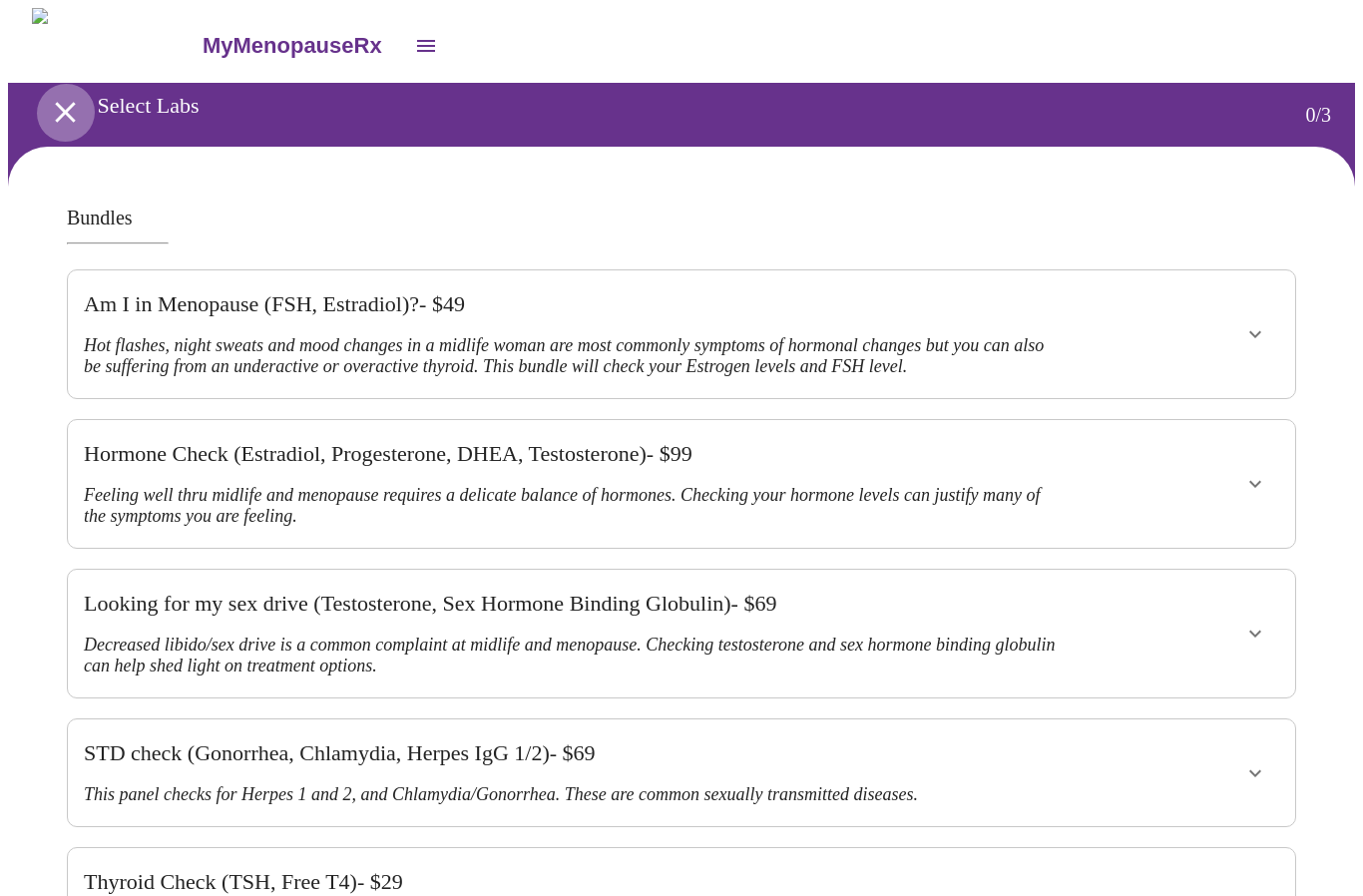 click 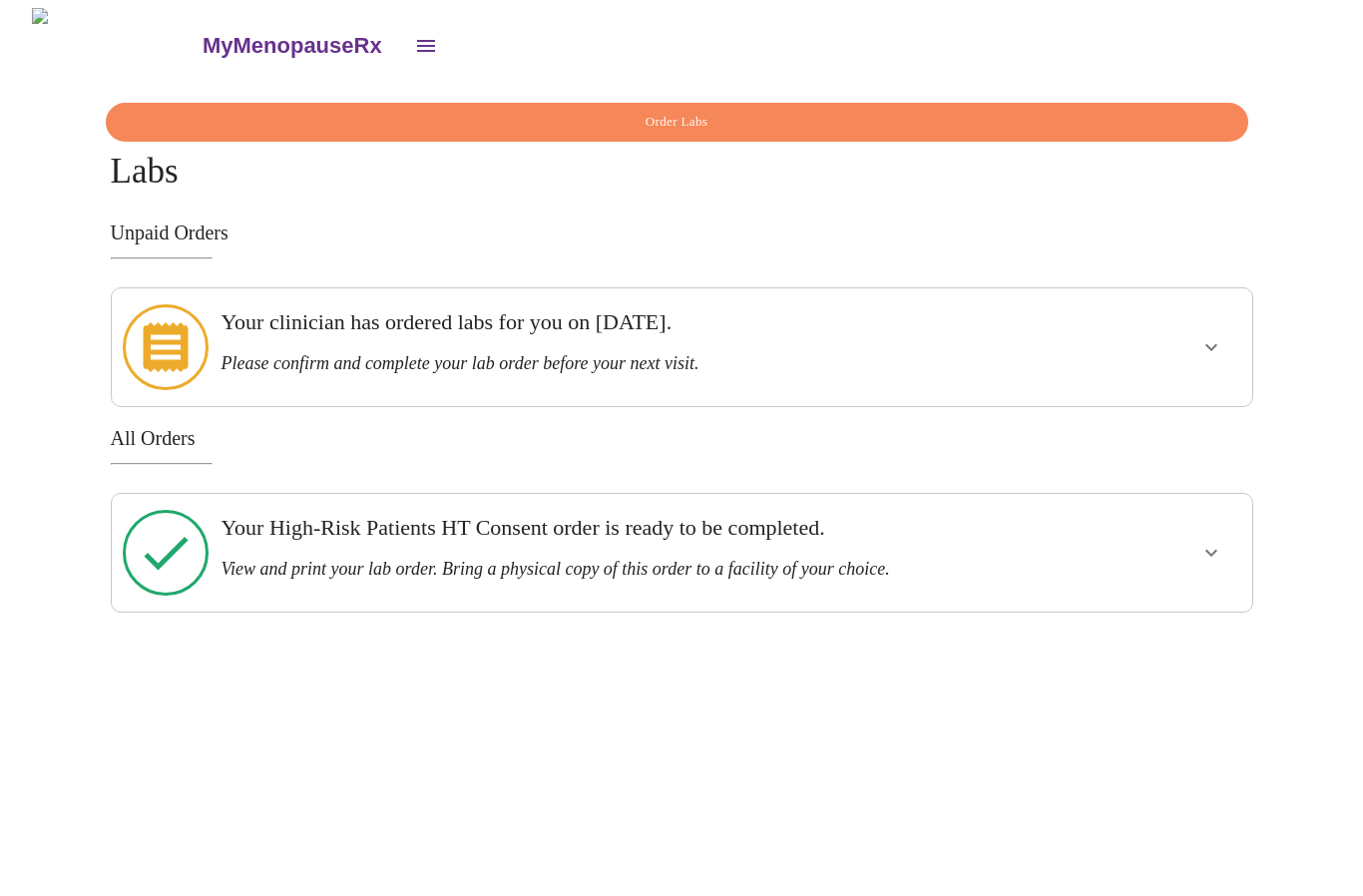 click at bounding box center [1211, 347] 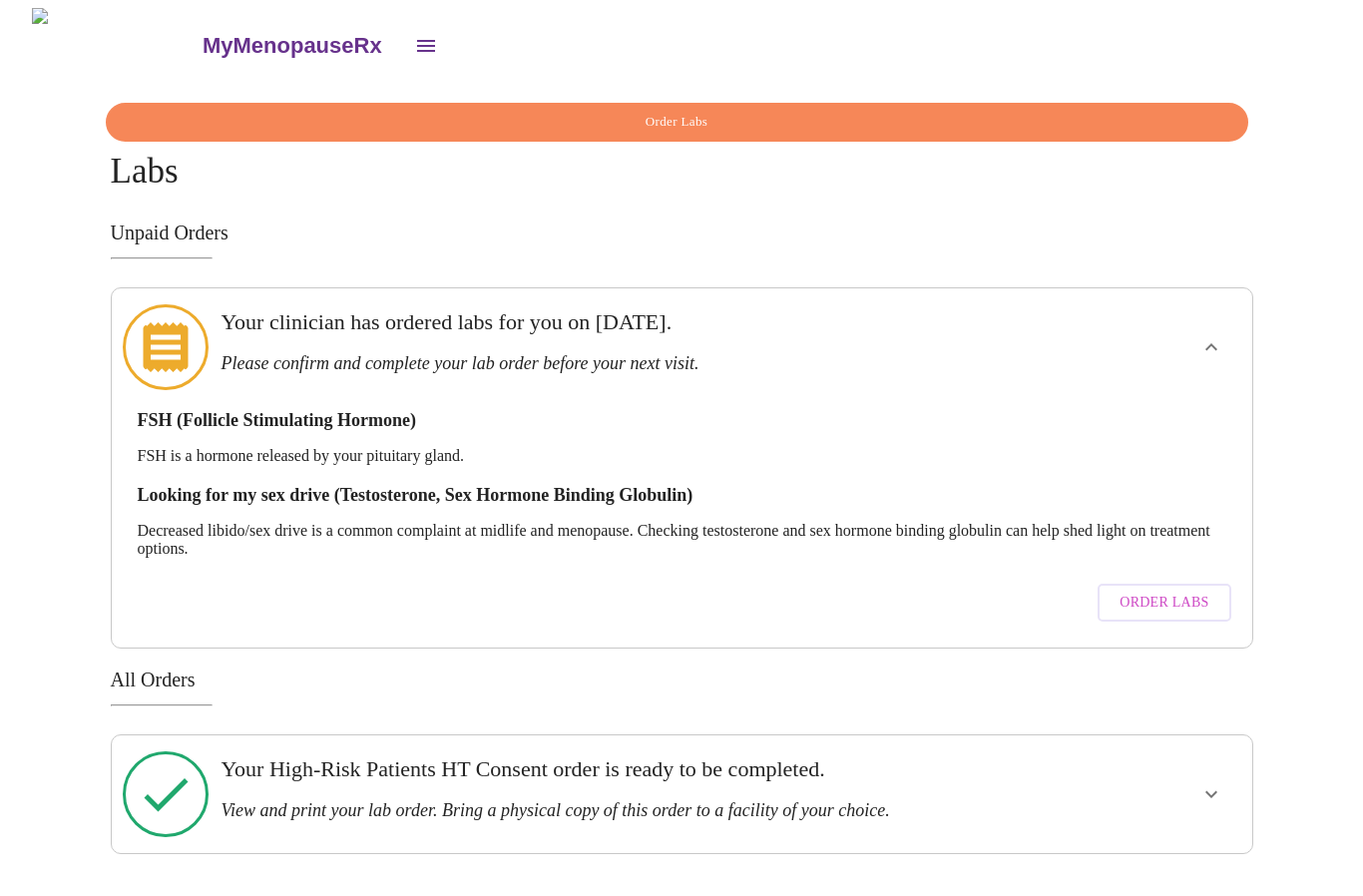 click 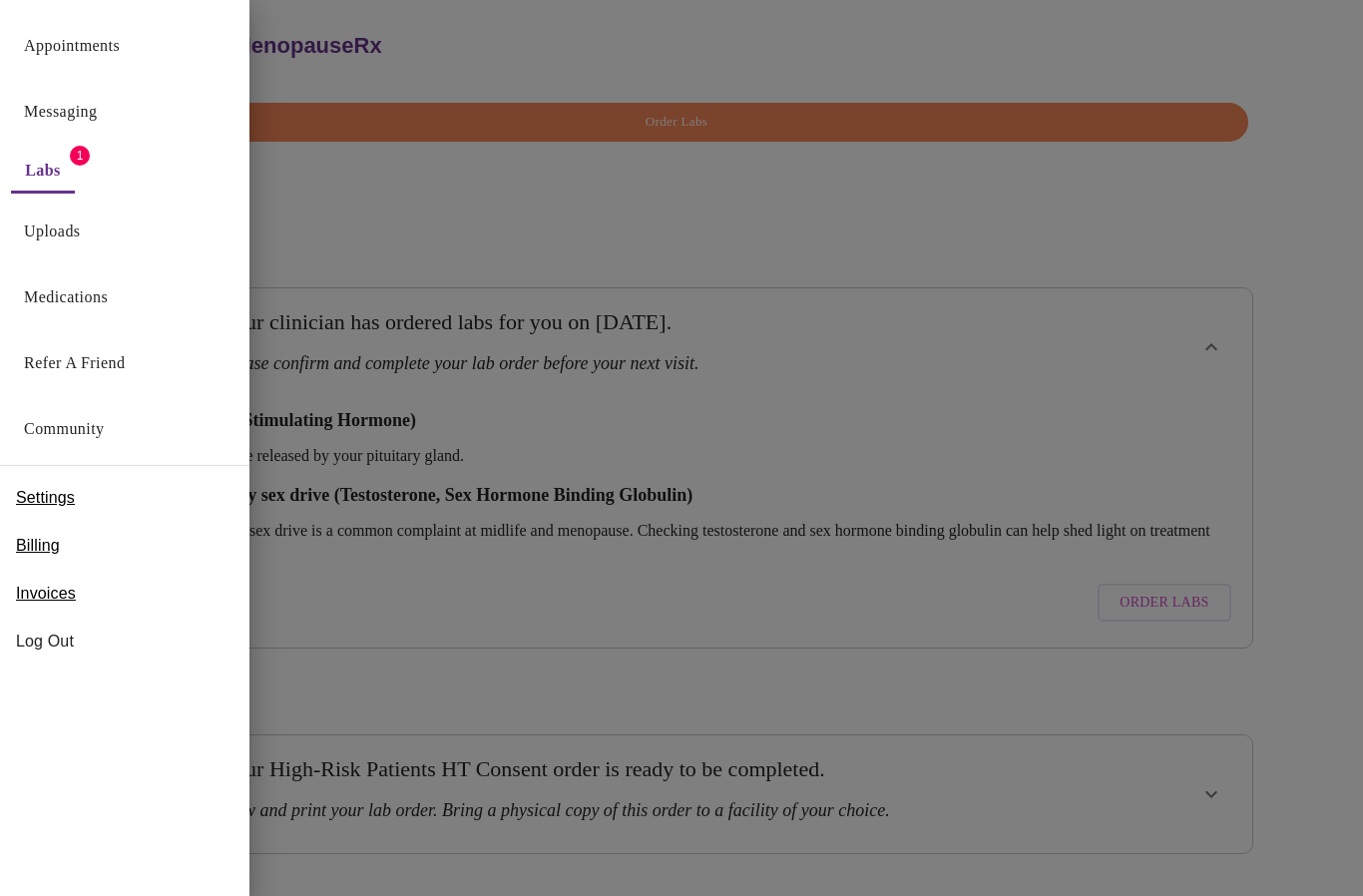 click on "Uploads" at bounding box center [52, 231] 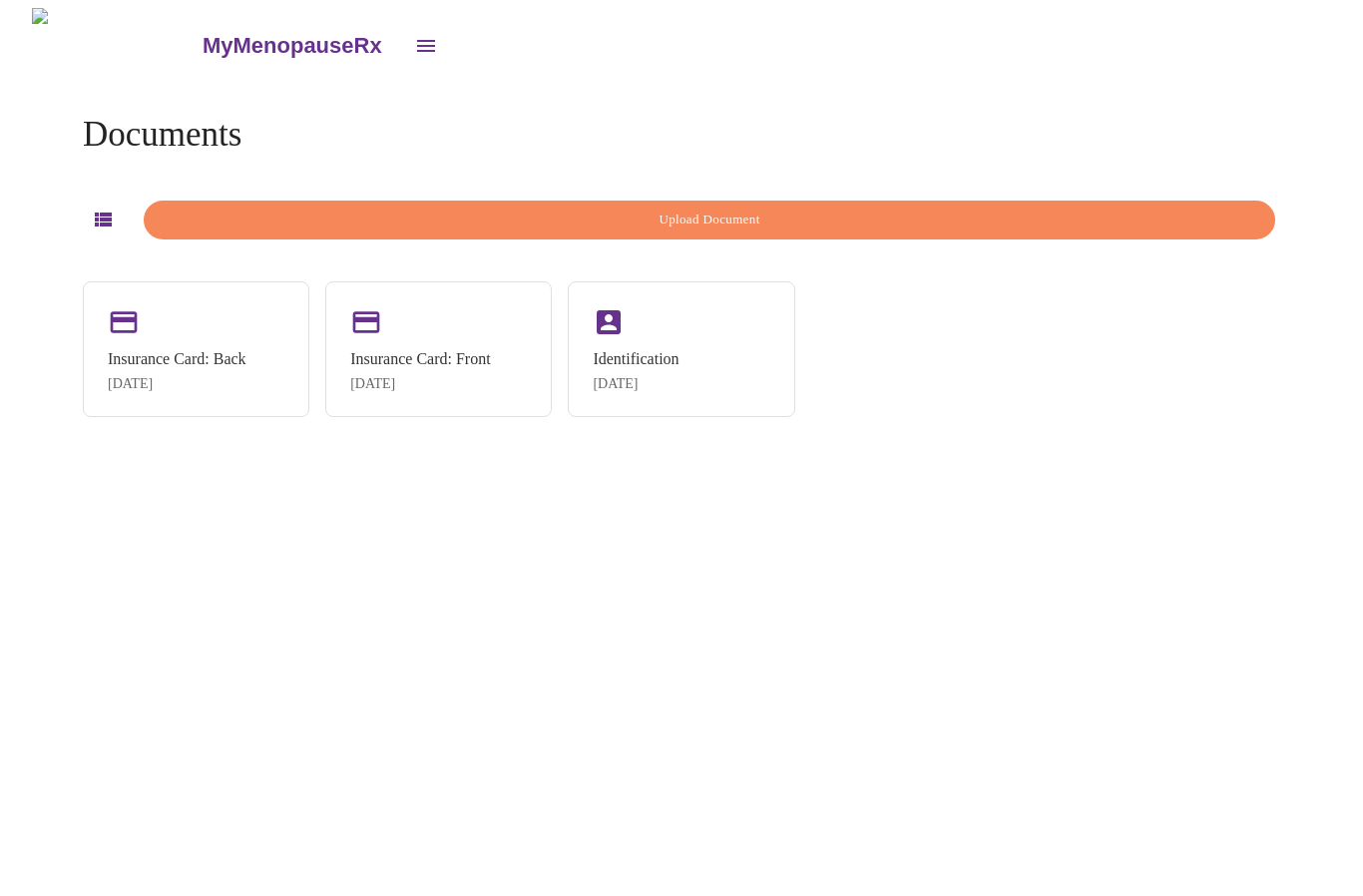 click 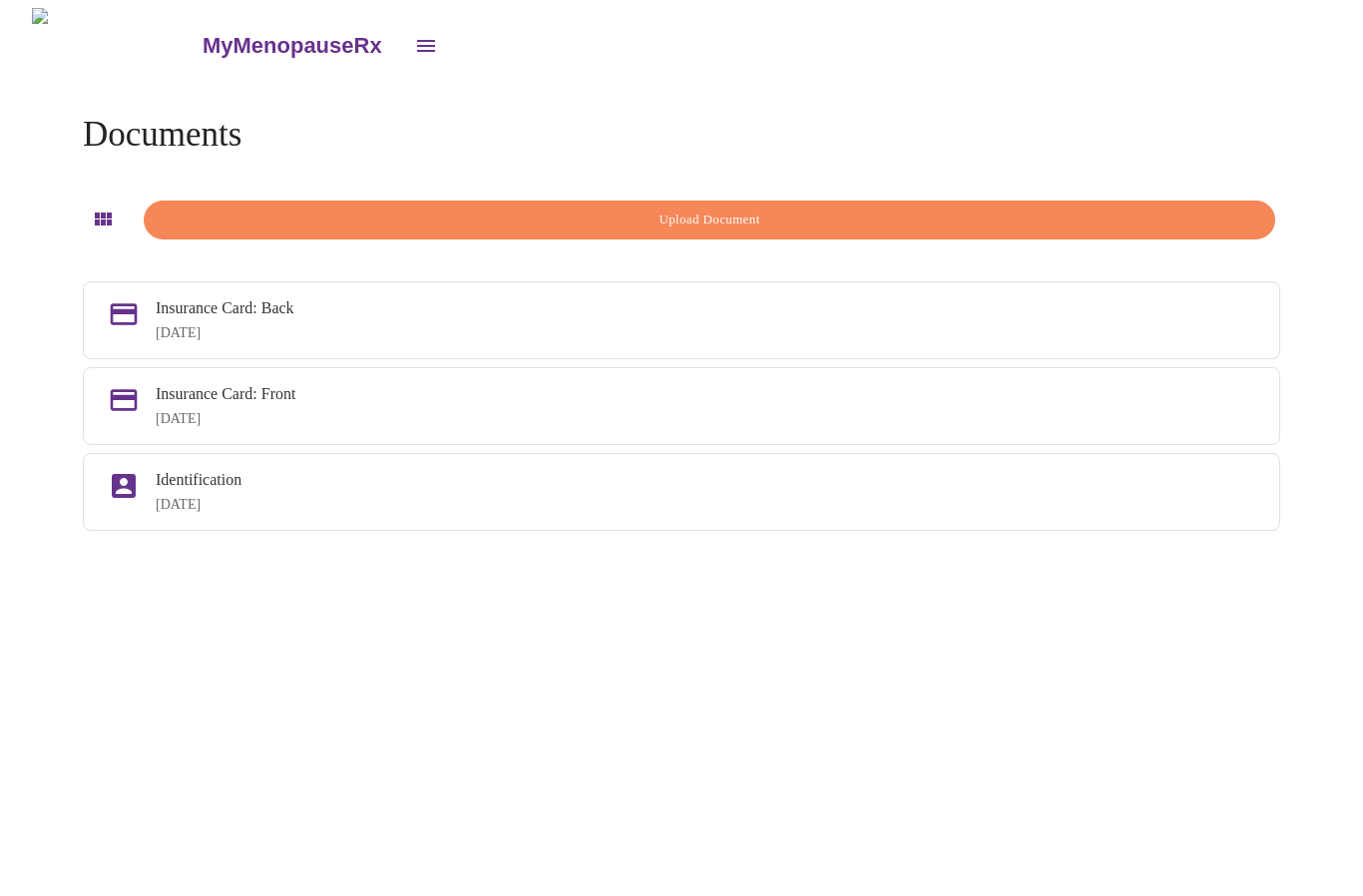 click on "Upload Document" at bounding box center [709, 220] 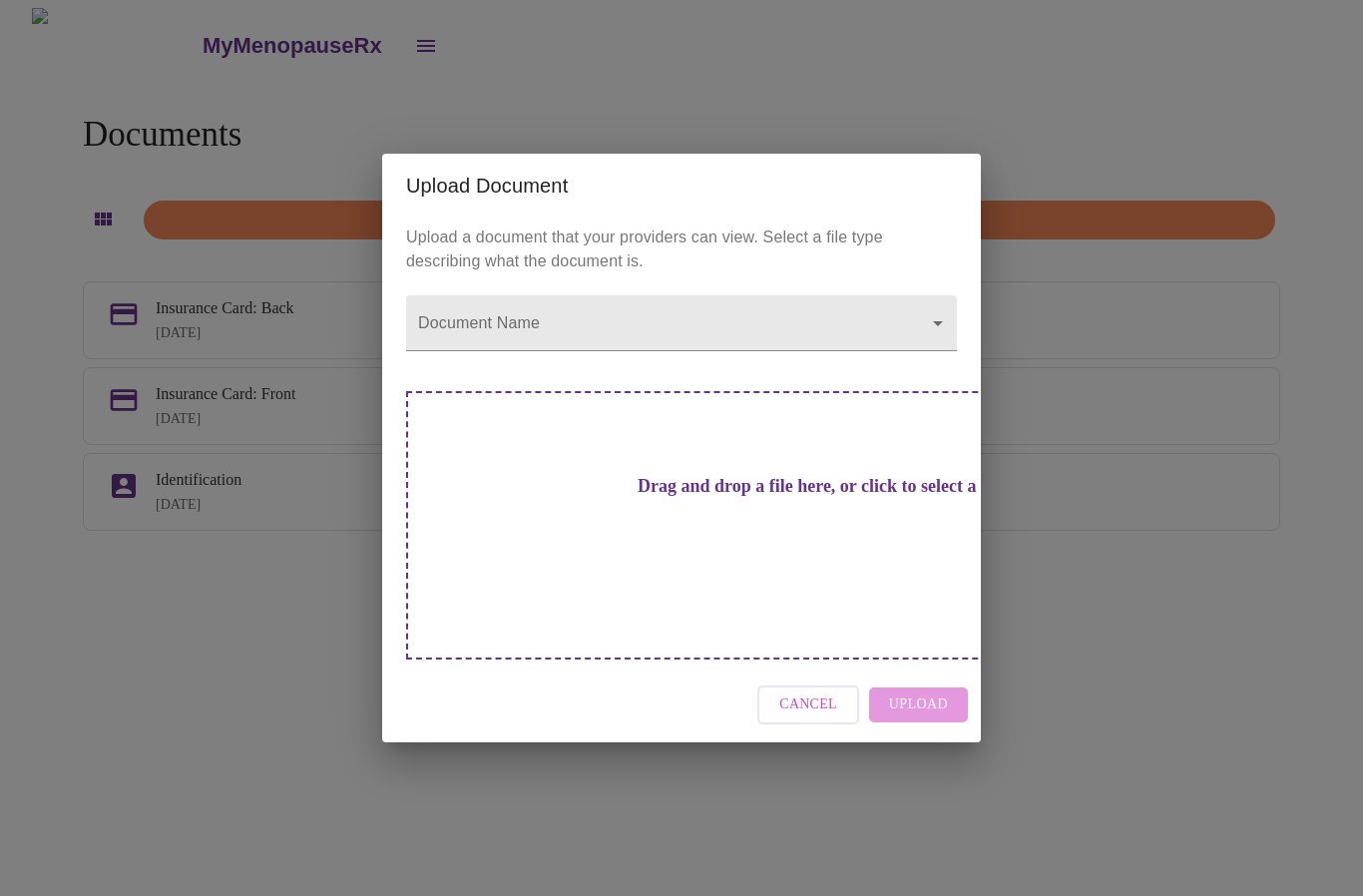 click on "Upload Document Upload a document that your providers can view. Select a file type describing what the document is. Document Name ​ Drag and drop a file here, or click to select a file Cancel Upload" at bounding box center (682, 448) 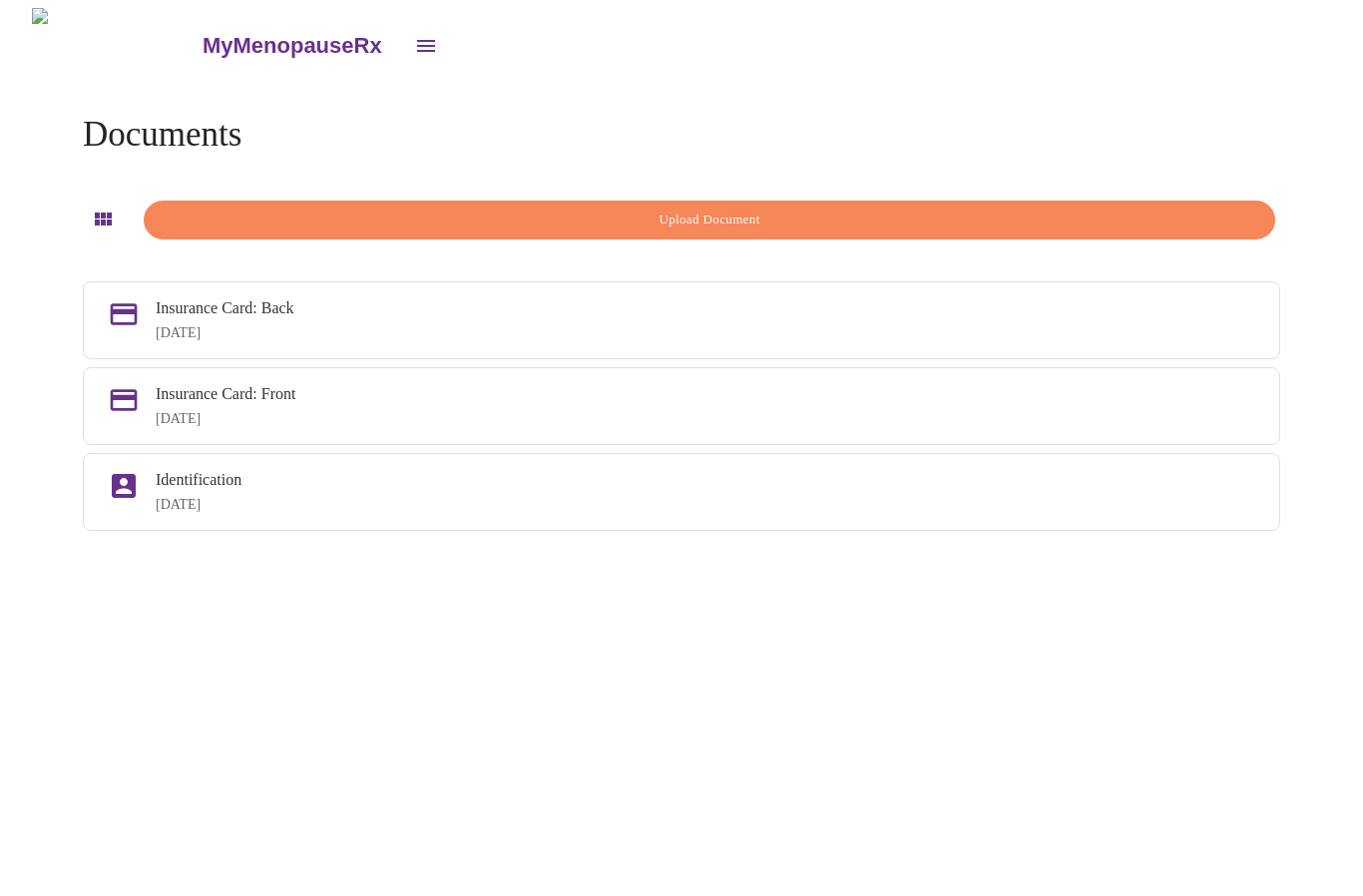 click on "Upload Document" at bounding box center (709, 220) 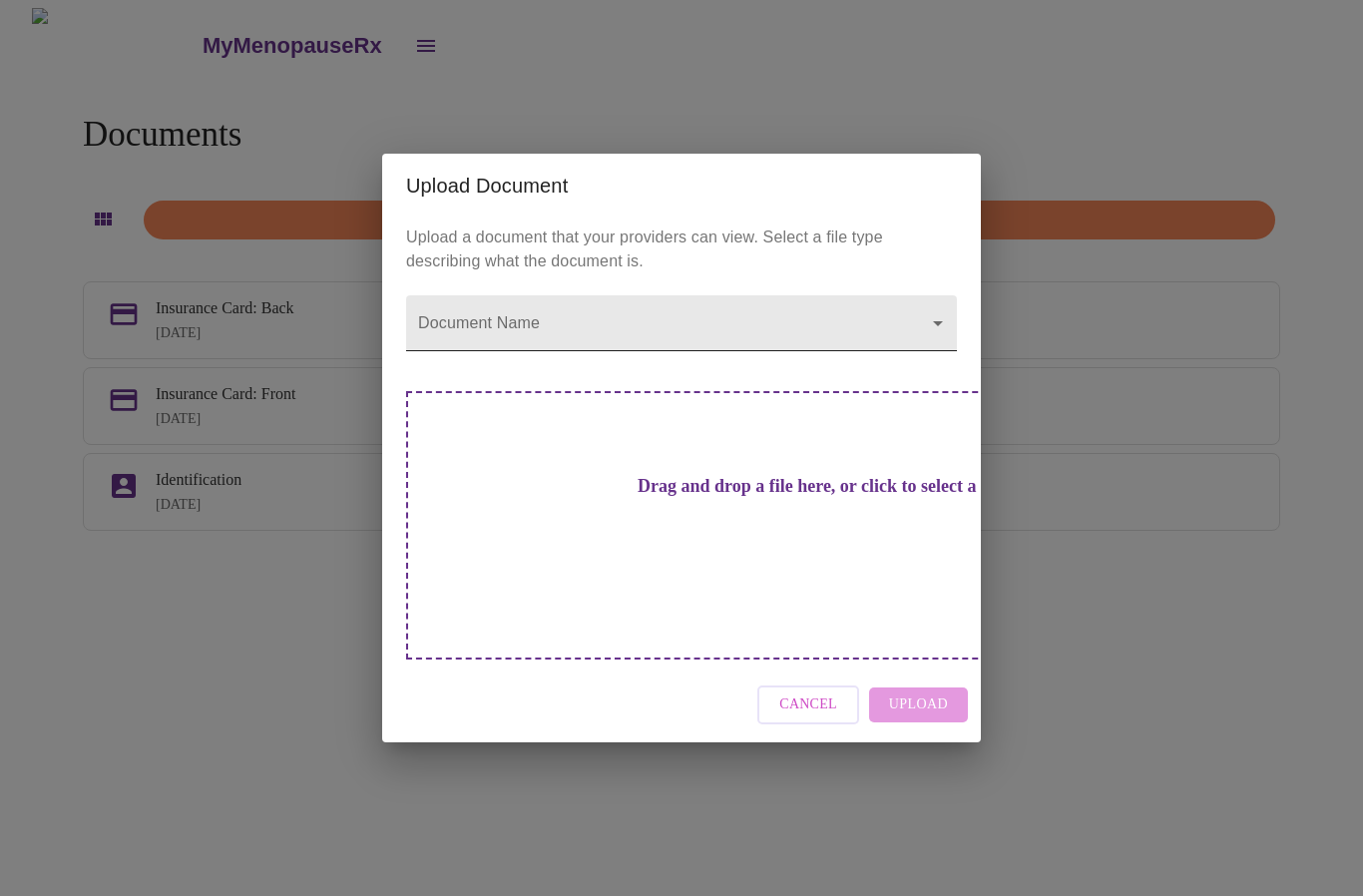 click on "MyMenopauseRx Documents Upload Document Insurance Card: Back Jul 10, 2025 Insurance Card: Front Jul 10, 2025 Identification Jul 10, 2025 Upload Document Upload a document that your providers can view. Select a file type describing what the document is. Document Name ​ Drag and drop a file here, or click to select a file Cancel Upload" at bounding box center (682, 456) 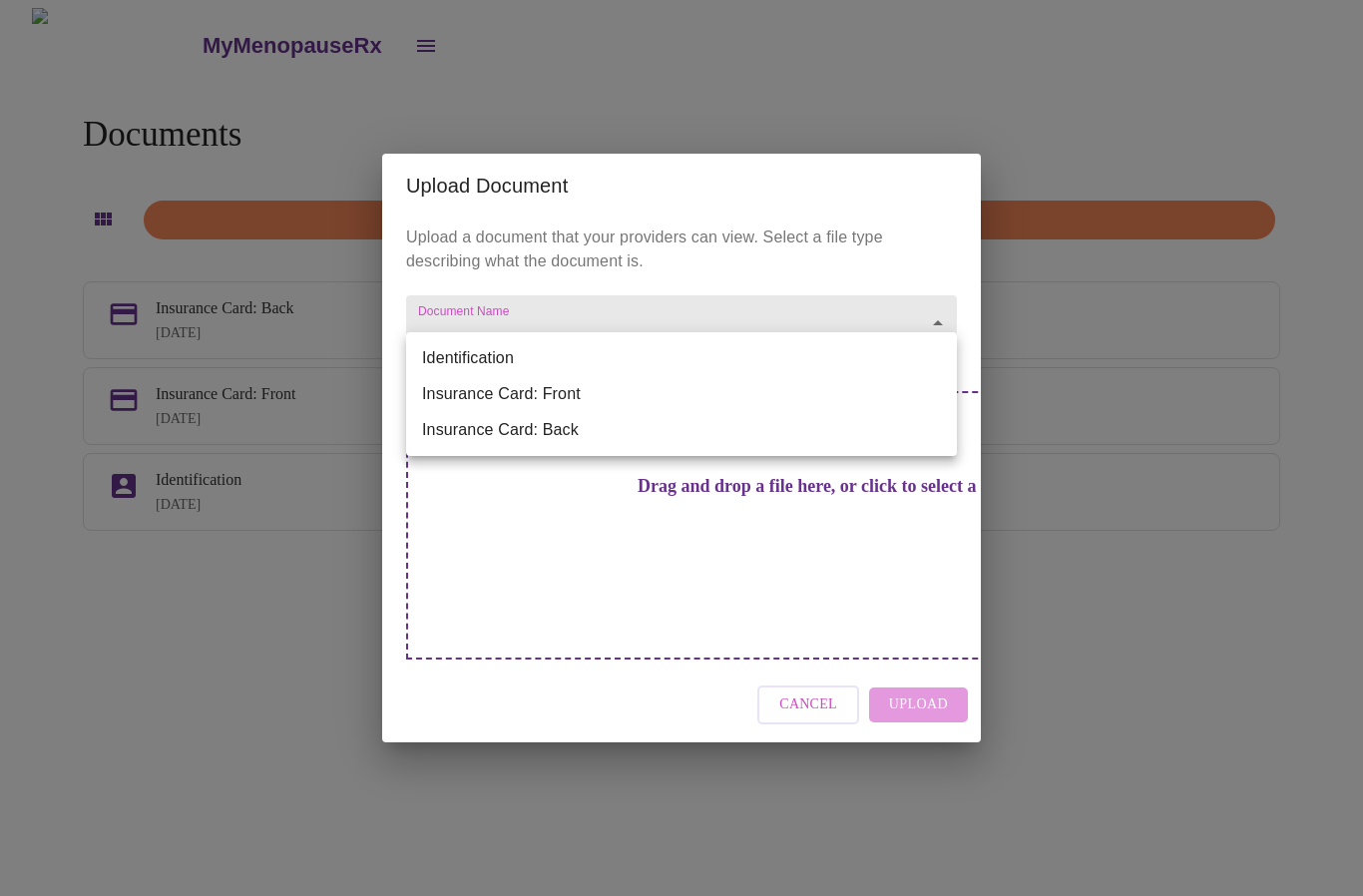 click at bounding box center (682, 448) 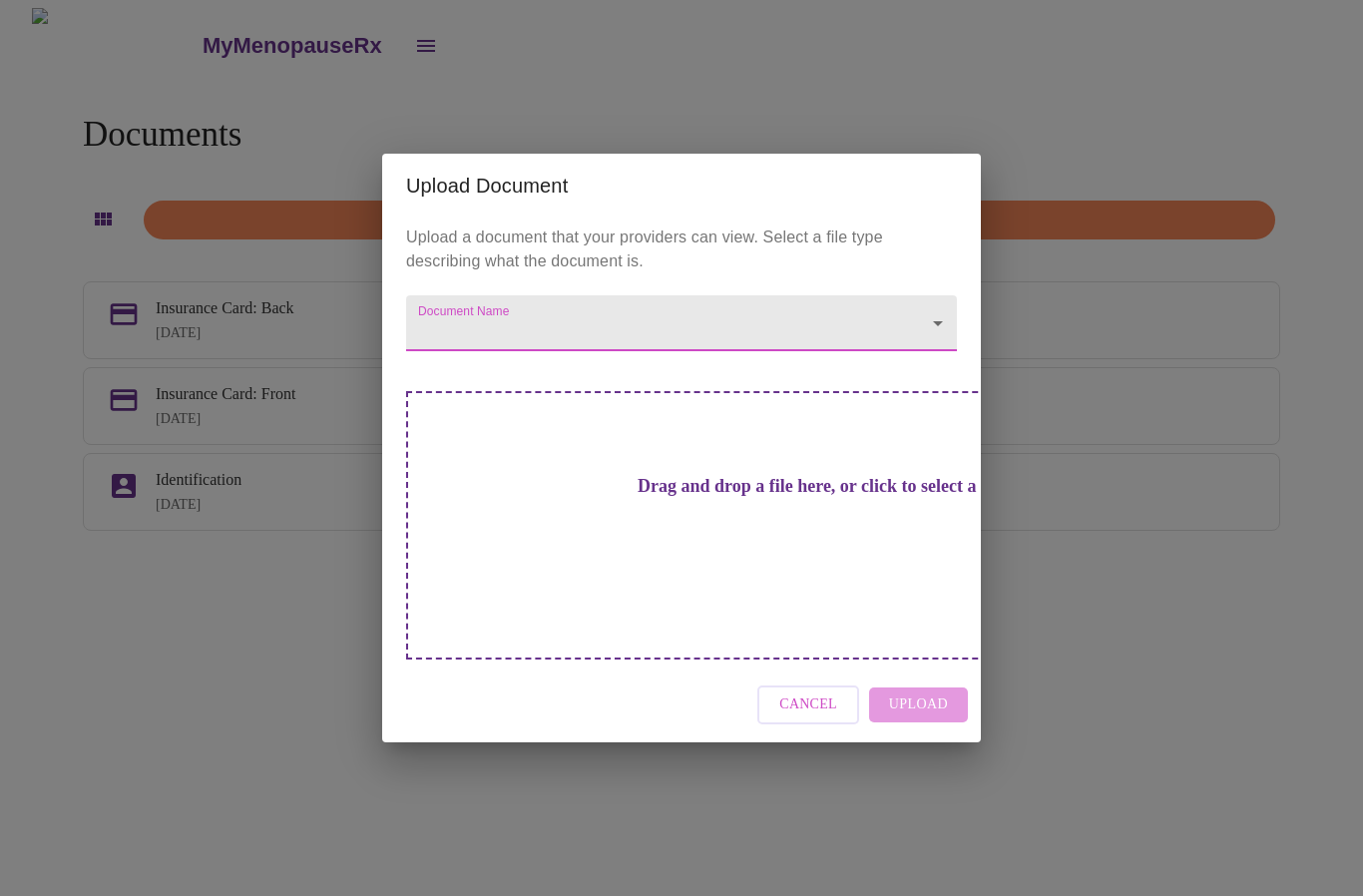 click on "MyMenopauseRx Documents Upload Document Insurance Card: Back Jul 10, 2025 Insurance Card: Front Jul 10, 2025 Identification Jul 10, 2025 Upload Document Upload a document that your providers can view. Select a file type describing what the document is. Document Name ​ Drag and drop a file here, or click to select a file Cancel Upload" at bounding box center [682, 456] 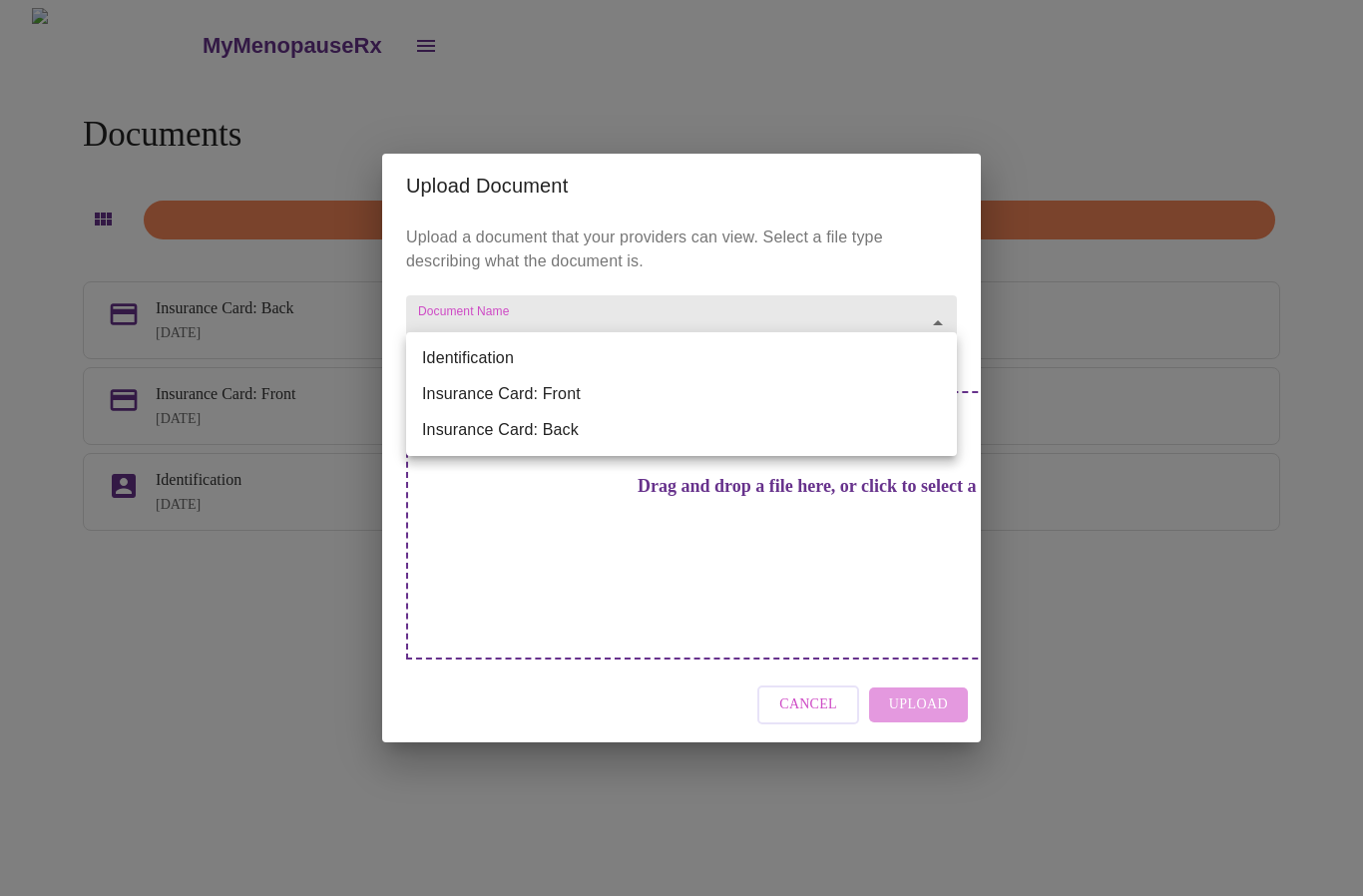 click on "Identification" at bounding box center [682, 358] 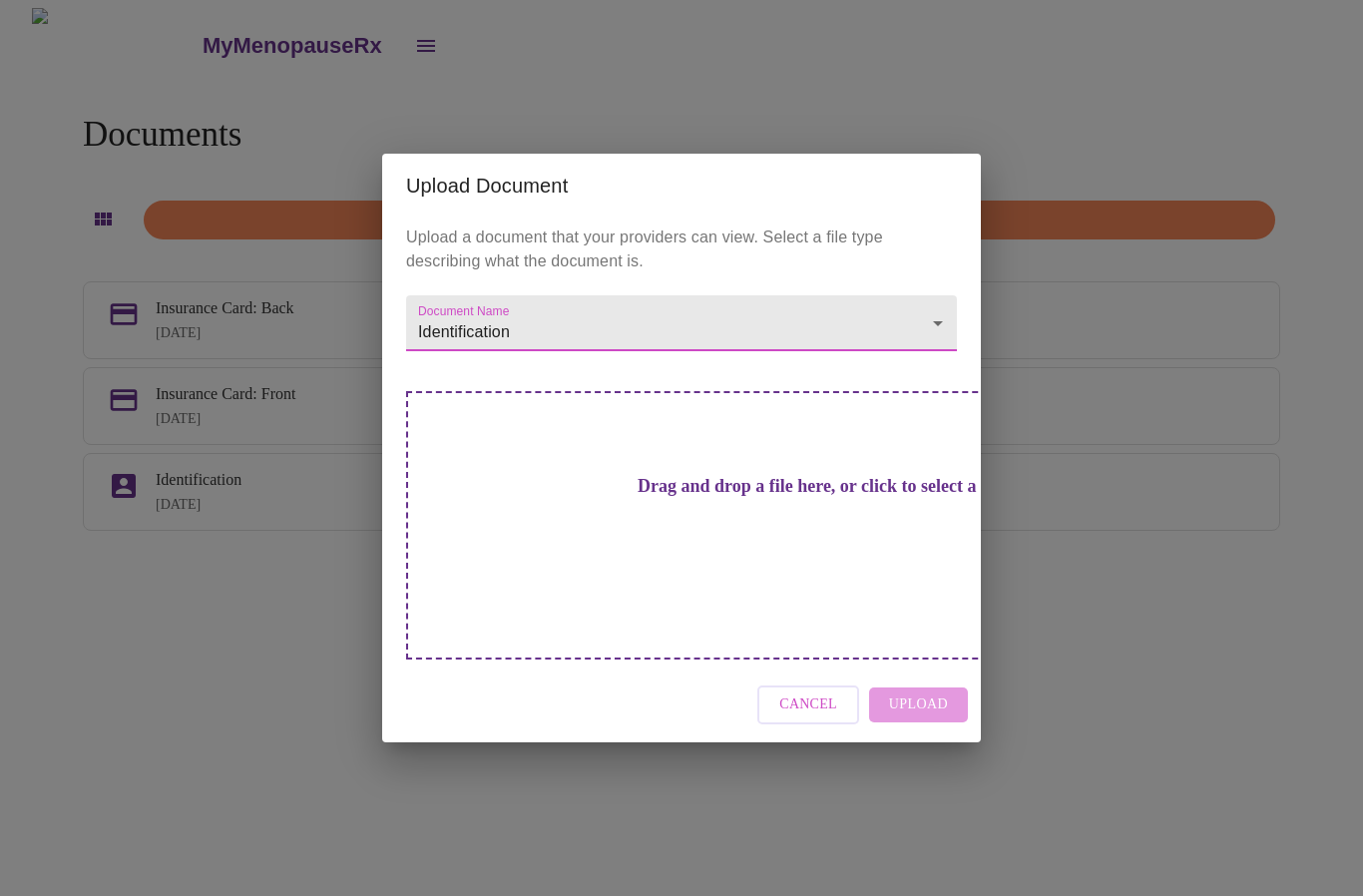 click on "MyMenopauseRx Documents Upload Document Insurance Card: Back Jul 10, 2025 Insurance Card: Front Jul 10, 2025 Identification Jul 10, 2025 Upload Document Upload a document that your providers can view. Select a file type describing what the document is. Document Name Identification Identification Drag and drop a file here, or click to select a file Cancel Upload" at bounding box center (682, 456) 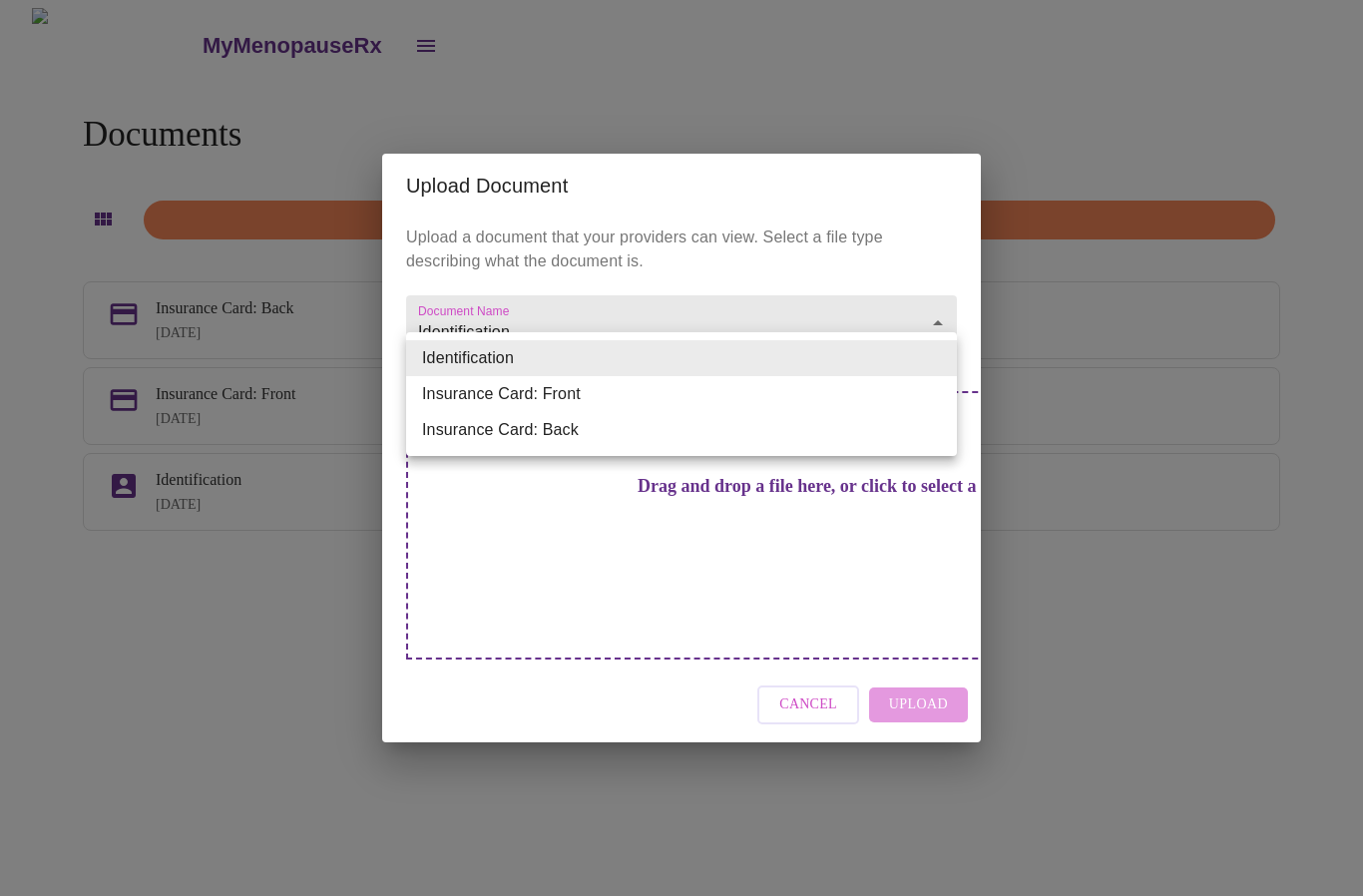 click on "Insurance Card: Back" at bounding box center [682, 430] 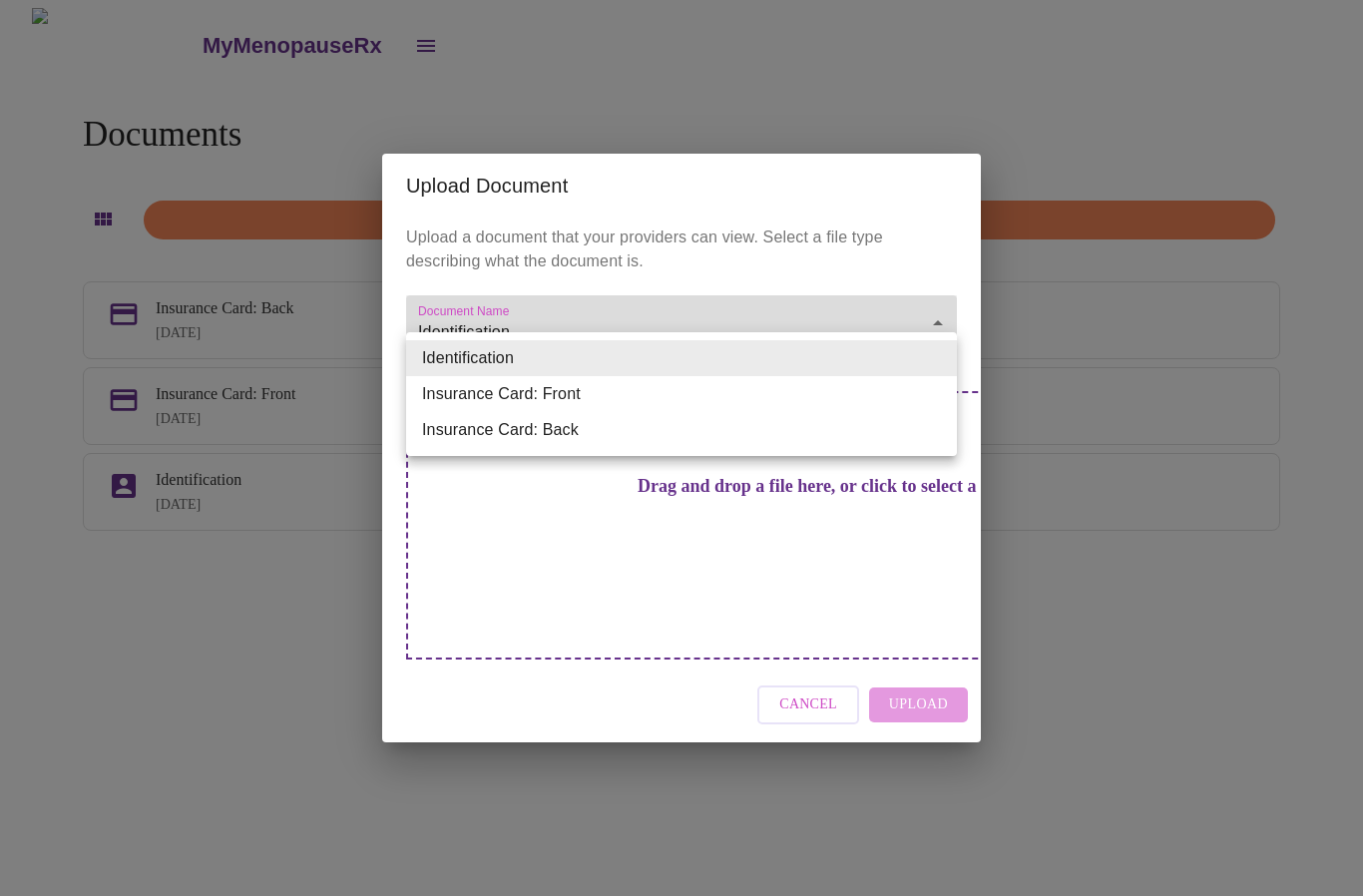 type on "Insurance Card: Back" 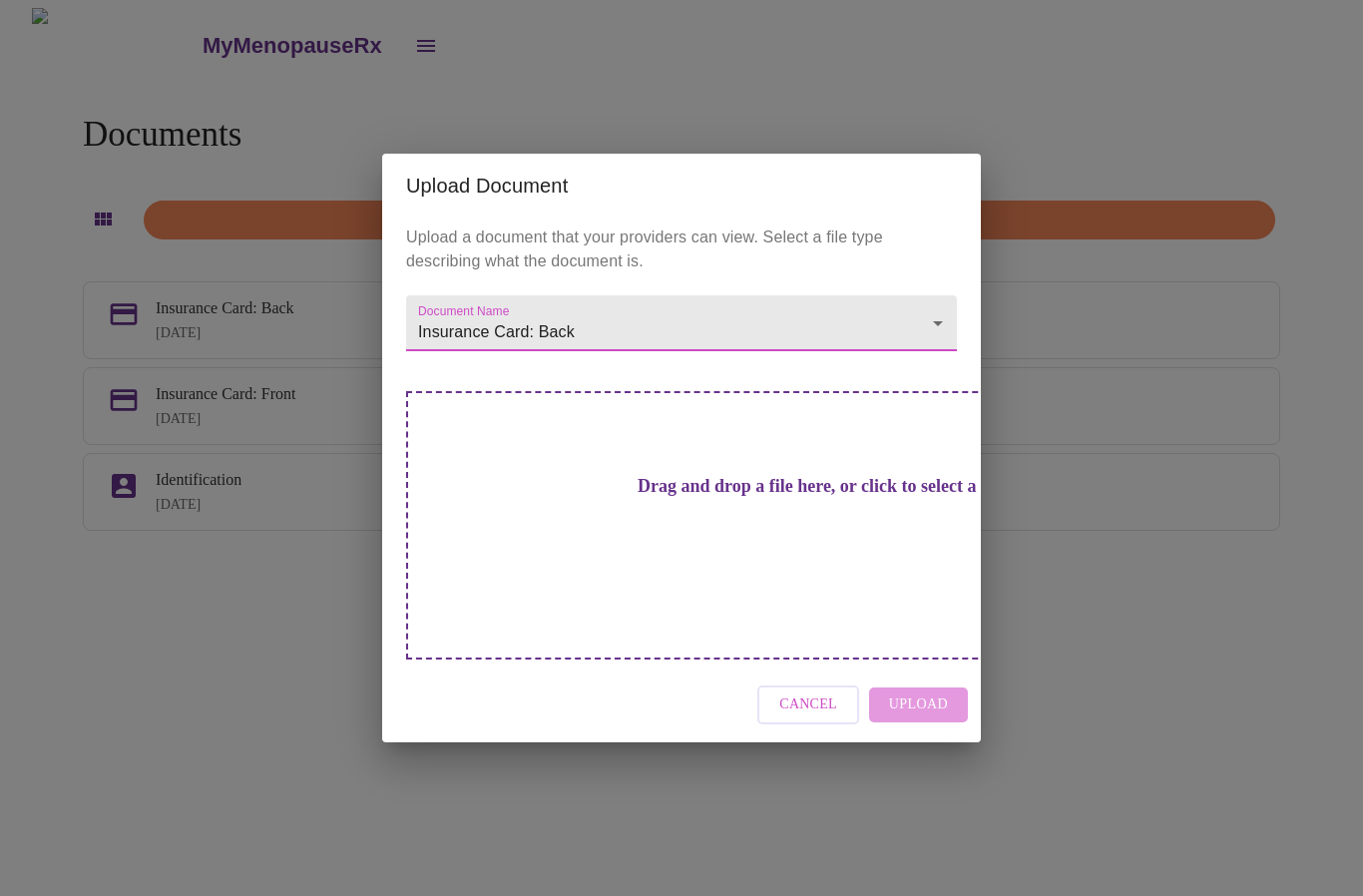 click on "MyMenopauseRx Documents Upload Document Insurance Card: Back Jul 10, 2025 Insurance Card: Front Jul 10, 2025 Identification Jul 10, 2025 Upload Document Upload a document that your providers can view. Select a file type describing what the document is. Document Name Insurance Card: Back Insurance Card: Back Drag and drop a file here, or click to select a file Cancel Upload" at bounding box center (682, 456) 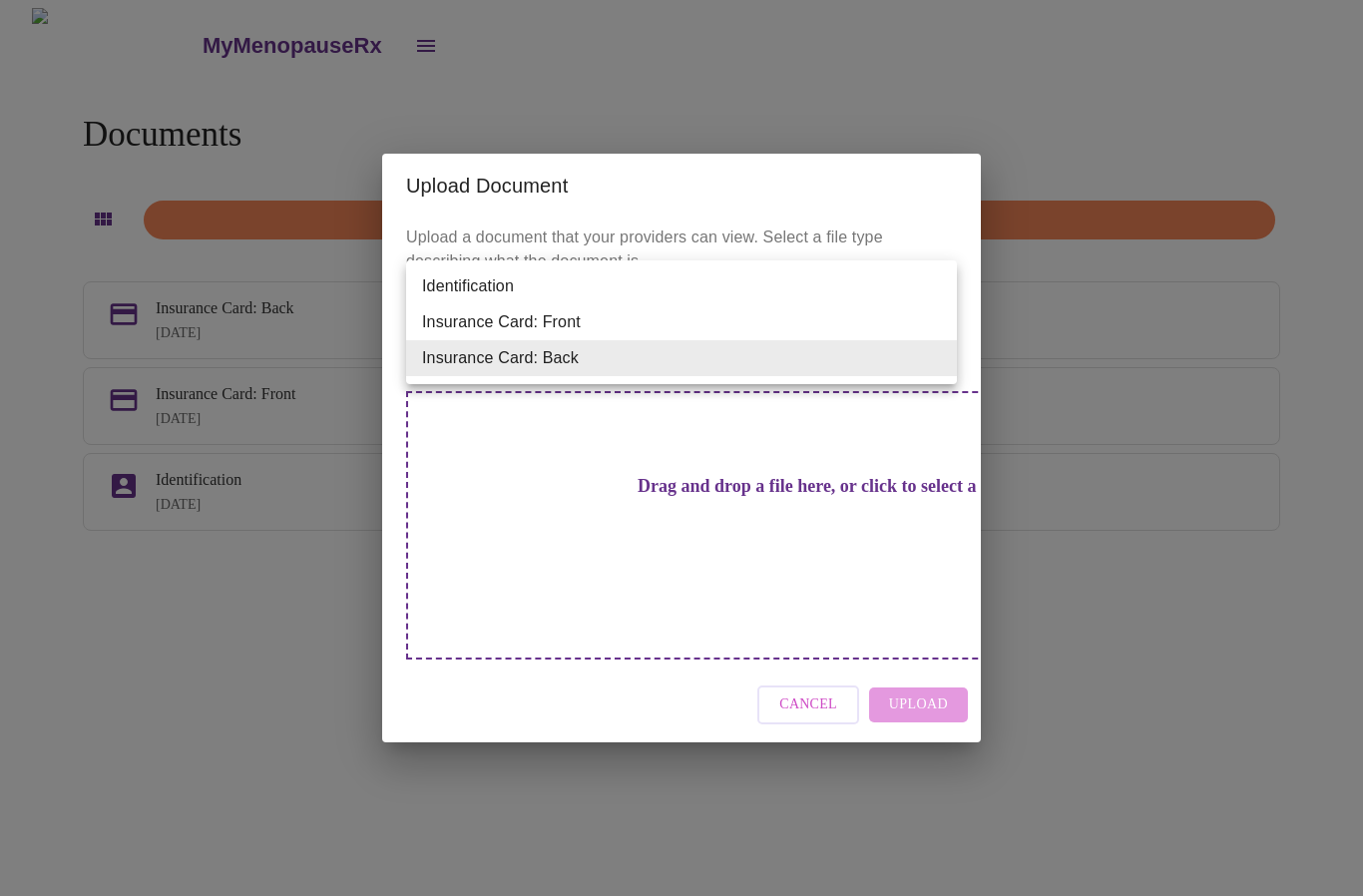 click at bounding box center [682, 448] 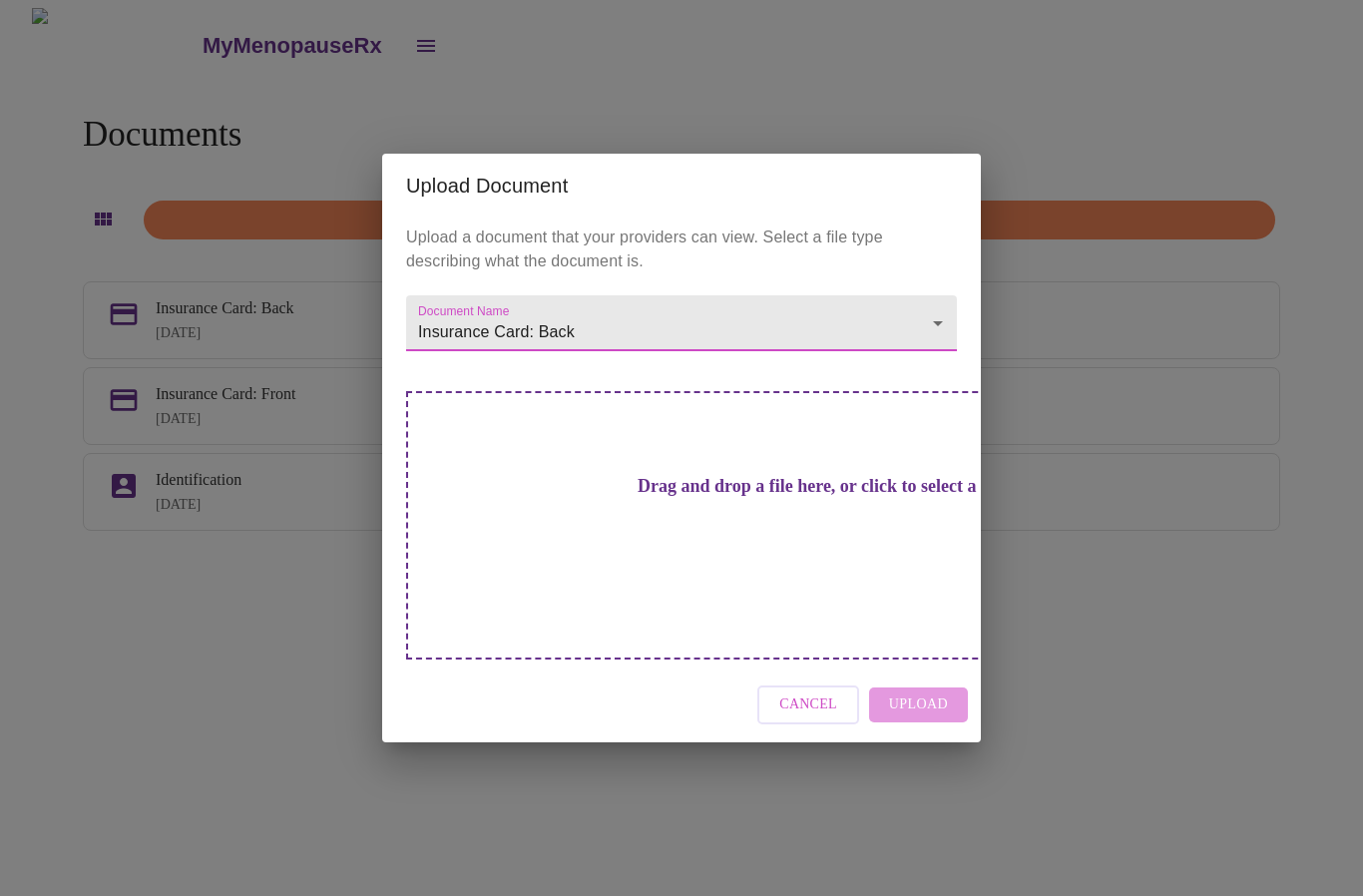click on "MyMenopauseRx Documents Upload Document Insurance Card: Back Jul 10, 2025 Insurance Card: Front Jul 10, 2025 Identification Jul 10, 2025 Upload Document Upload a document that your providers can view. Select a file type describing what the document is. Document Name Insurance Card: Back Insurance Card: Back Drag and drop a file here, or click to select a file Cancel Upload" at bounding box center [682, 456] 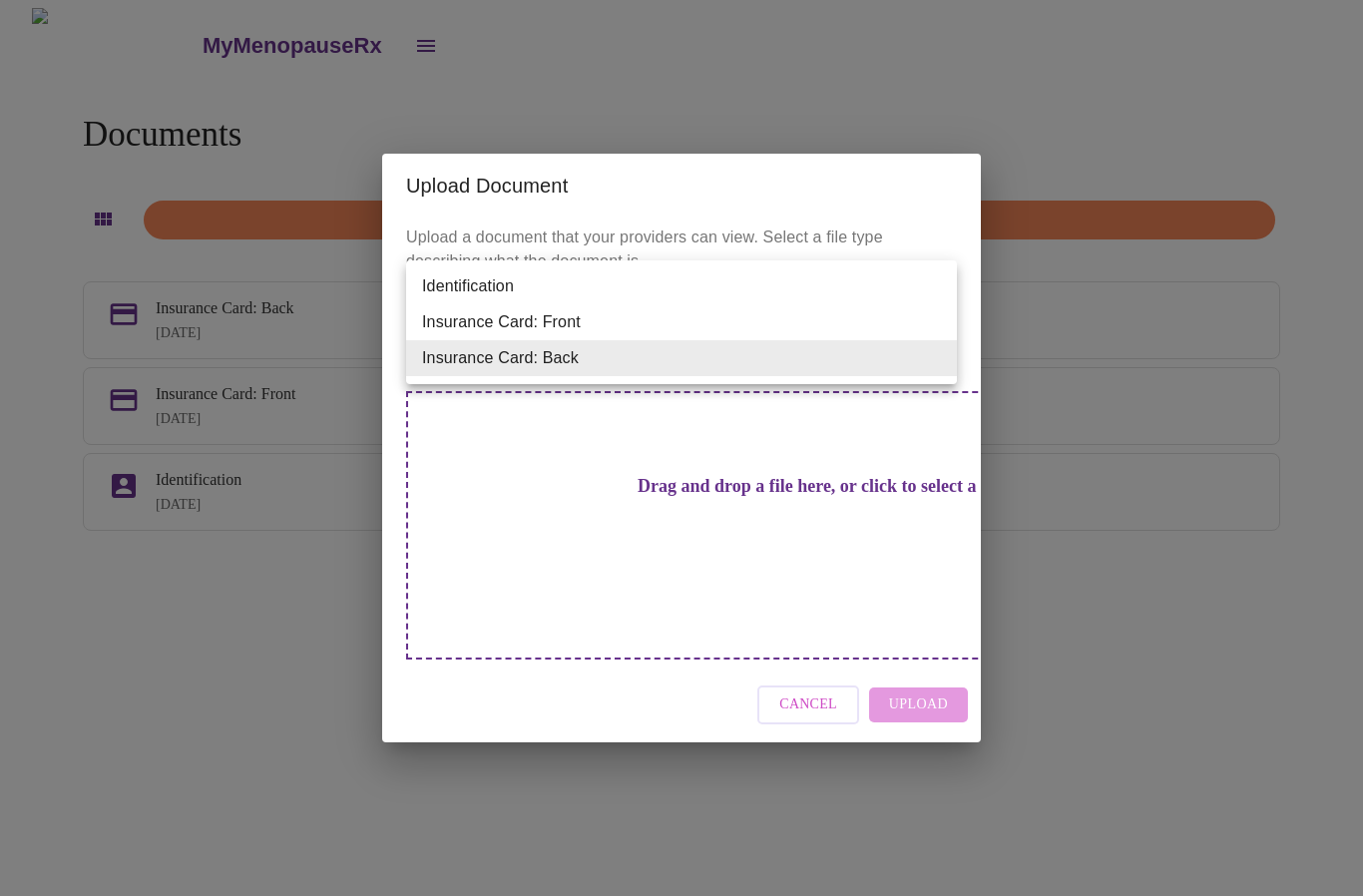 click at bounding box center (682, 448) 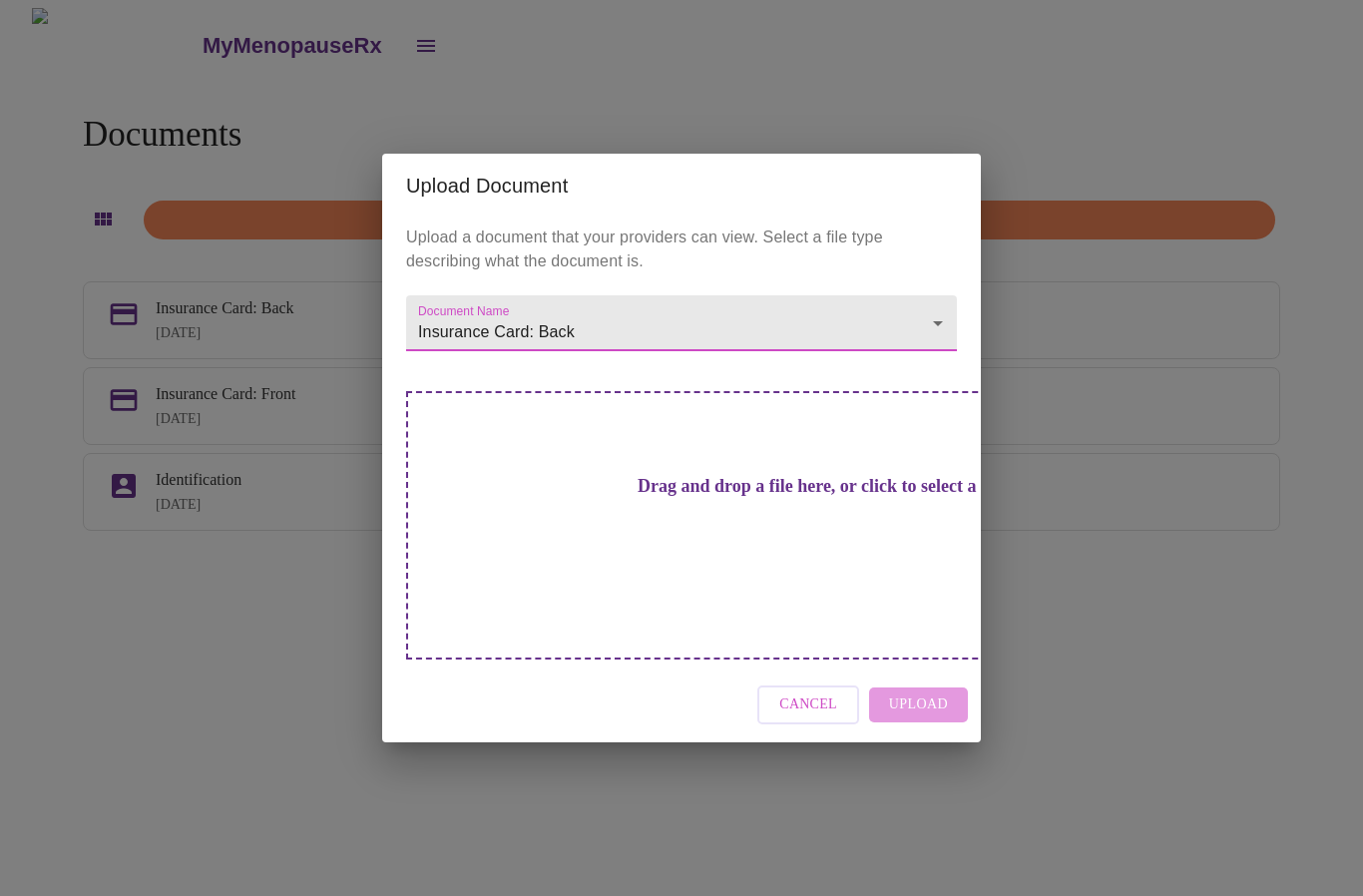 click on "Cancel" at bounding box center [808, 704] 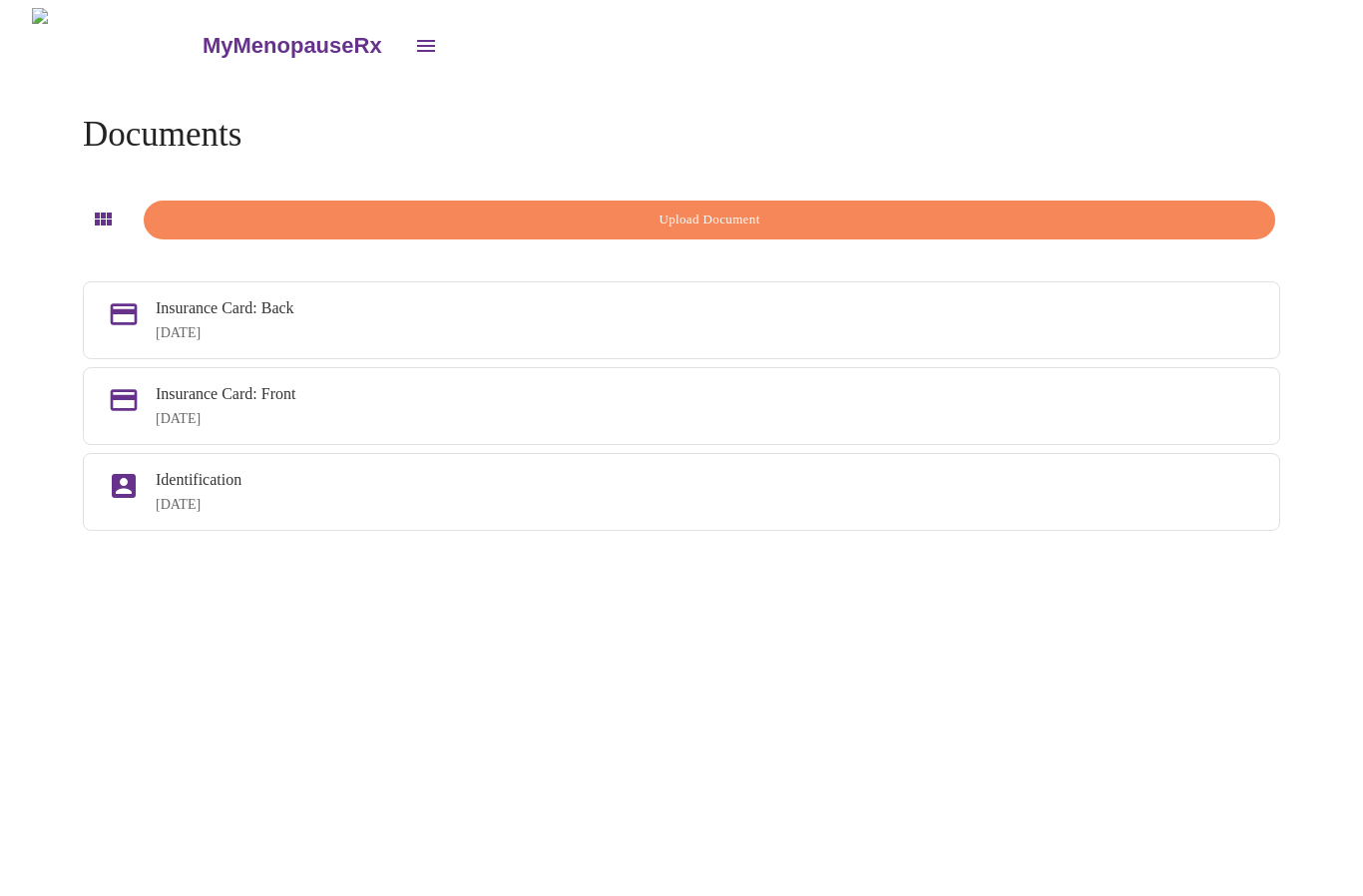click on "Upload Document" at bounding box center (709, 220) 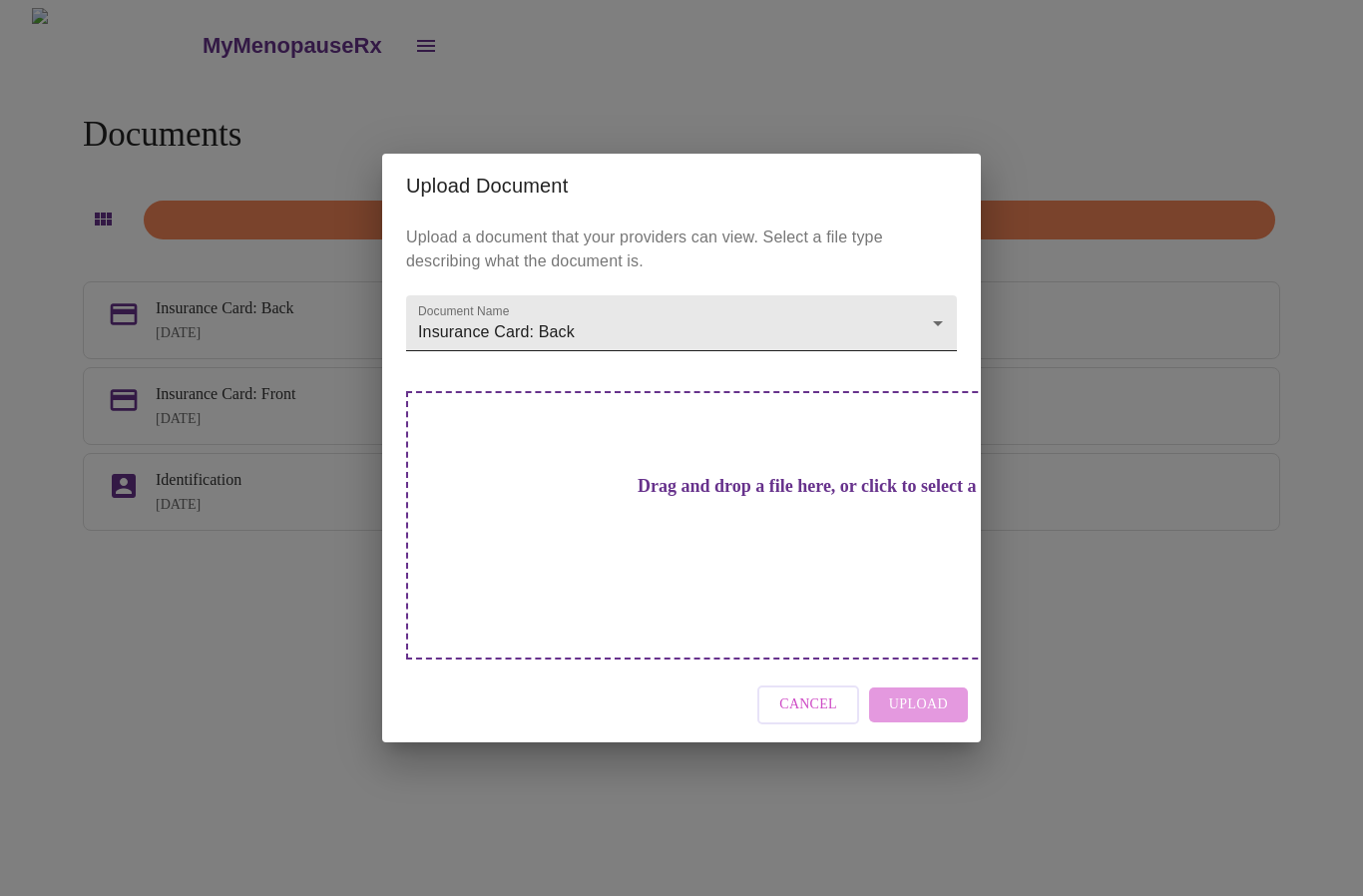 click on "MyMenopauseRx Documents Upload Document Insurance Card: Back Jul 10, 2025 Insurance Card: Front Jul 10, 2025 Identification Jul 10, 2025 Upload Document Upload a document that your providers can view. Select a file type describing what the document is. Document Name Insurance Card: Back Insurance Card: Back Drag and drop a file here, or click to select a file Cancel Upload" at bounding box center (682, 456) 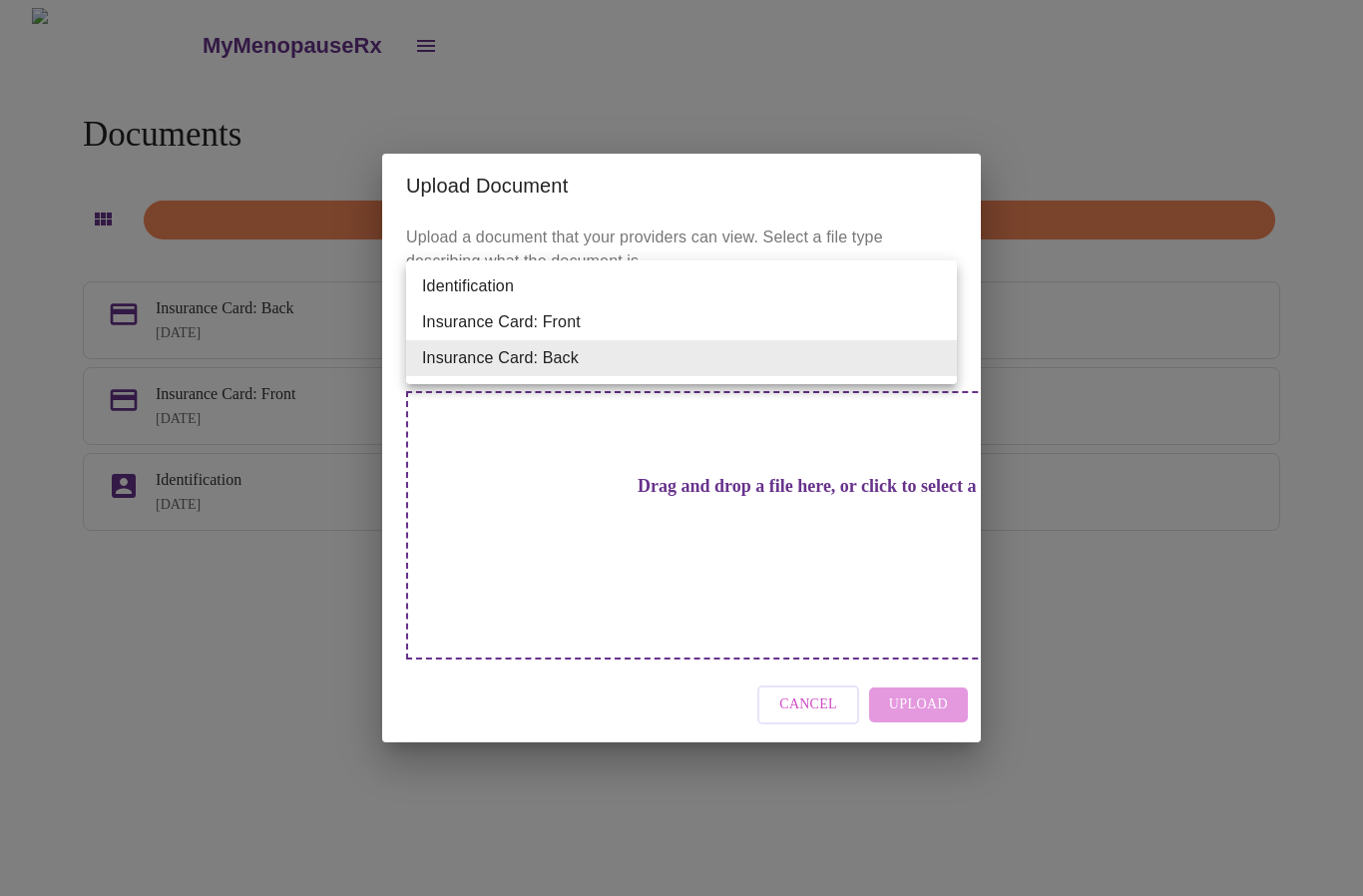 click on "Identification" at bounding box center [682, 286] 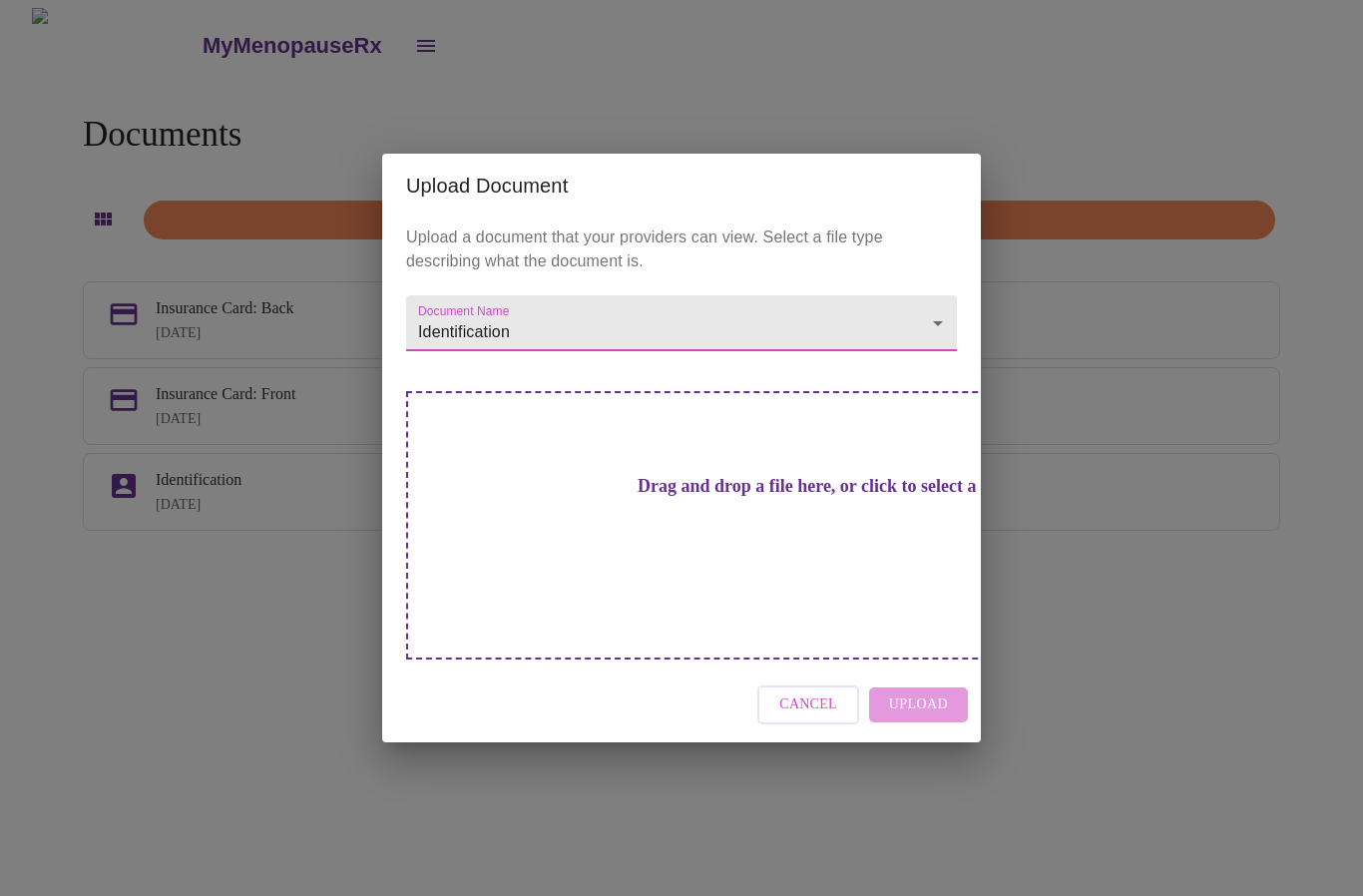 click on "MyMenopauseRx Documents Upload Document Insurance Card: Back Jul 10, 2025 Insurance Card: Front Jul 10, 2025 Identification Jul 10, 2025 Upload Document Upload a document that your providers can view. Select a file type describing what the document is. Document Name Identification Identification Drag and drop a file here, or click to select a file Cancel Upload" at bounding box center (682, 456) 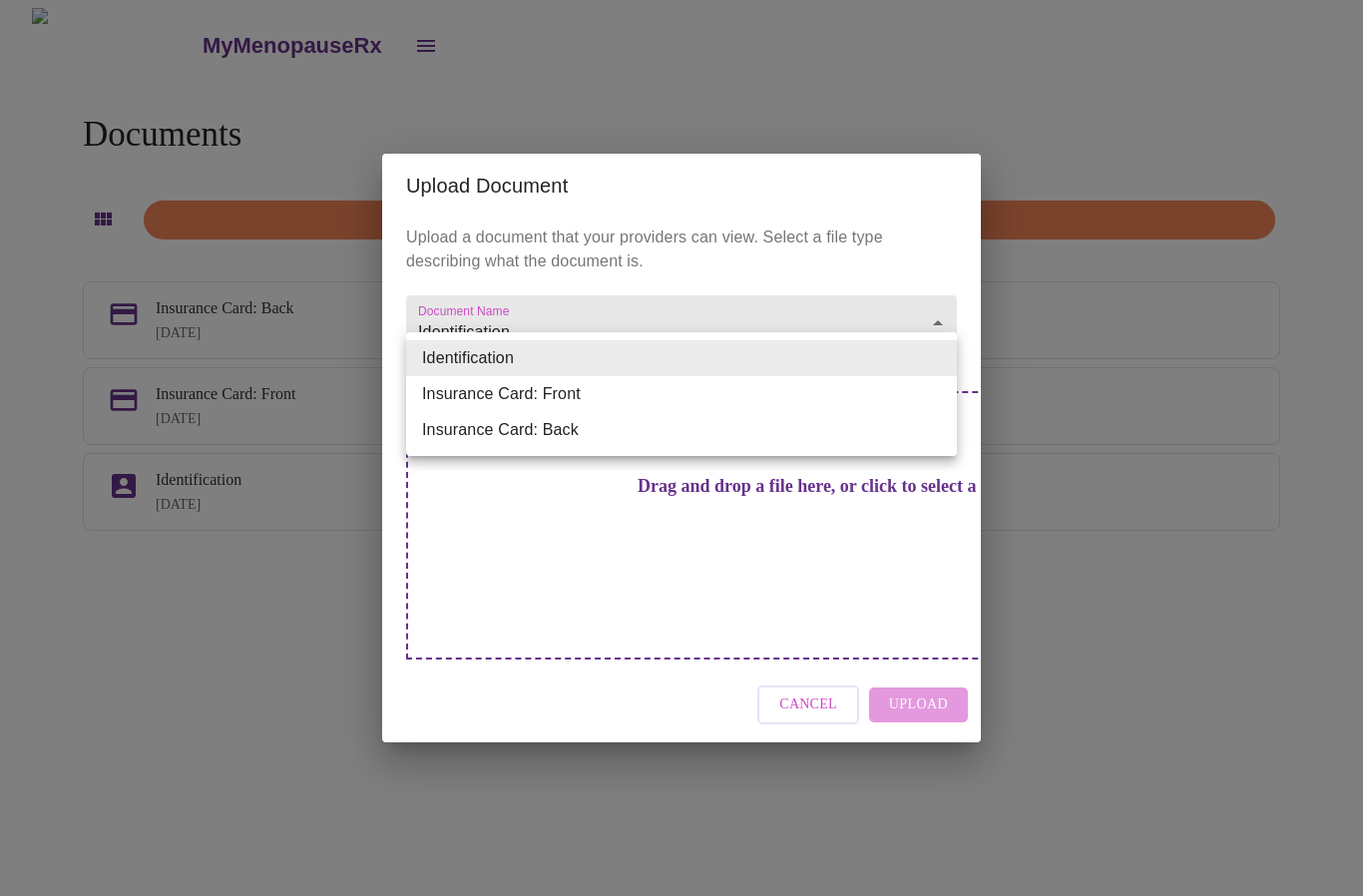click on "Identification" at bounding box center (682, 358) 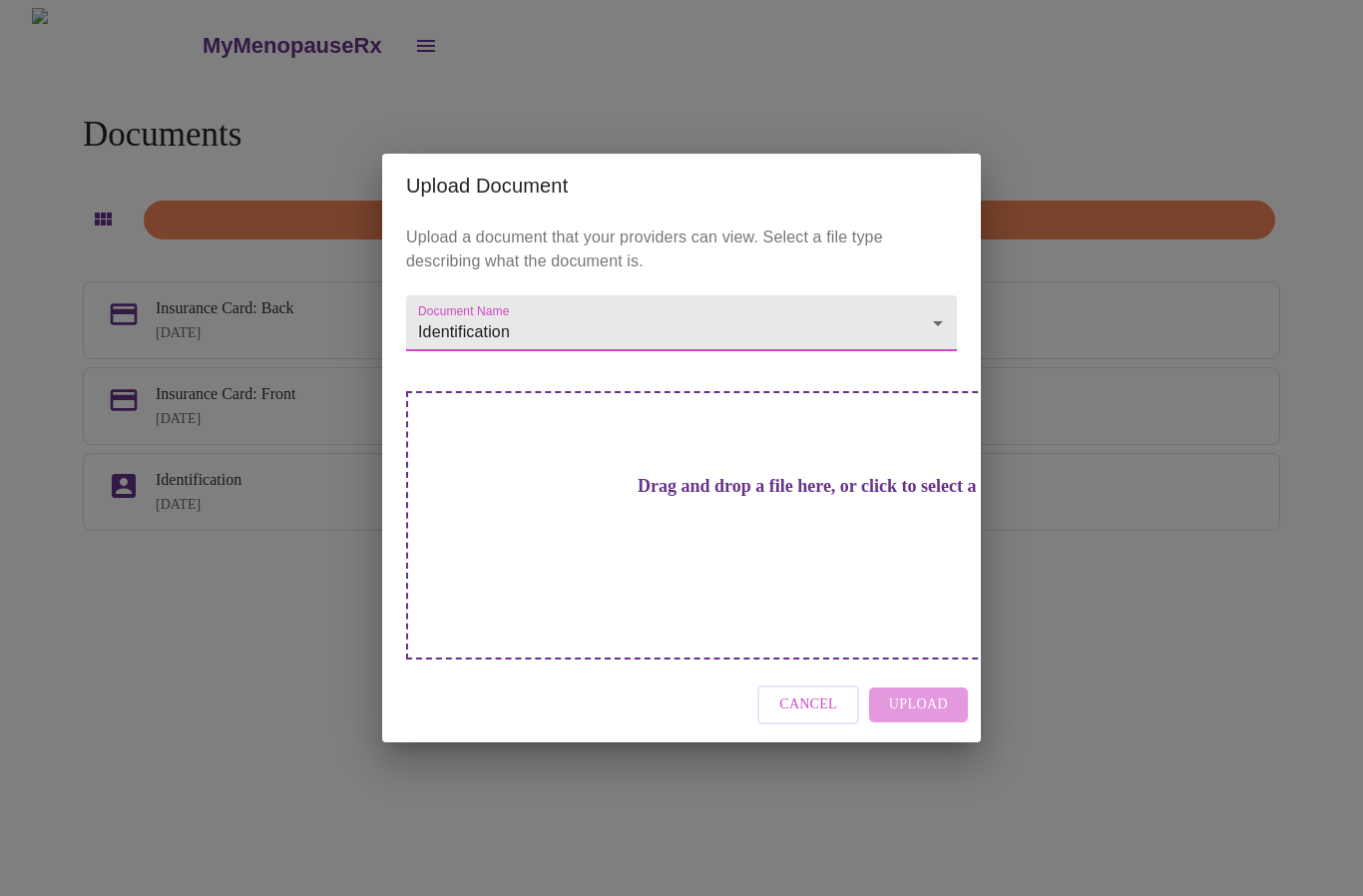 click on "Drag and drop a file here, or click to select a file" at bounding box center (821, 486) 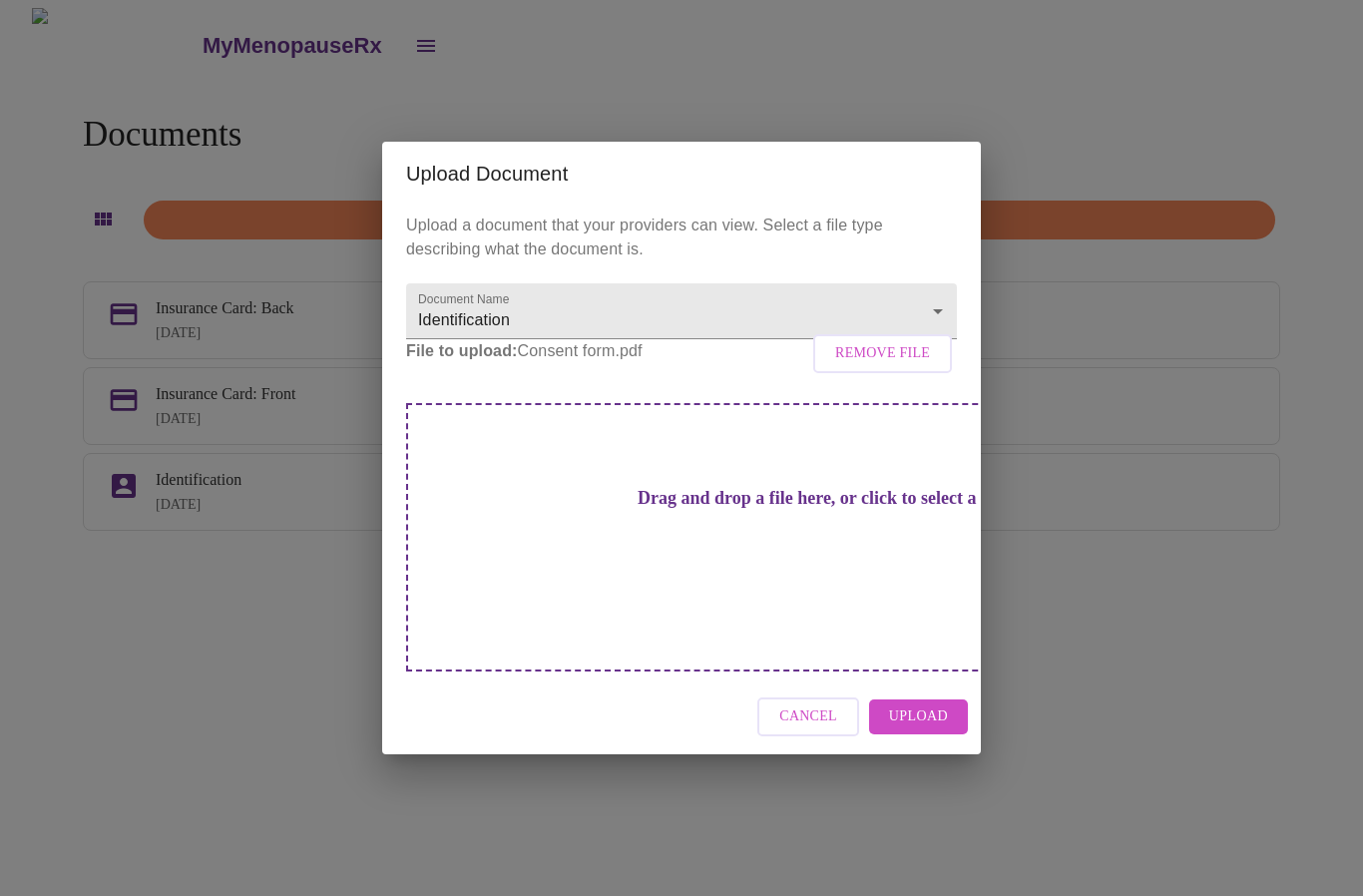 click on "Upload" at bounding box center (918, 716) 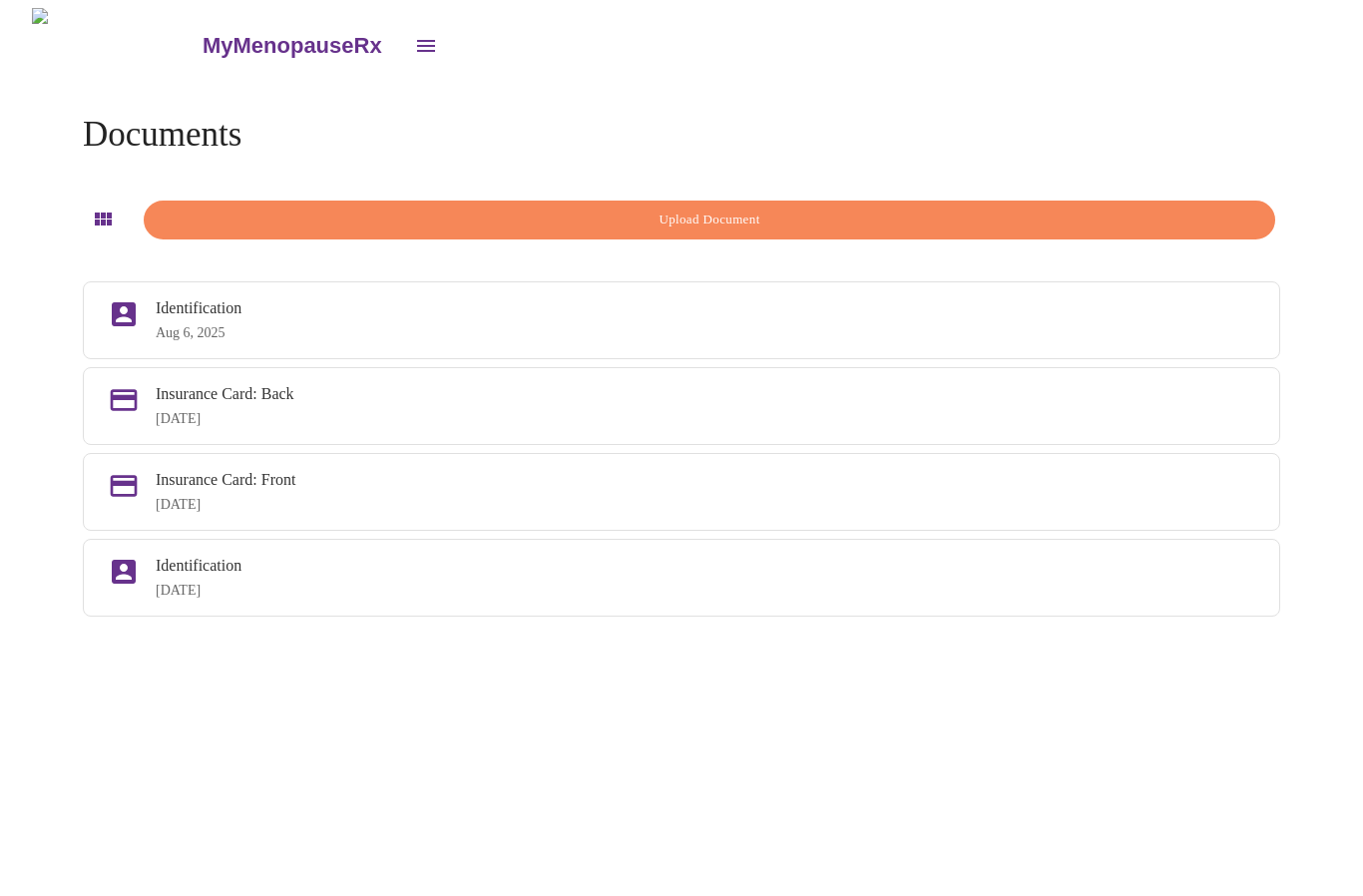 click at bounding box center [426, 46] 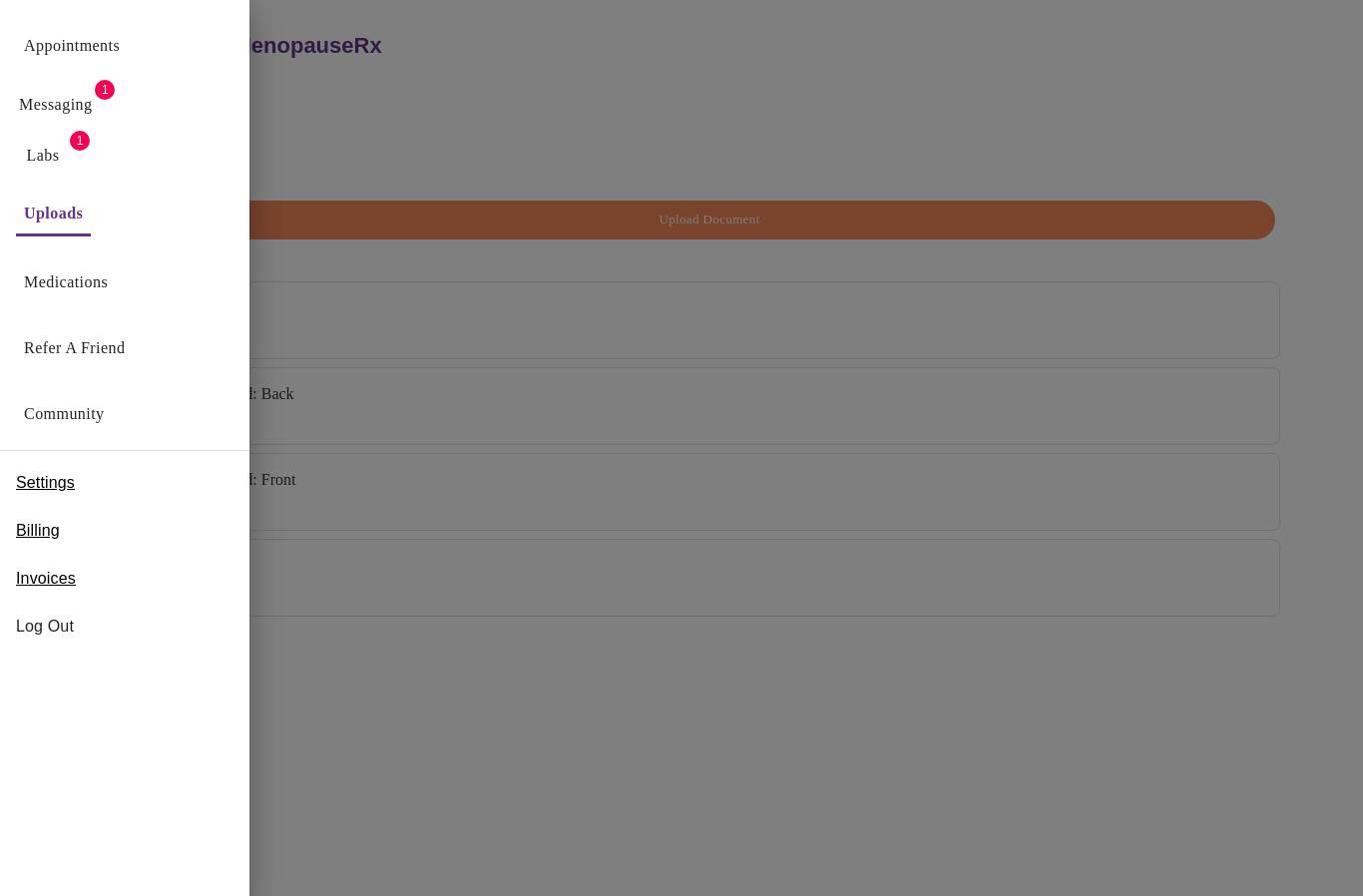 click on "Messaging" at bounding box center [55, 105] 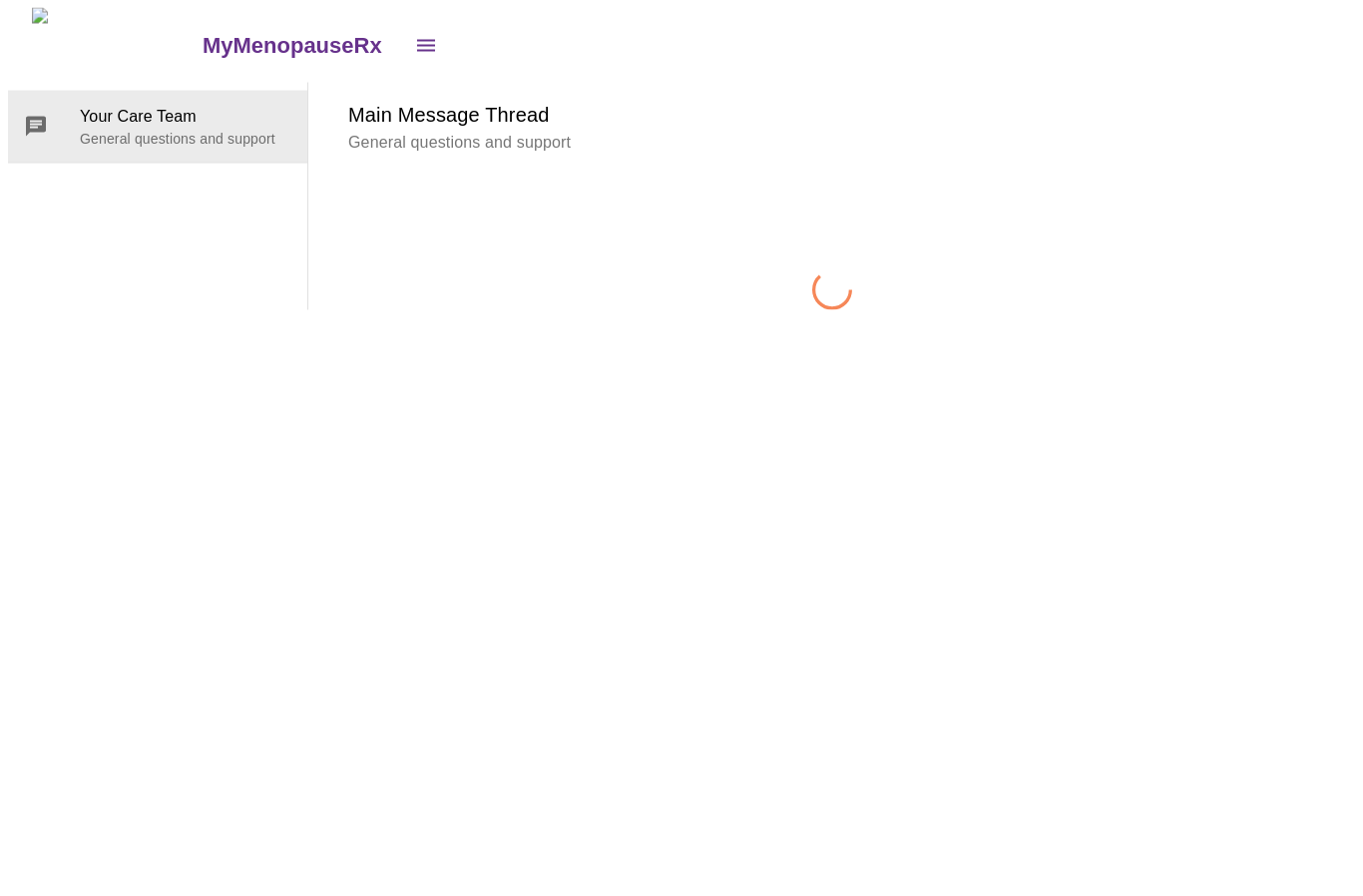 scroll, scrollTop: 75, scrollLeft: 0, axis: vertical 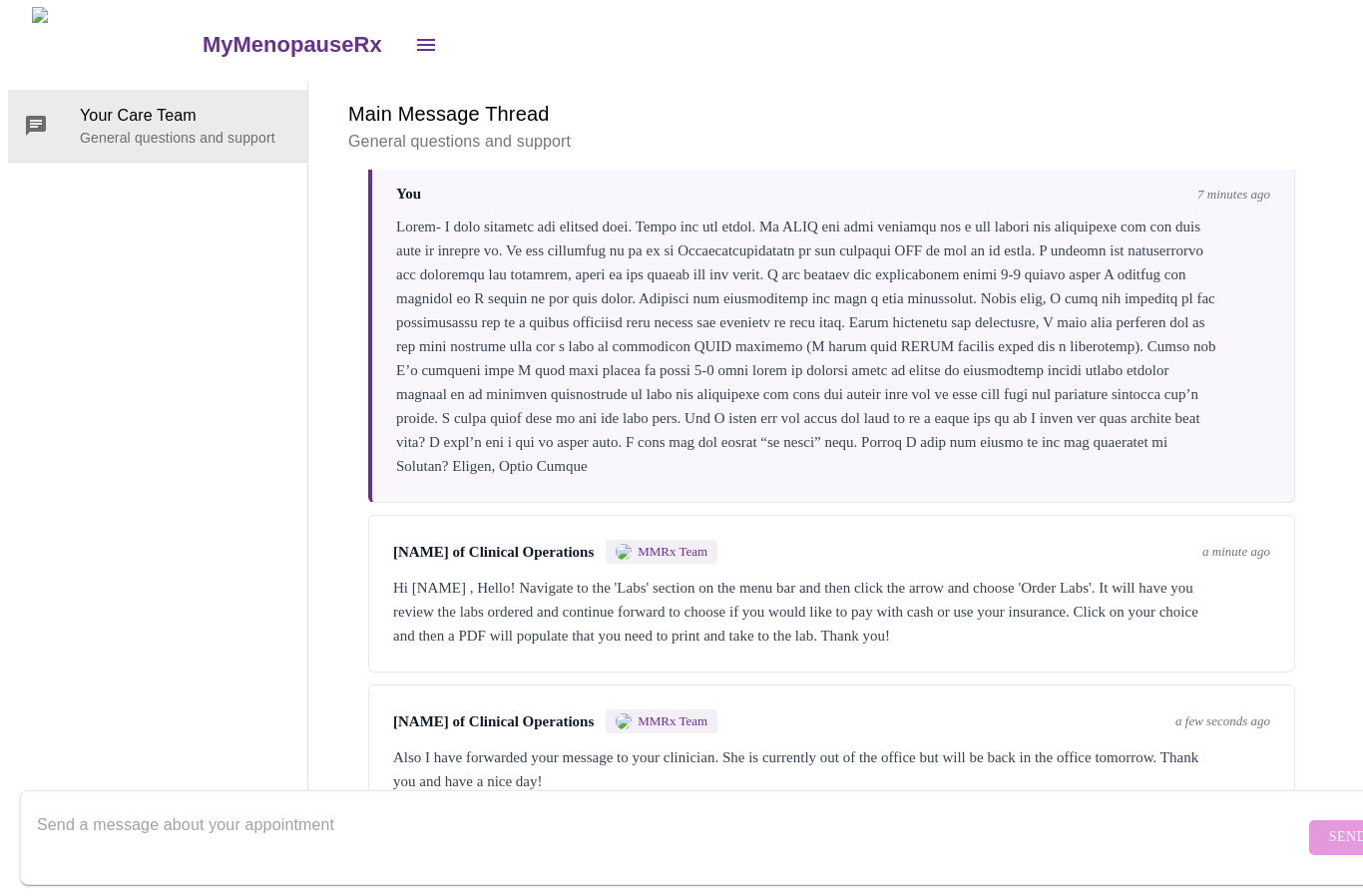 click at bounding box center [671, 838] 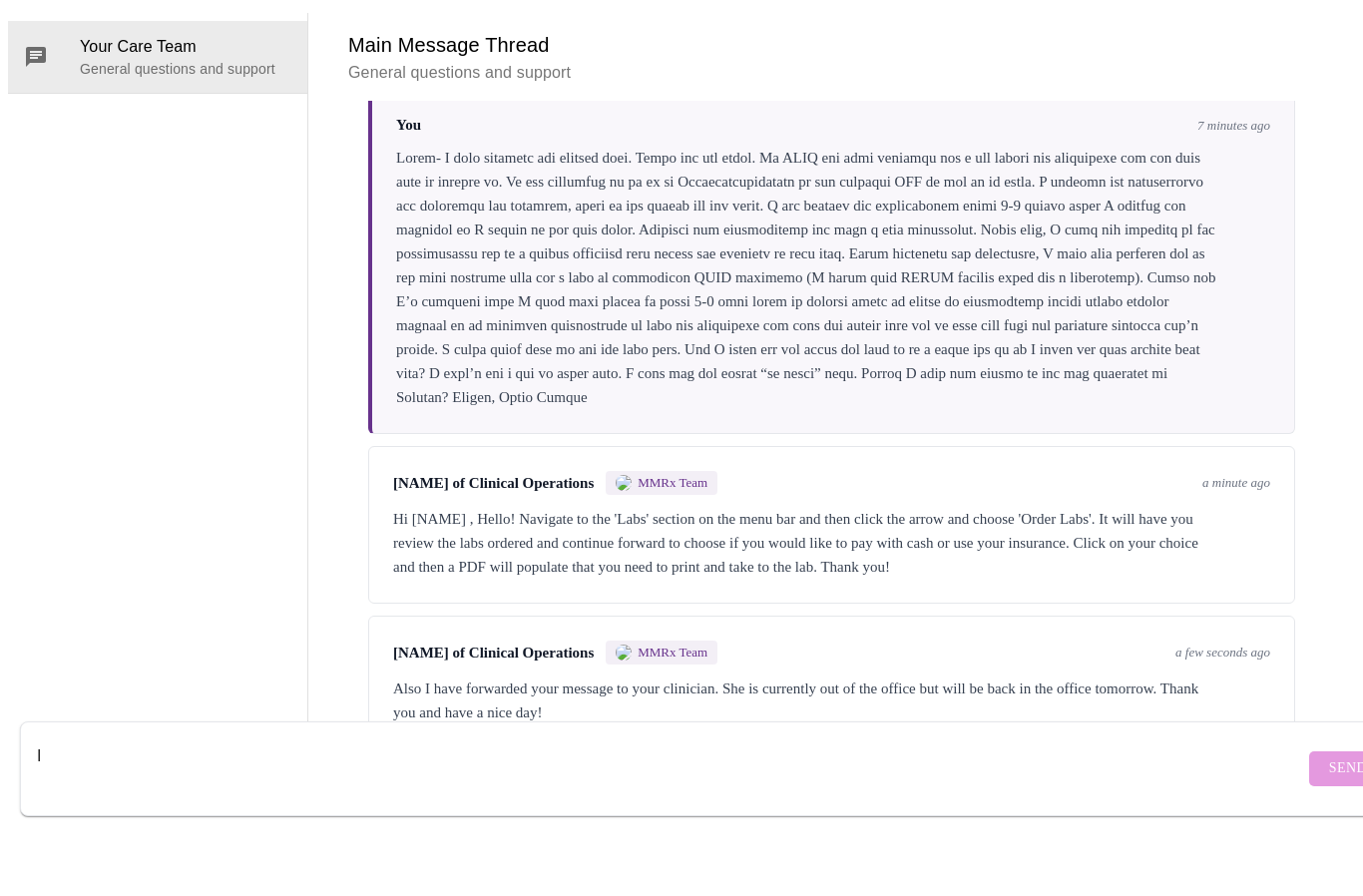 scroll, scrollTop: 75, scrollLeft: 0, axis: vertical 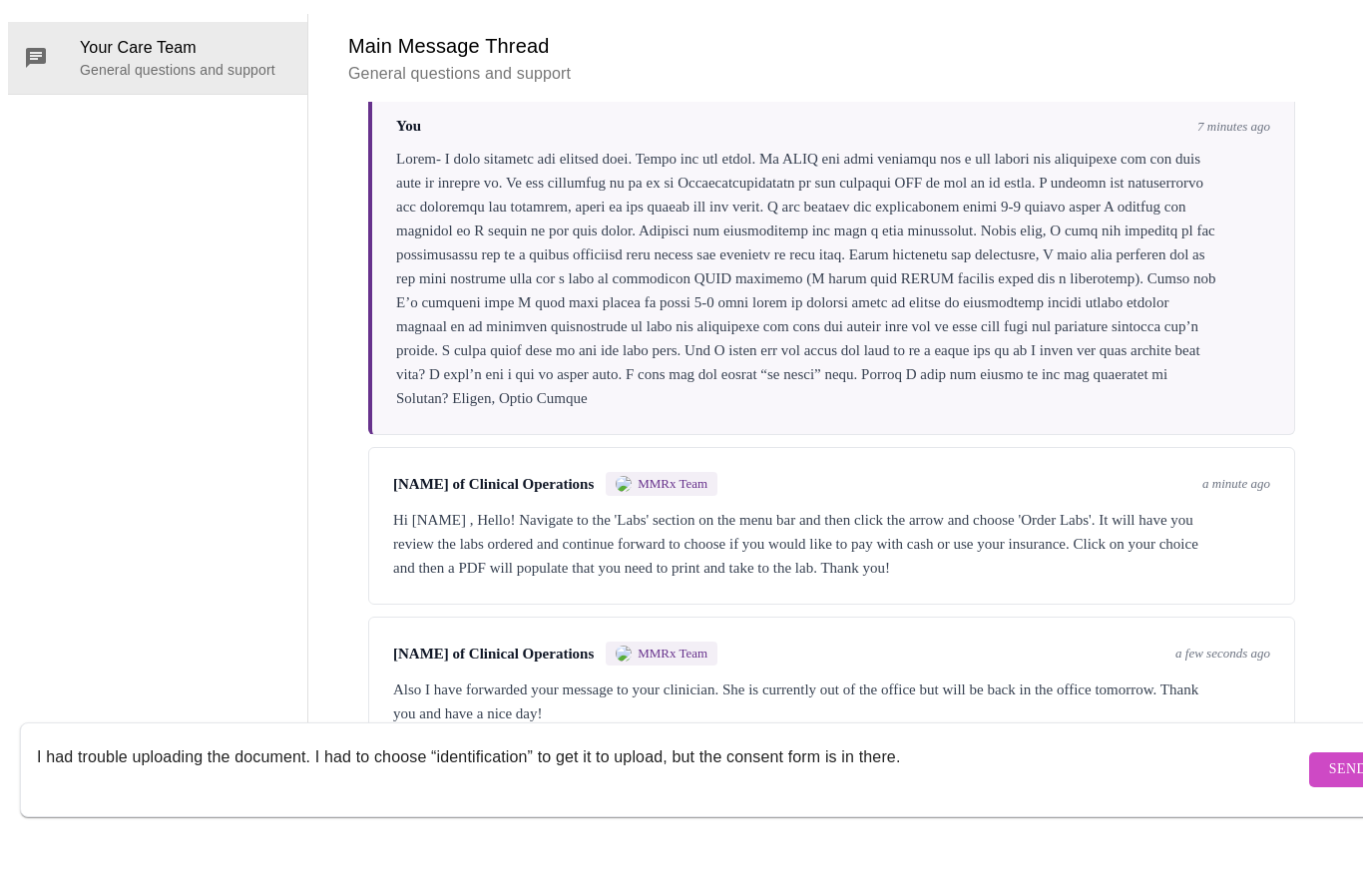 type on "I had trouble uploading the document. I had to choose “identification” to get it to upload, but the consent form is in there." 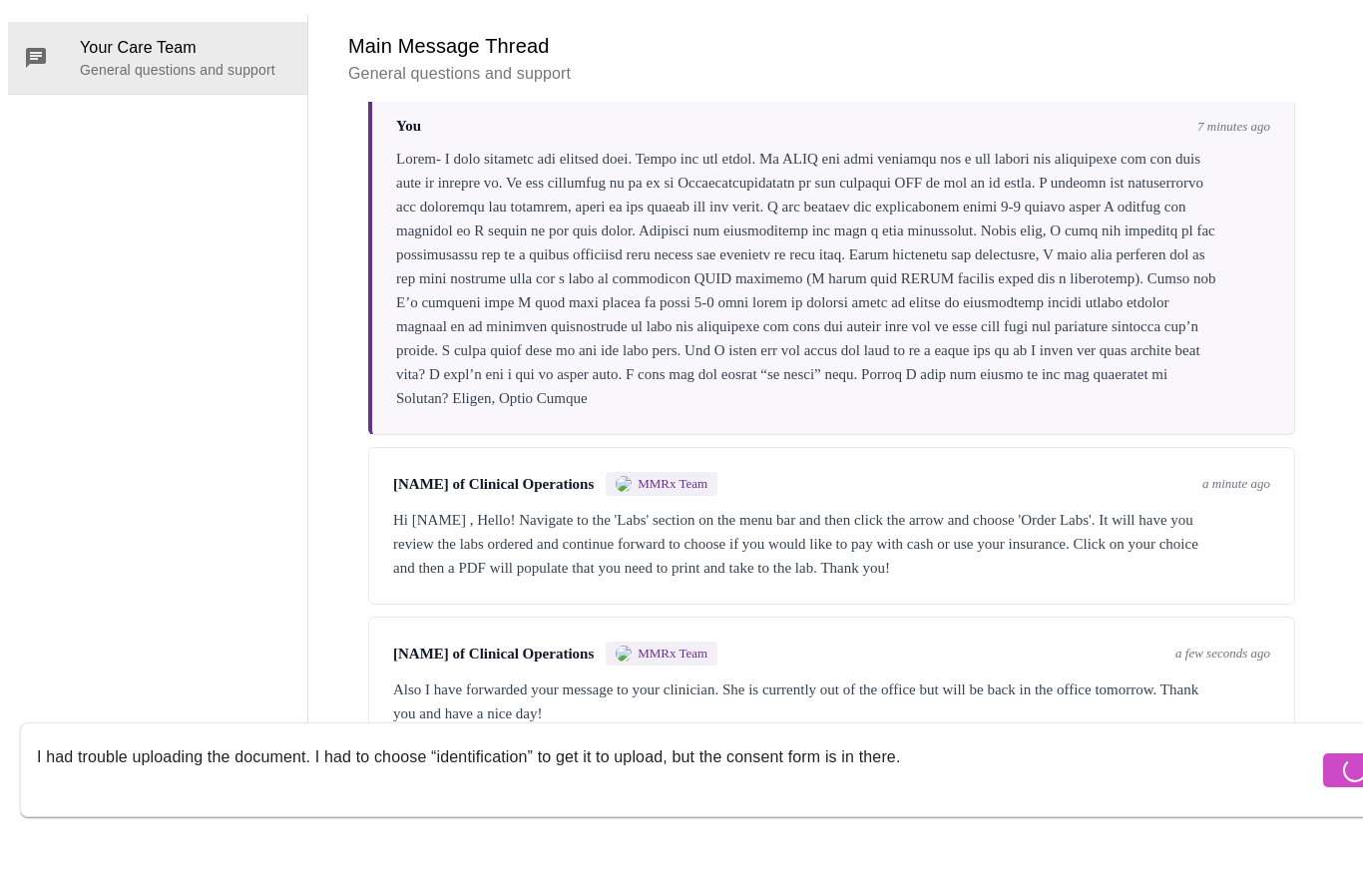 type 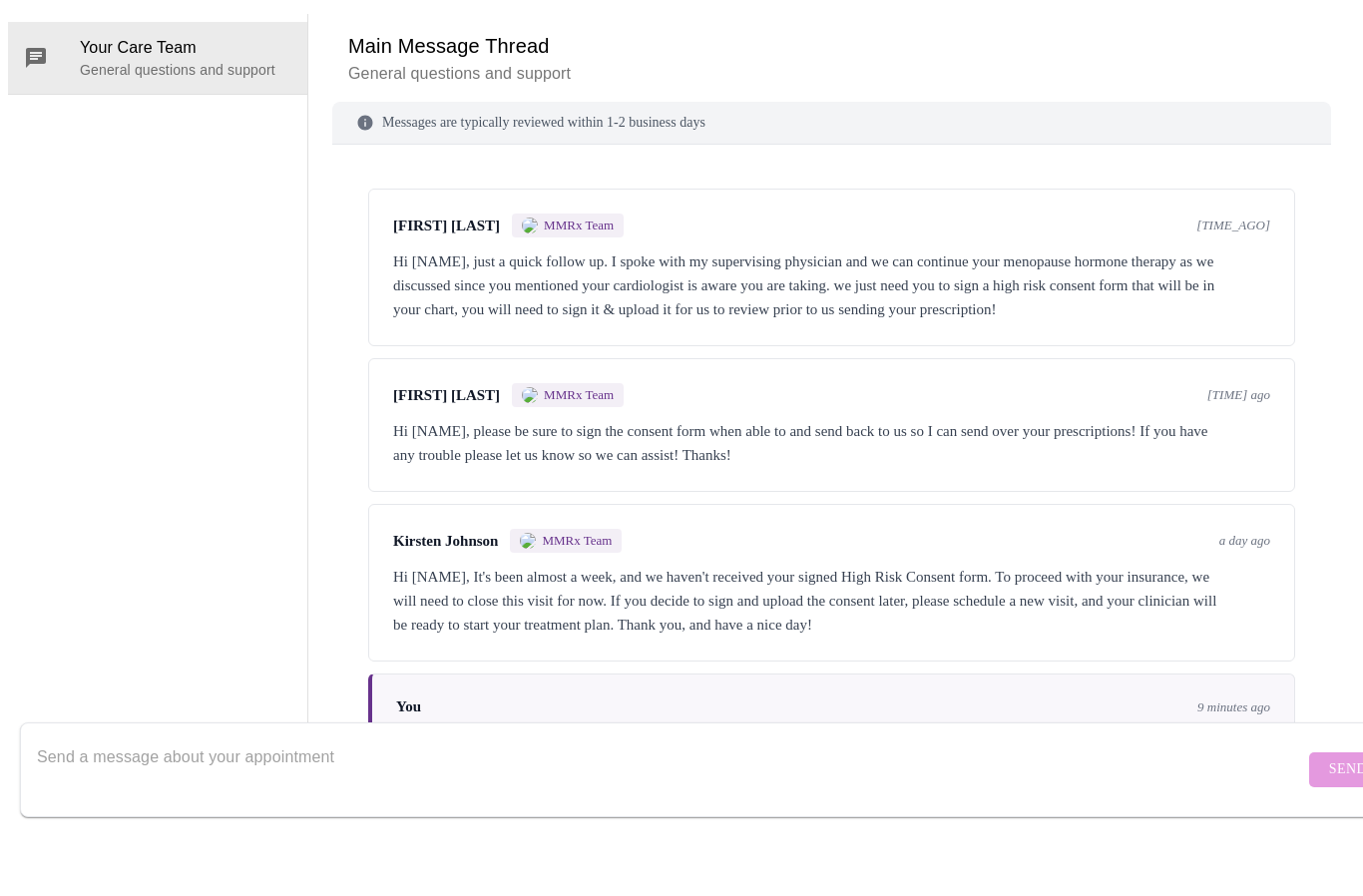 scroll, scrollTop: 249, scrollLeft: 0, axis: vertical 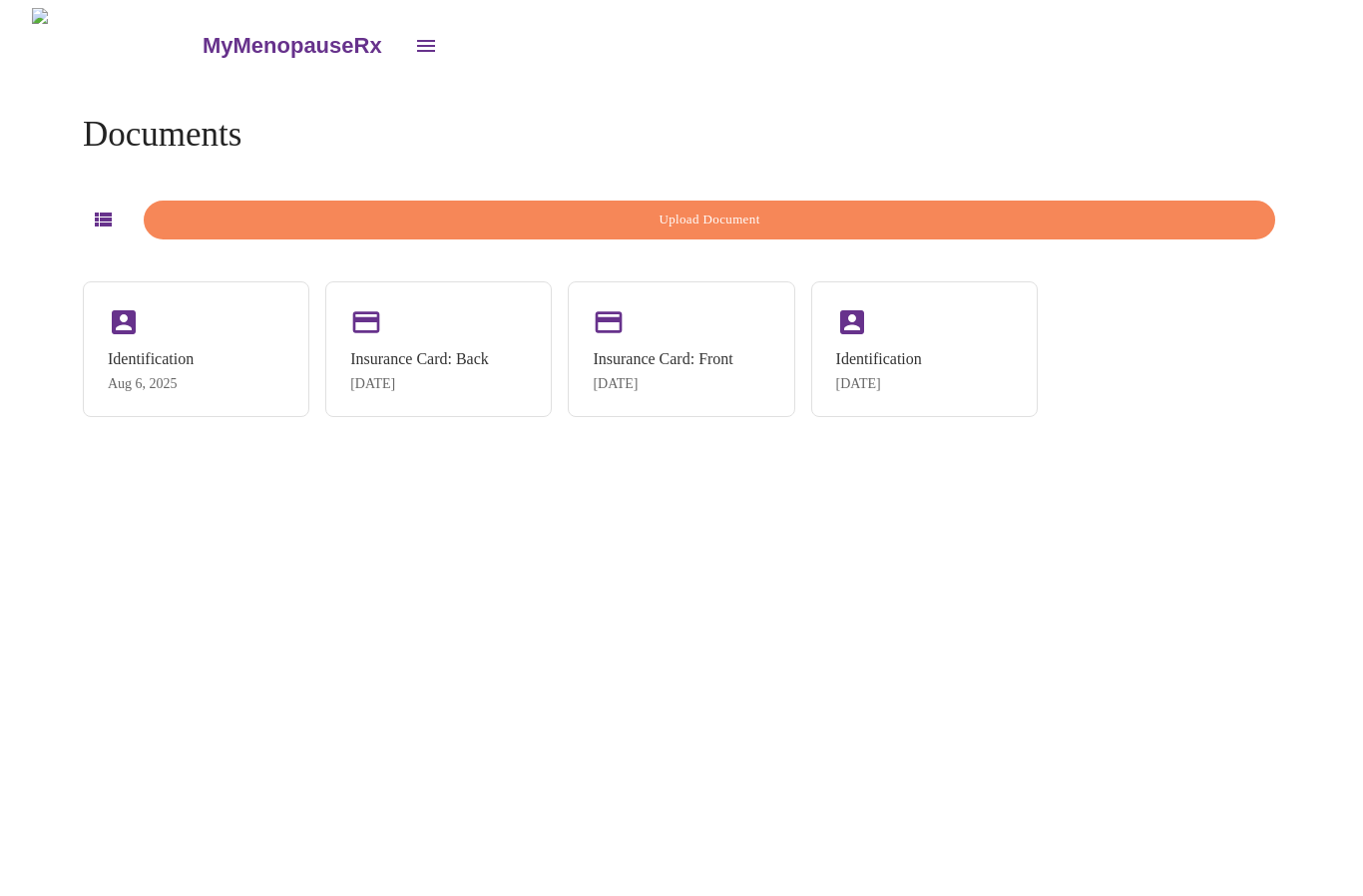 click 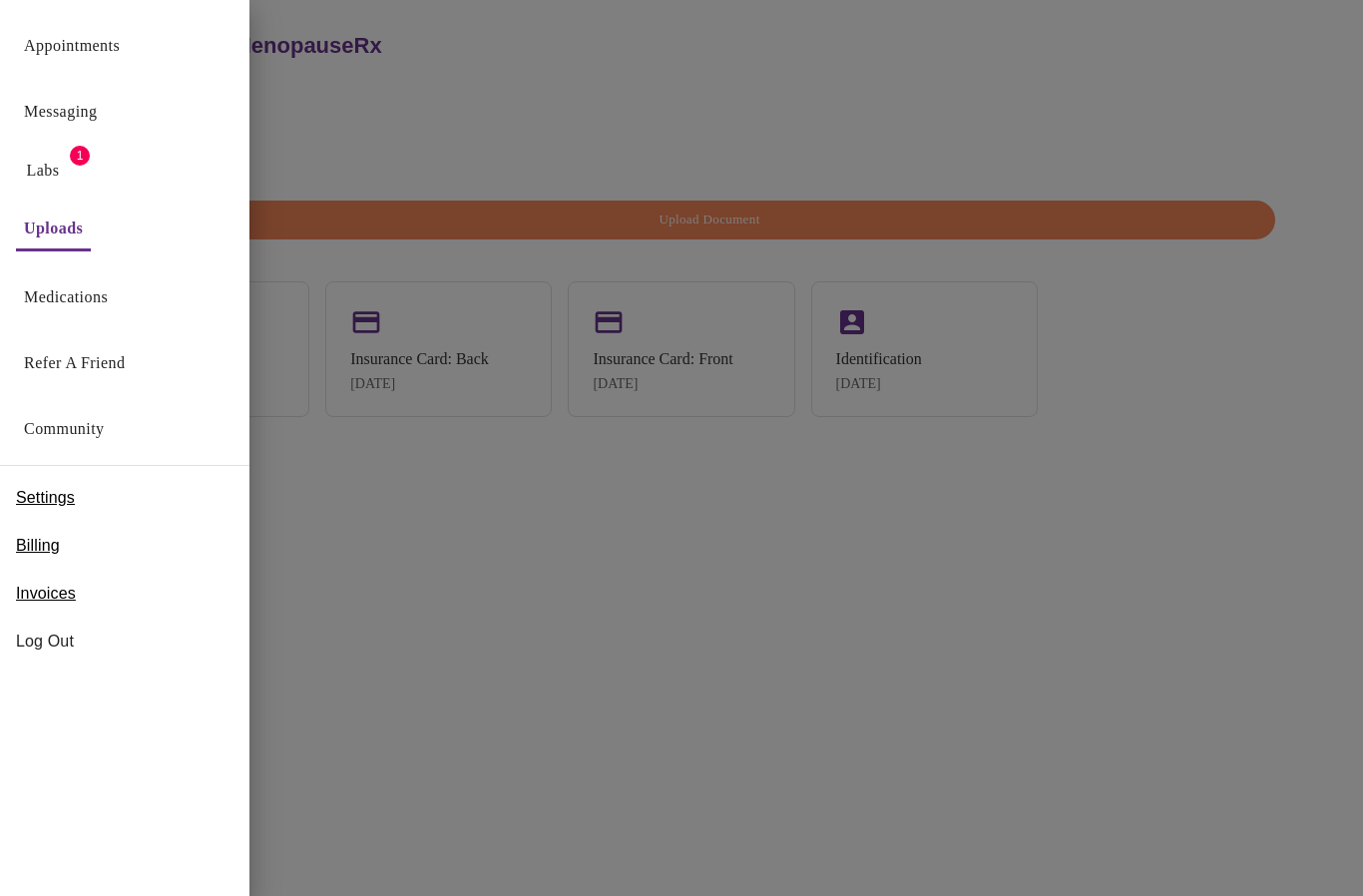 click on "Messaging" at bounding box center [60, 112] 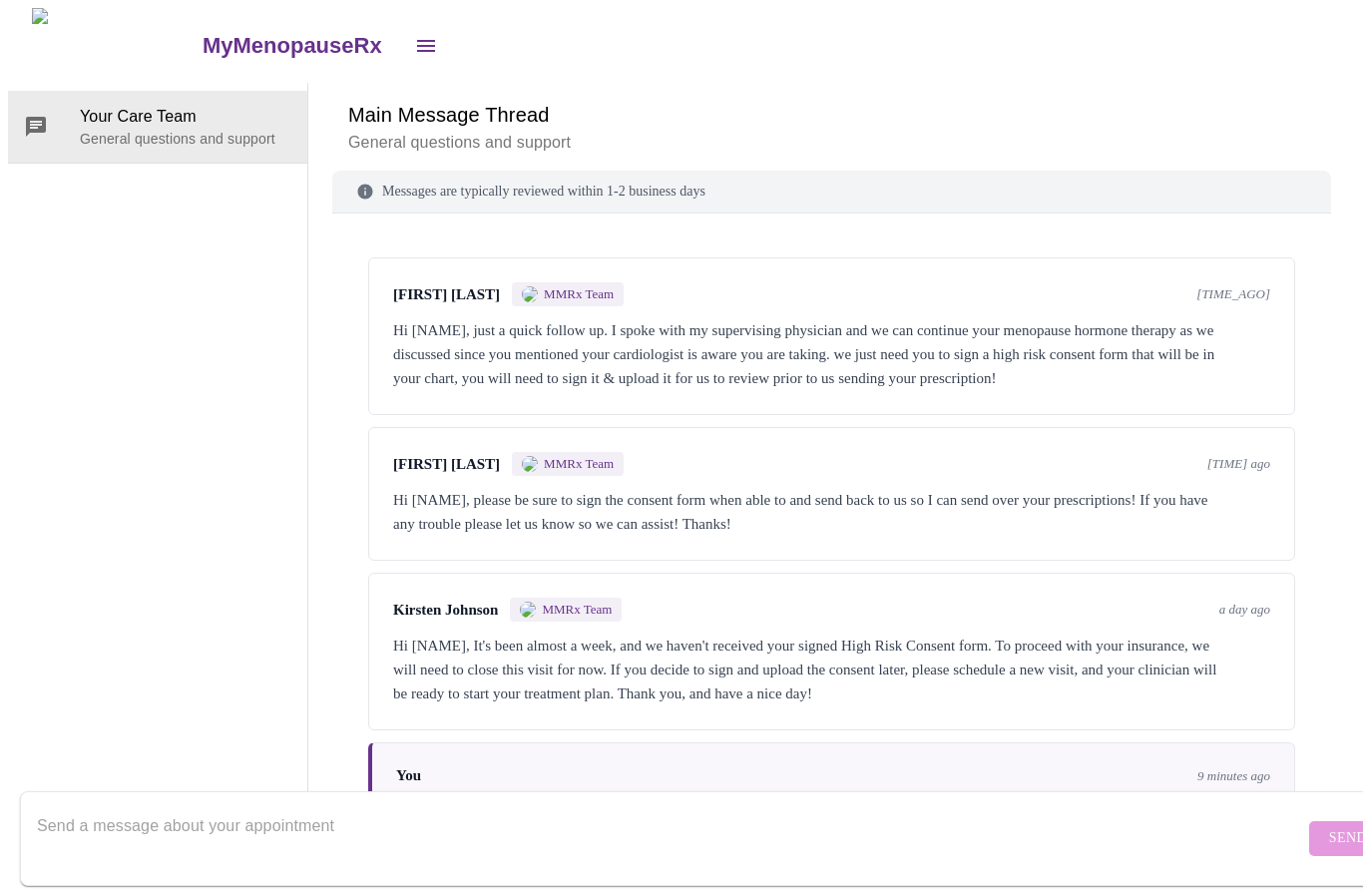 scroll, scrollTop: 74, scrollLeft: 0, axis: vertical 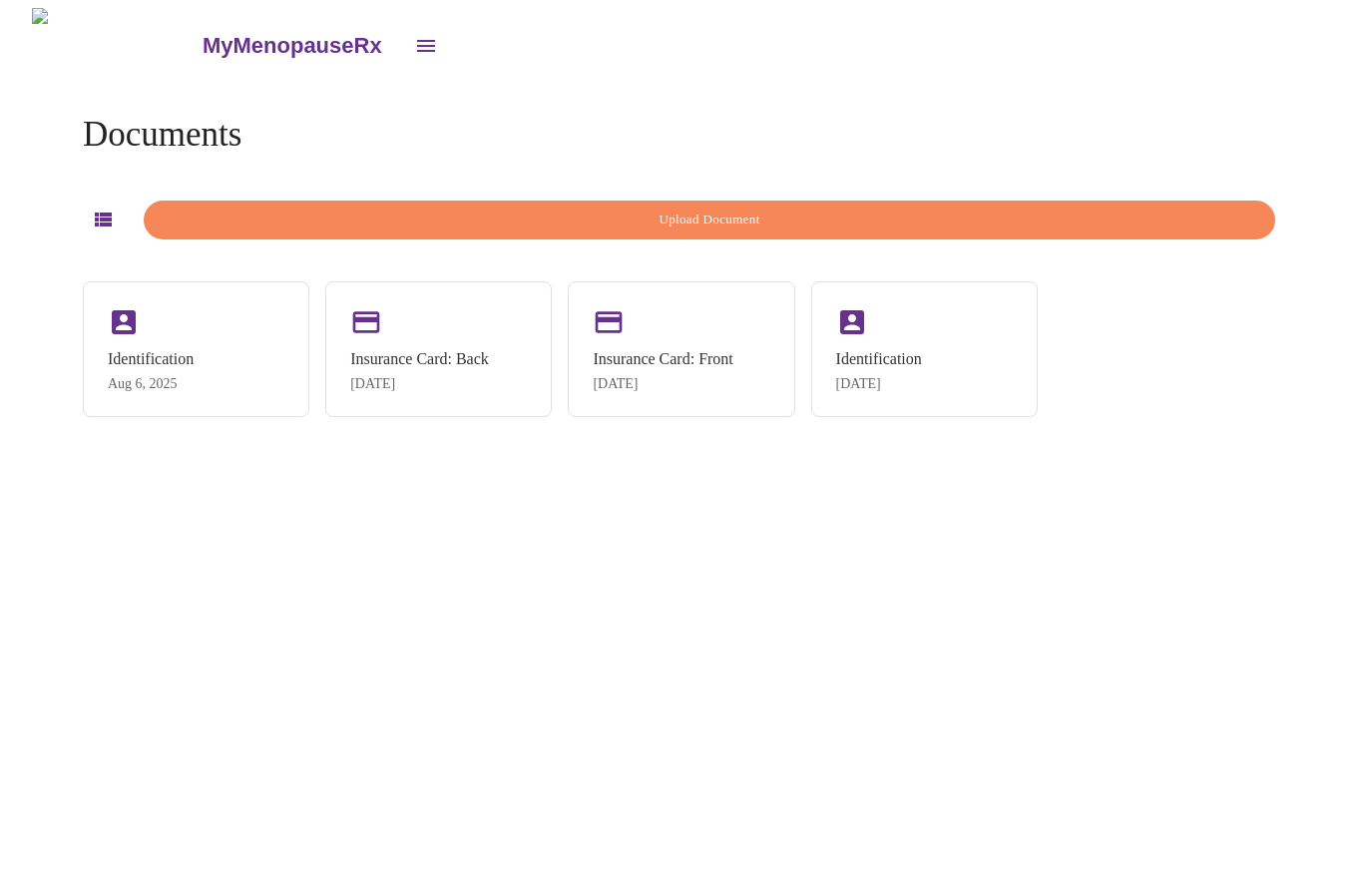 click 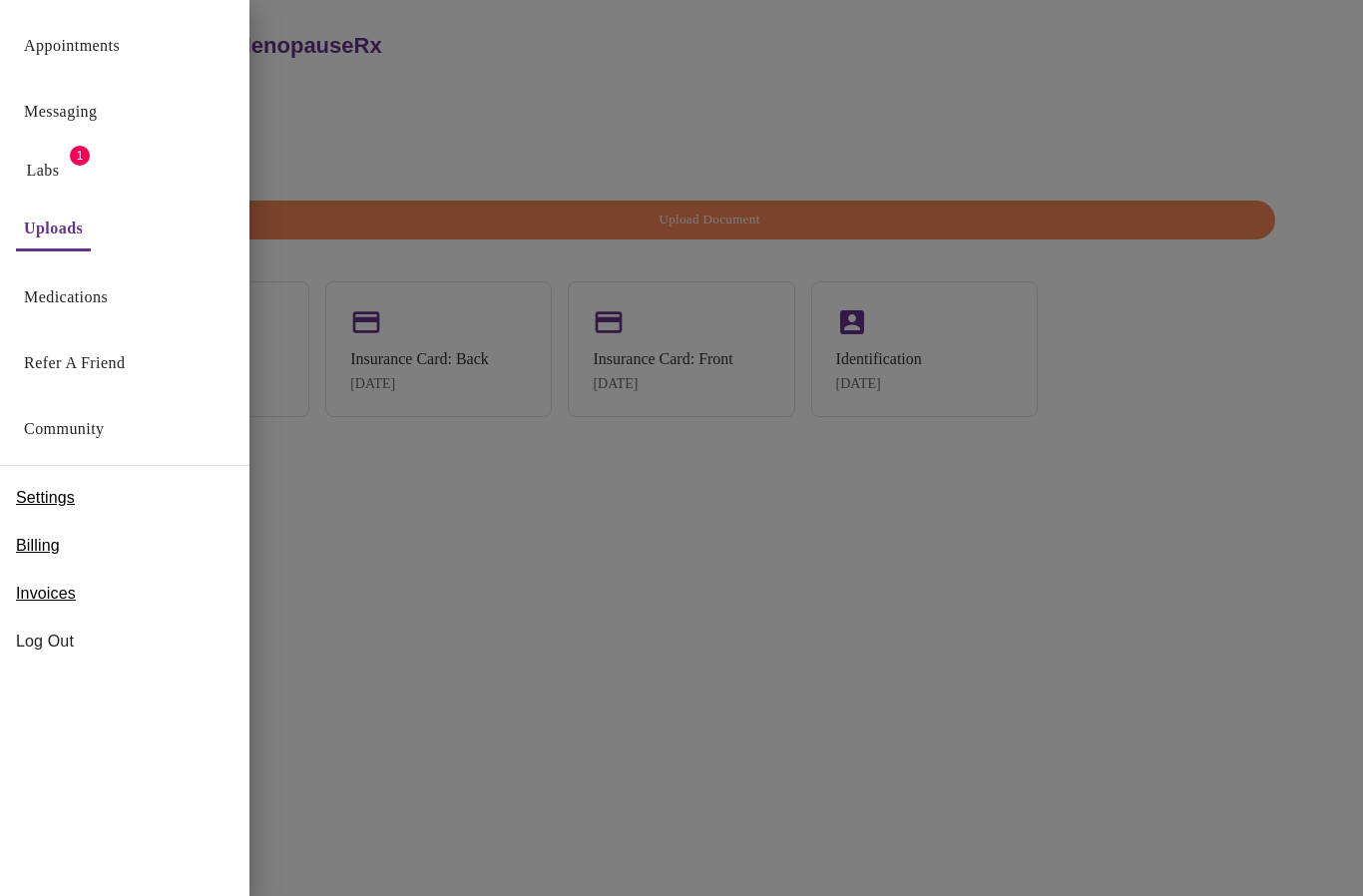 click on "Labs 1" at bounding box center (125, 165) 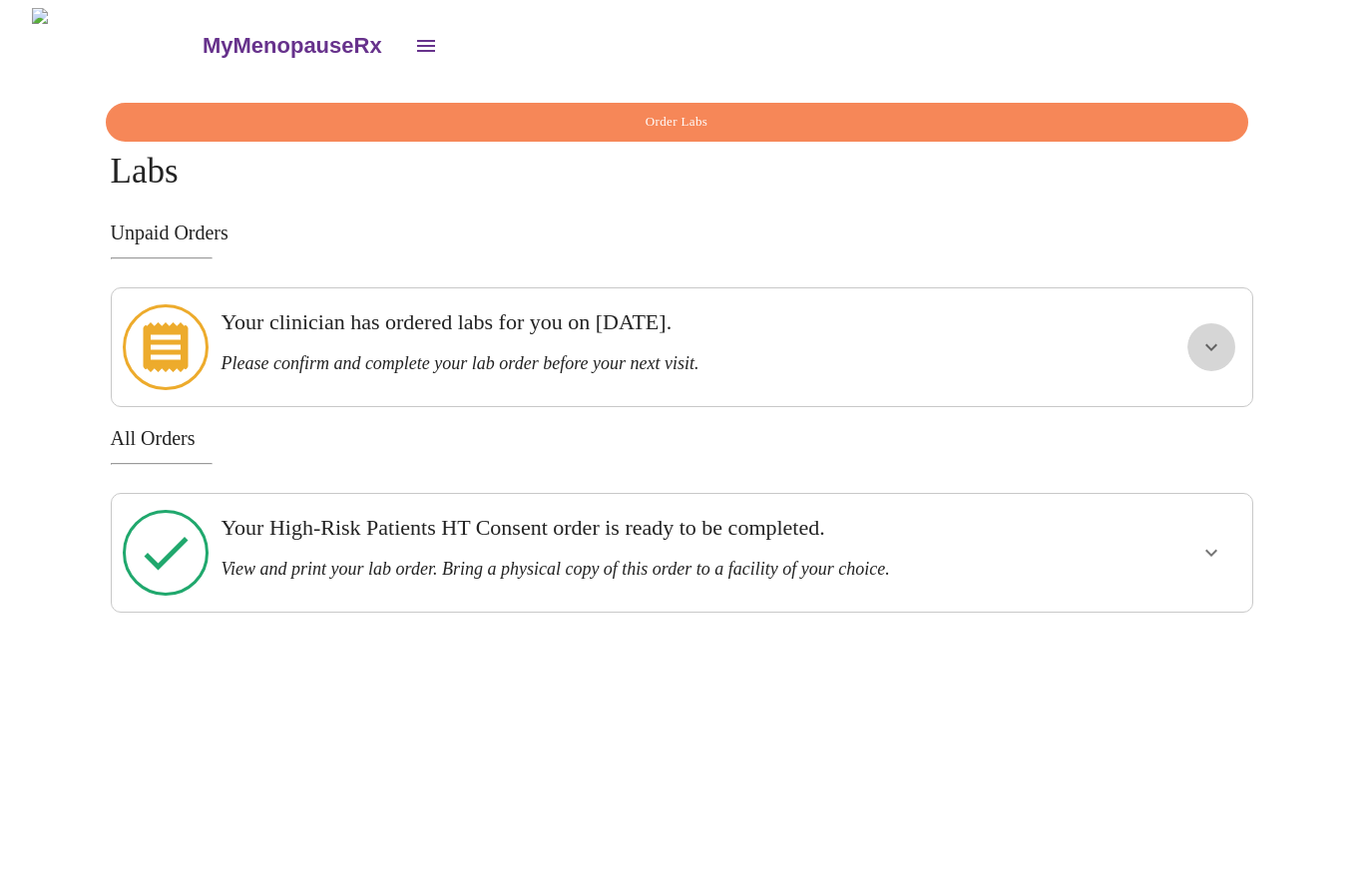 click at bounding box center [1211, 347] 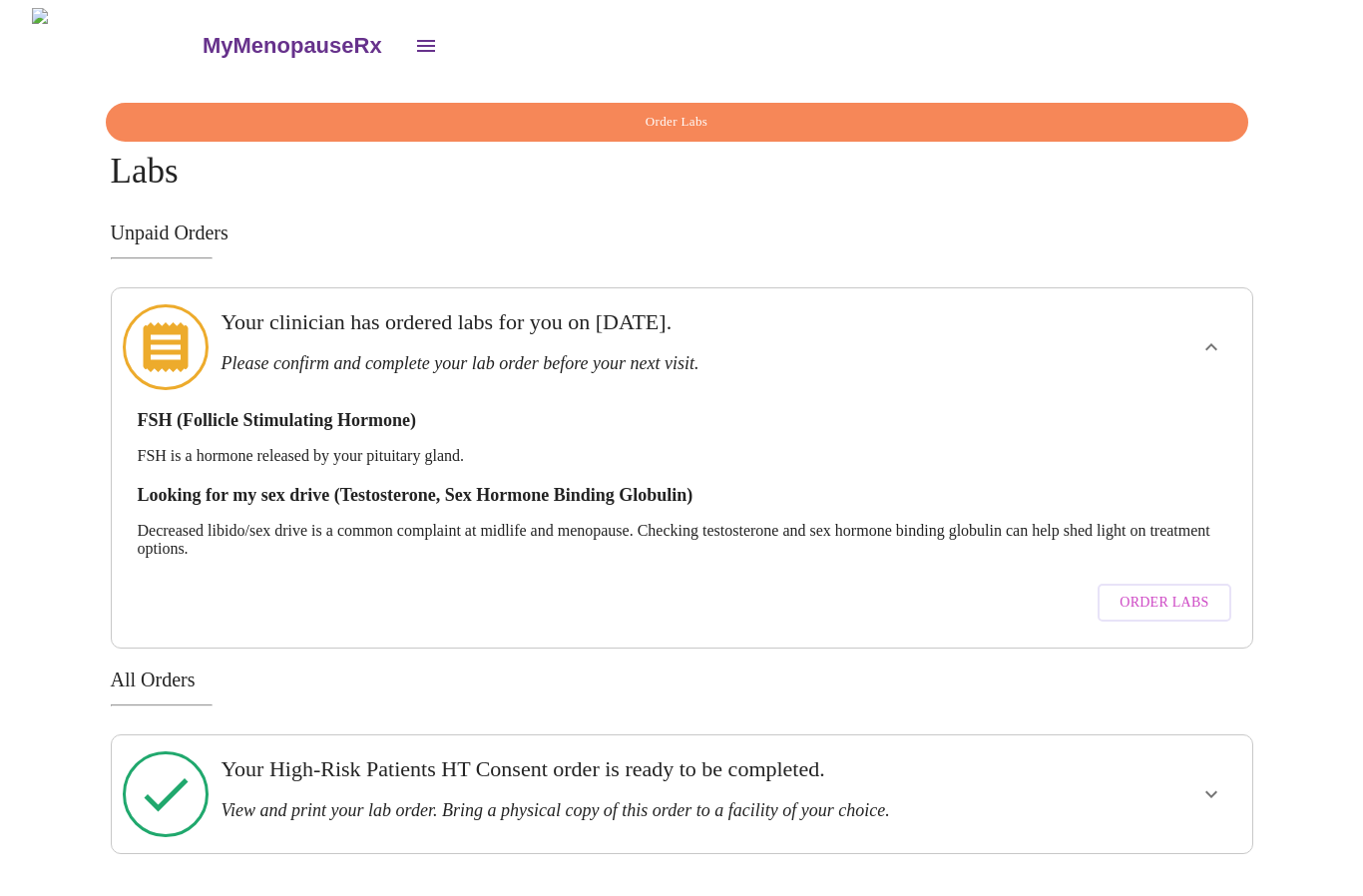 click on "Order Labs" at bounding box center [1163, 603] 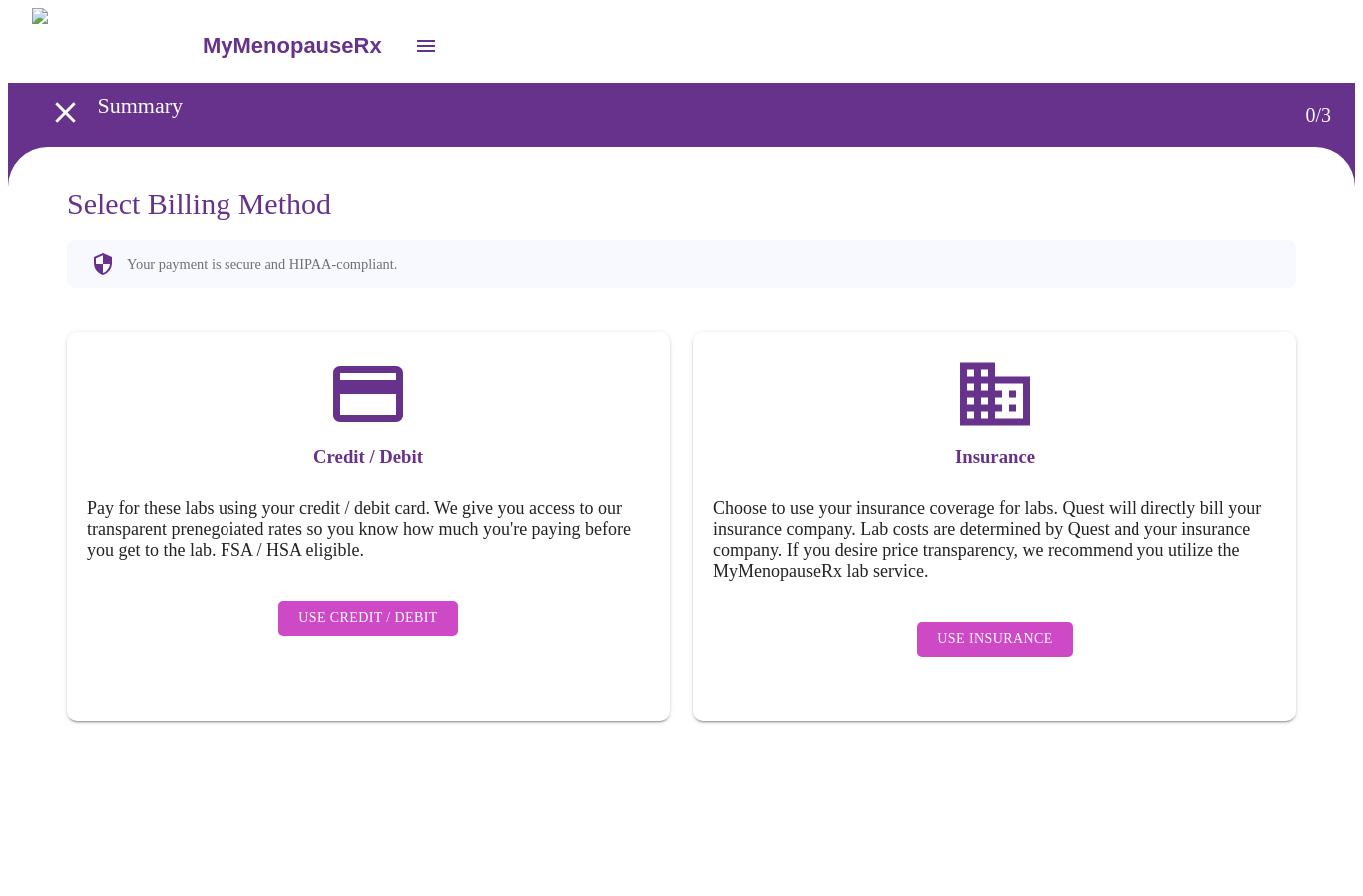 click on "Use Insurance" at bounding box center (994, 639) 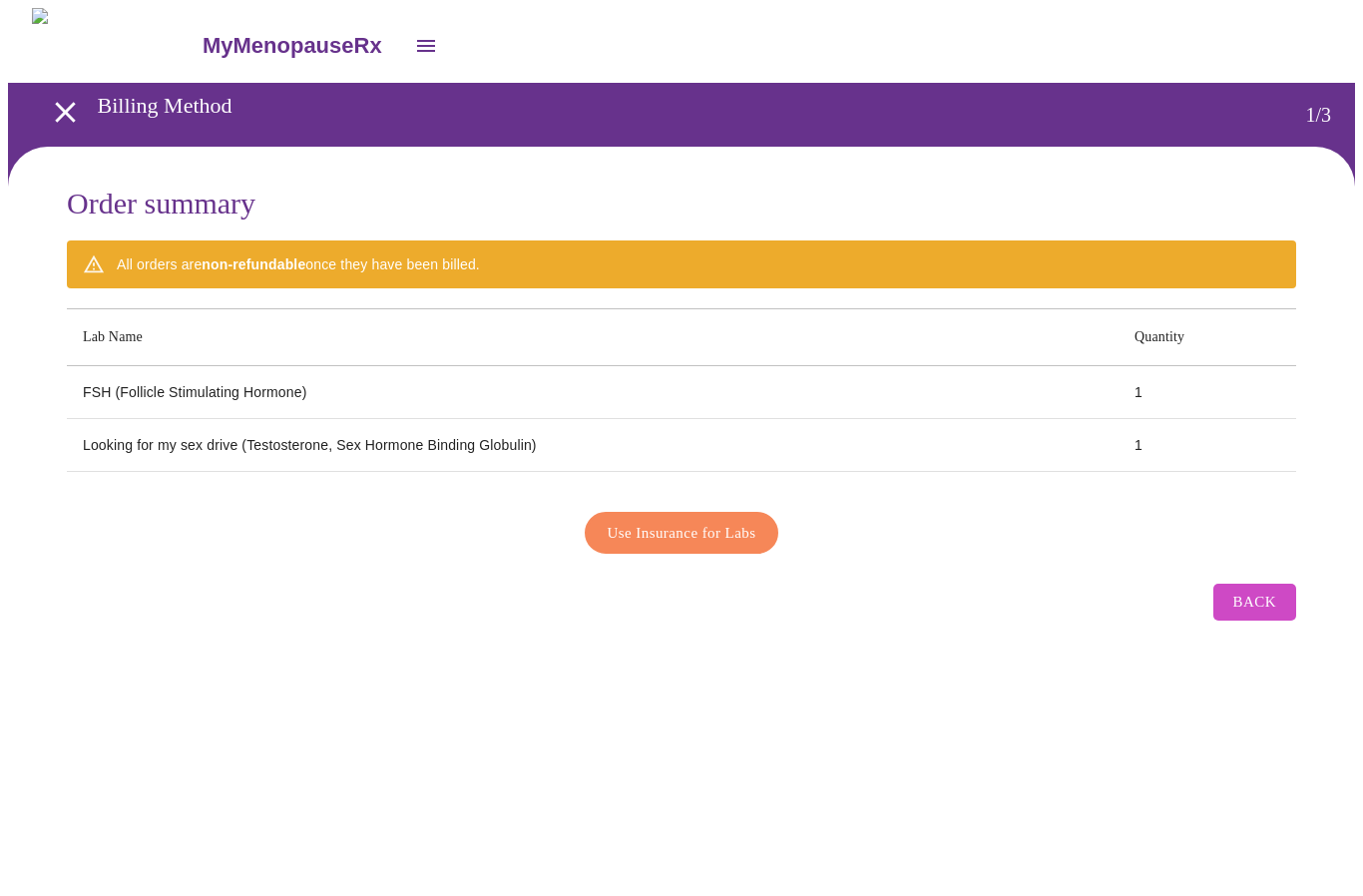 click on "Use Insurance for Labs" at bounding box center (682, 533) 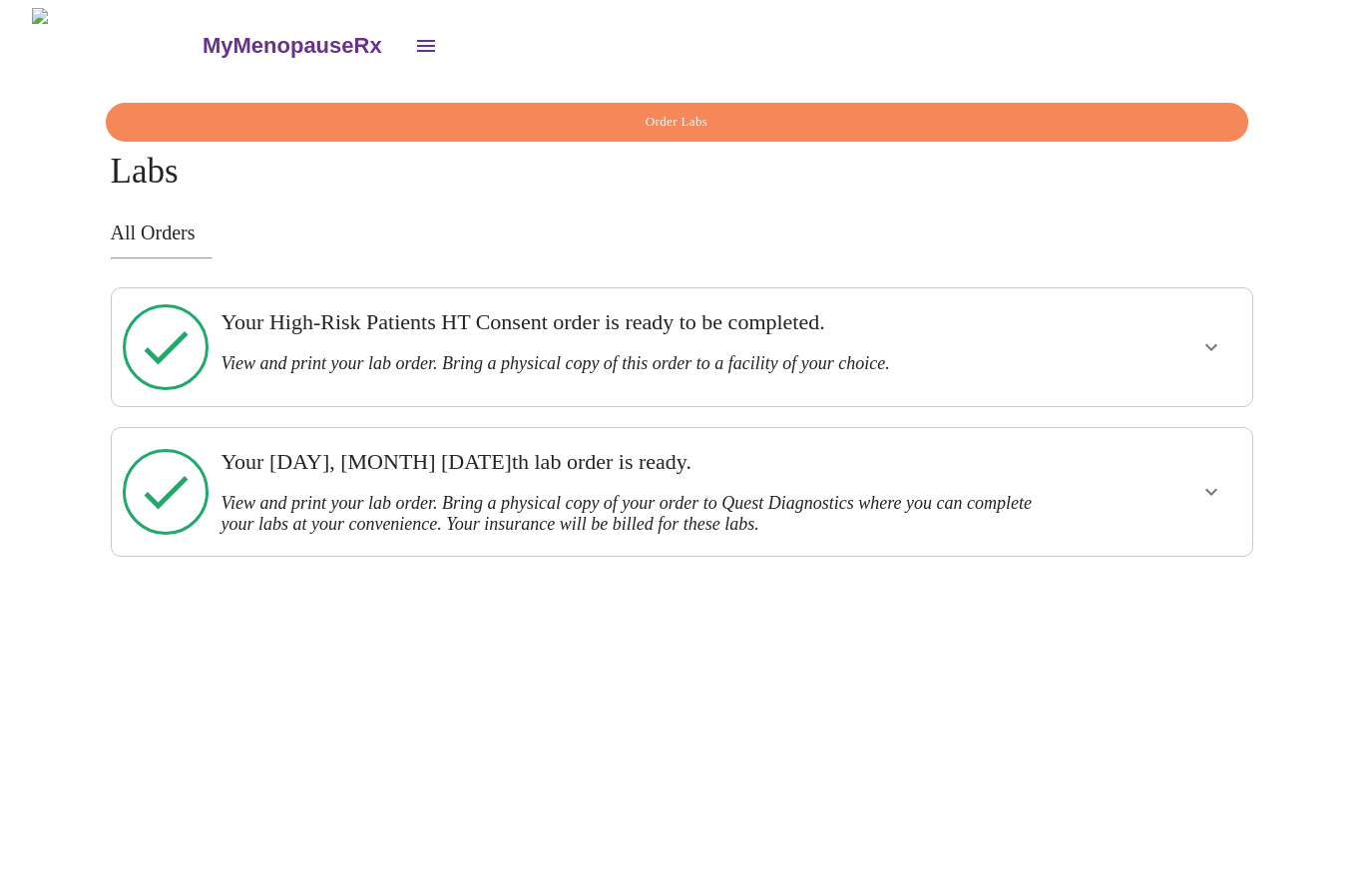 click 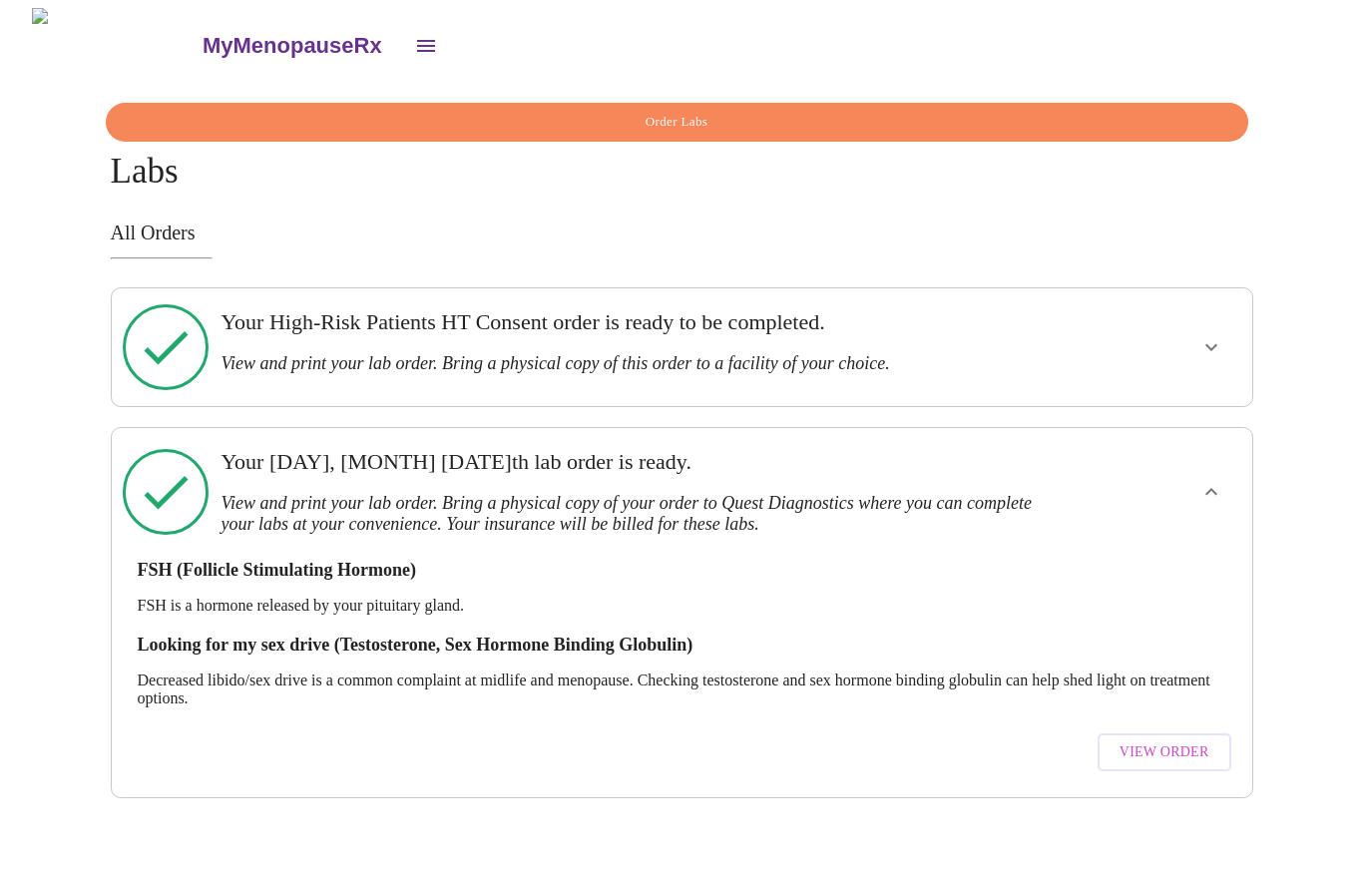 click on "Order Labs" at bounding box center [677, 122] 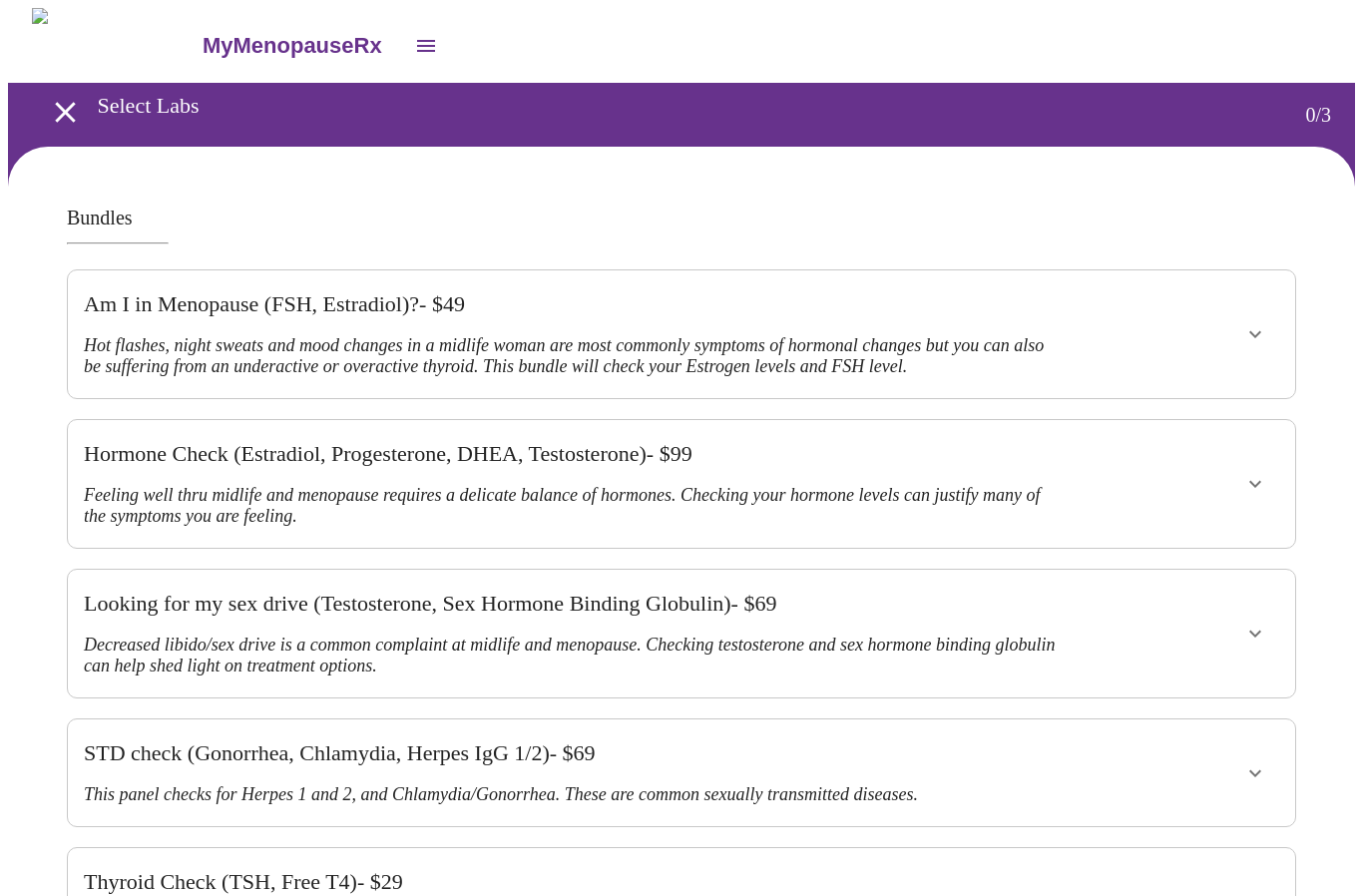 click 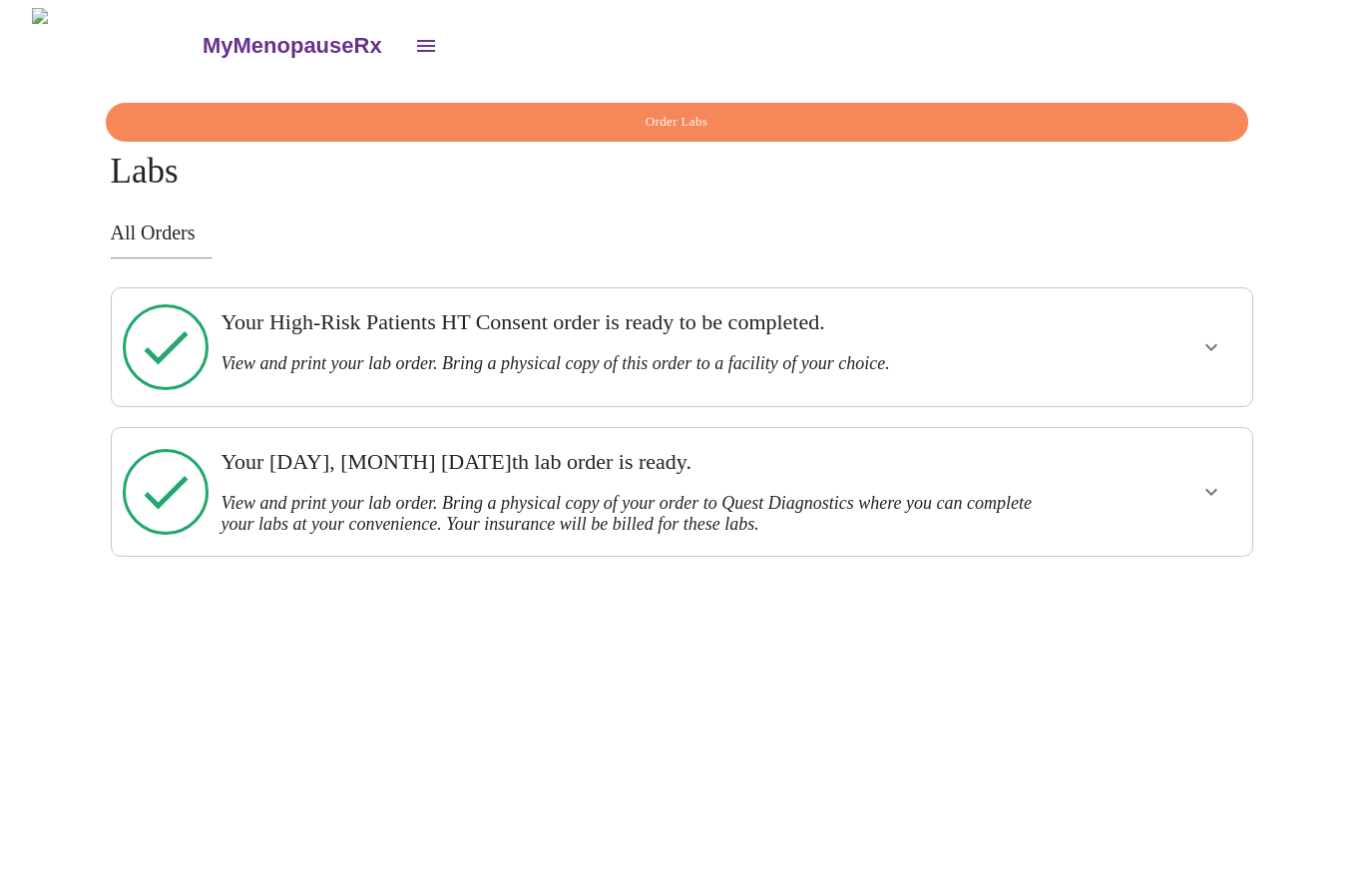click at bounding box center [1150, 492] 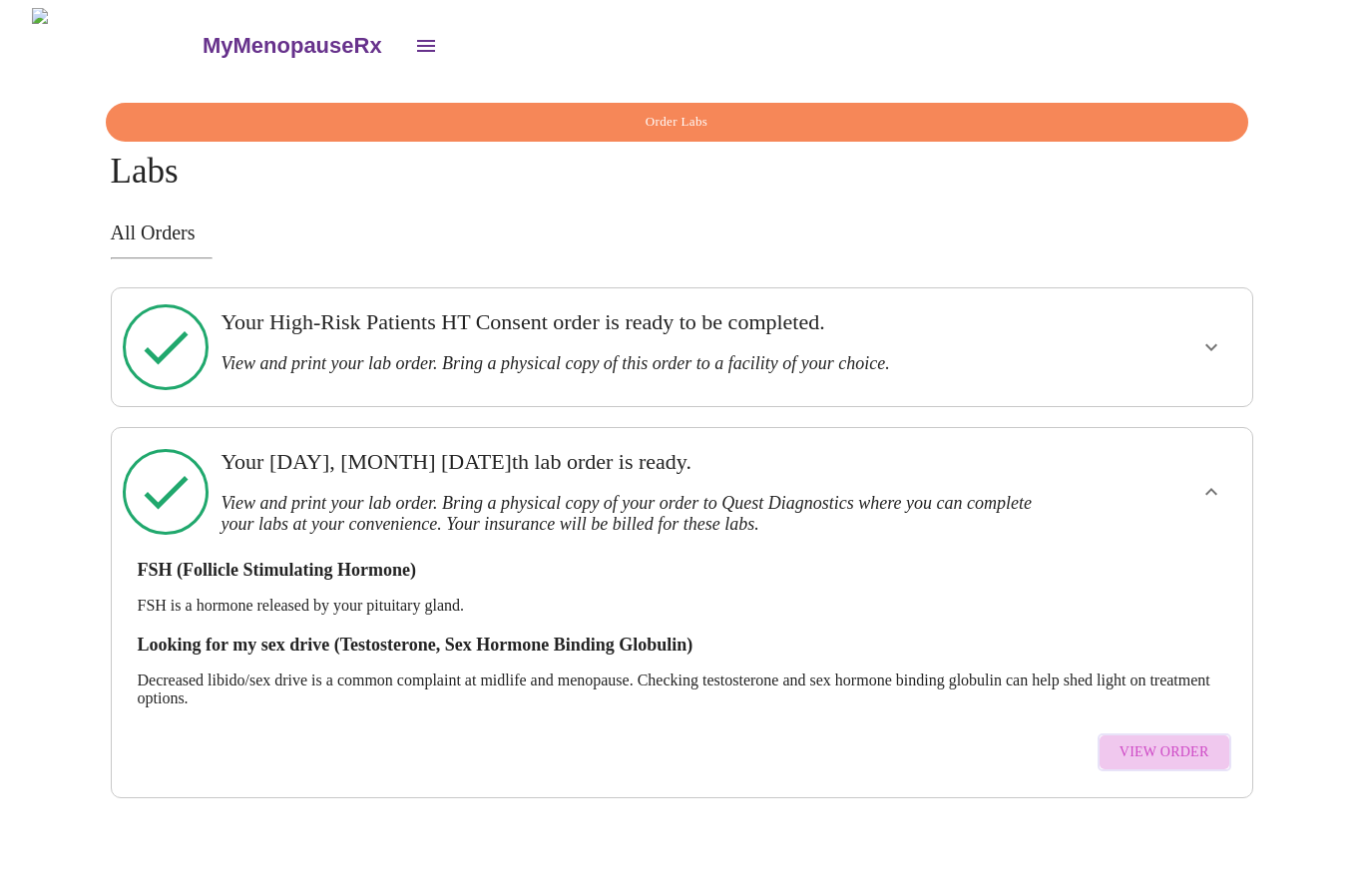 click on "View Order" at bounding box center (1164, 752) 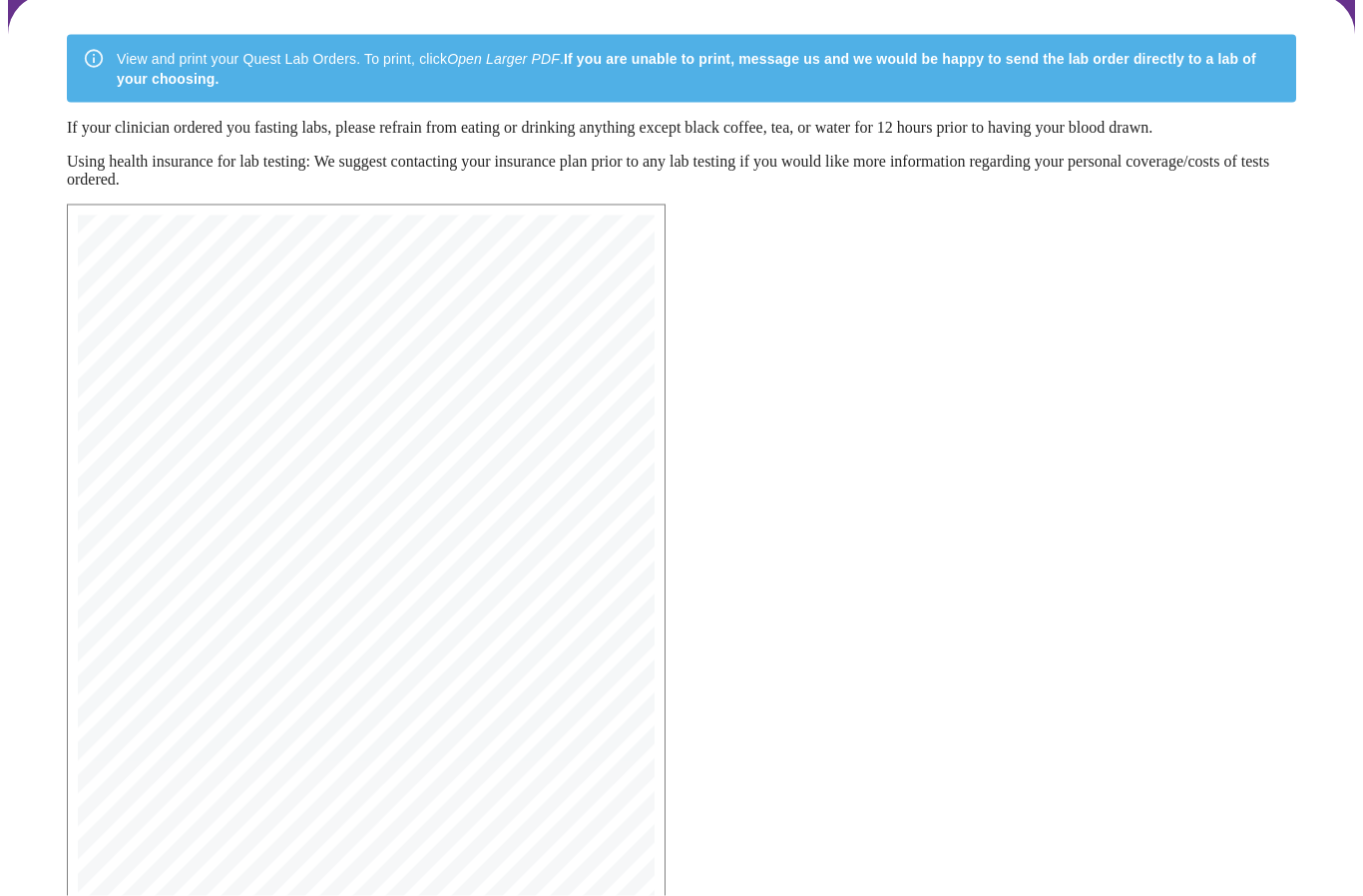scroll, scrollTop: 257, scrollLeft: 0, axis: vertical 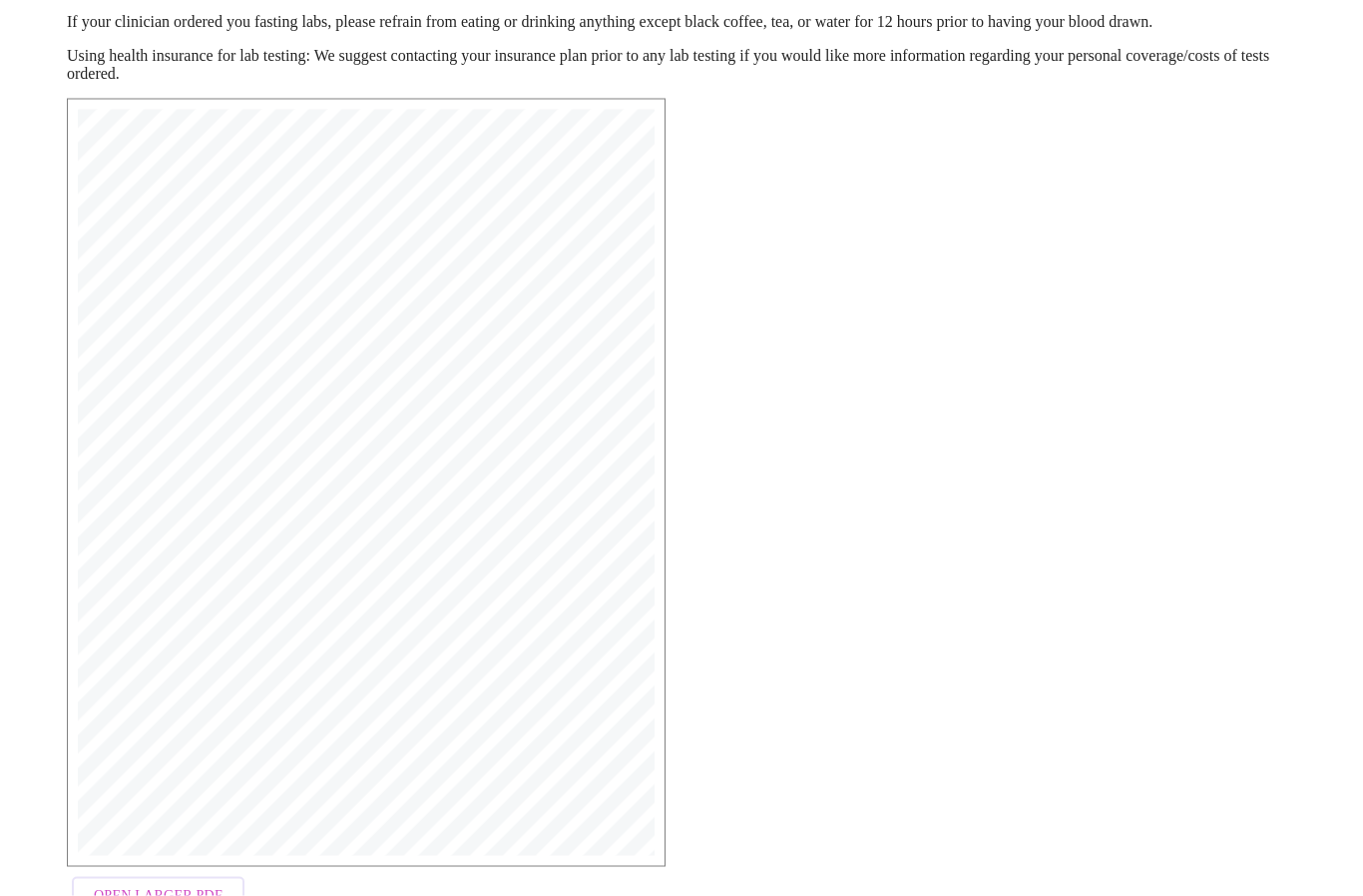click on "Open Larger PDF" at bounding box center [158, 896] 